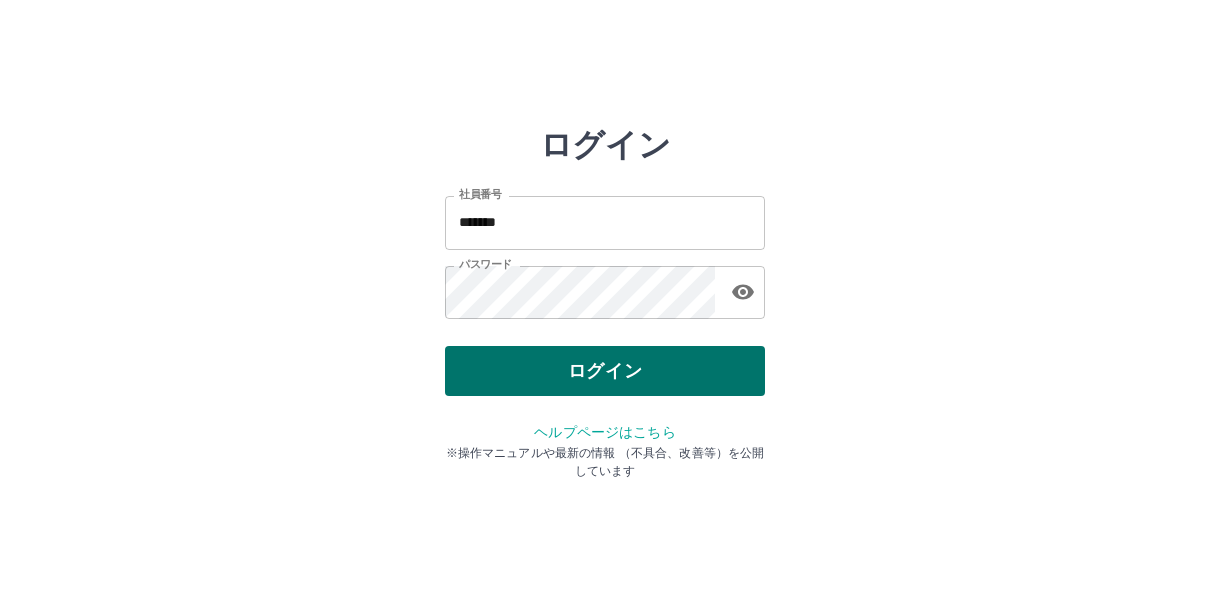 scroll, scrollTop: 0, scrollLeft: 0, axis: both 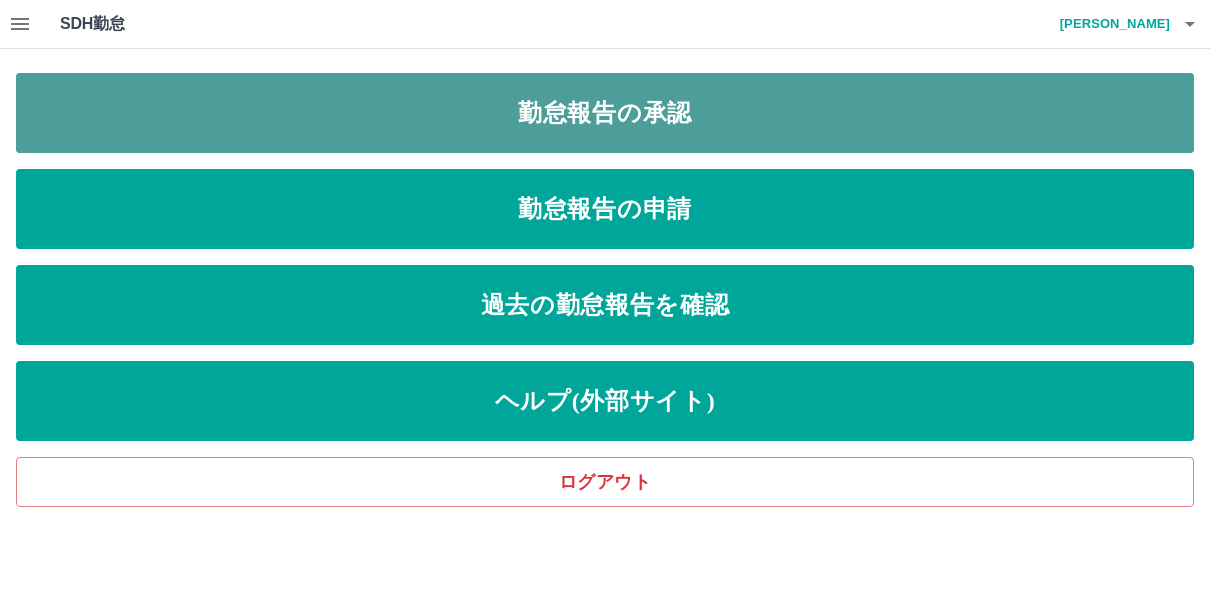 click on "勤怠報告の承認" at bounding box center (605, 113) 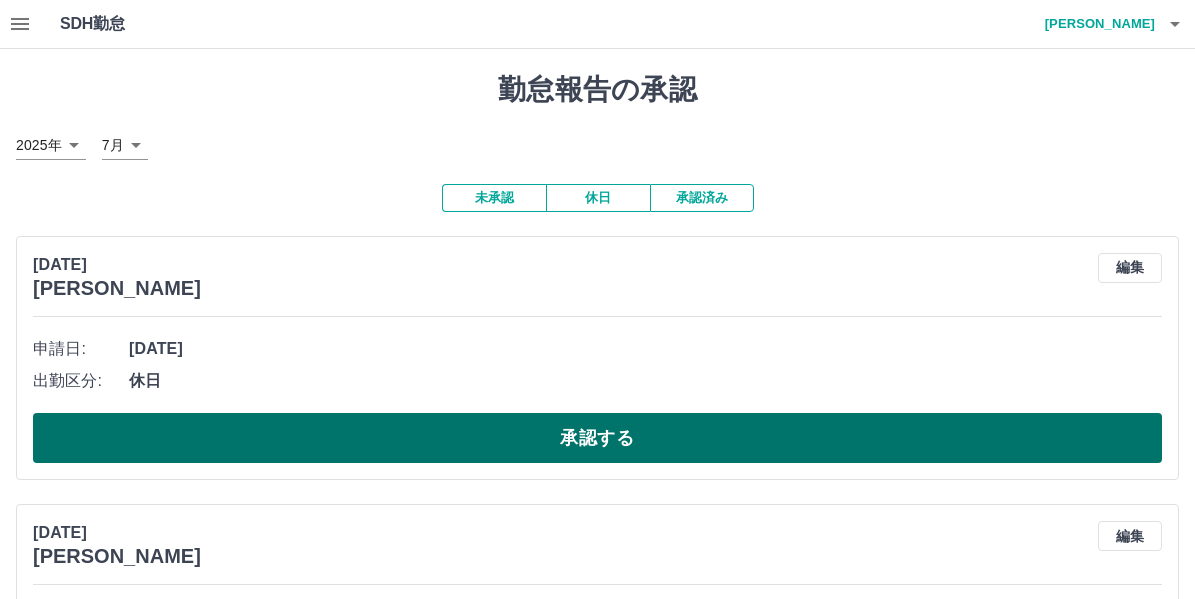 click on "承認する" at bounding box center [597, 438] 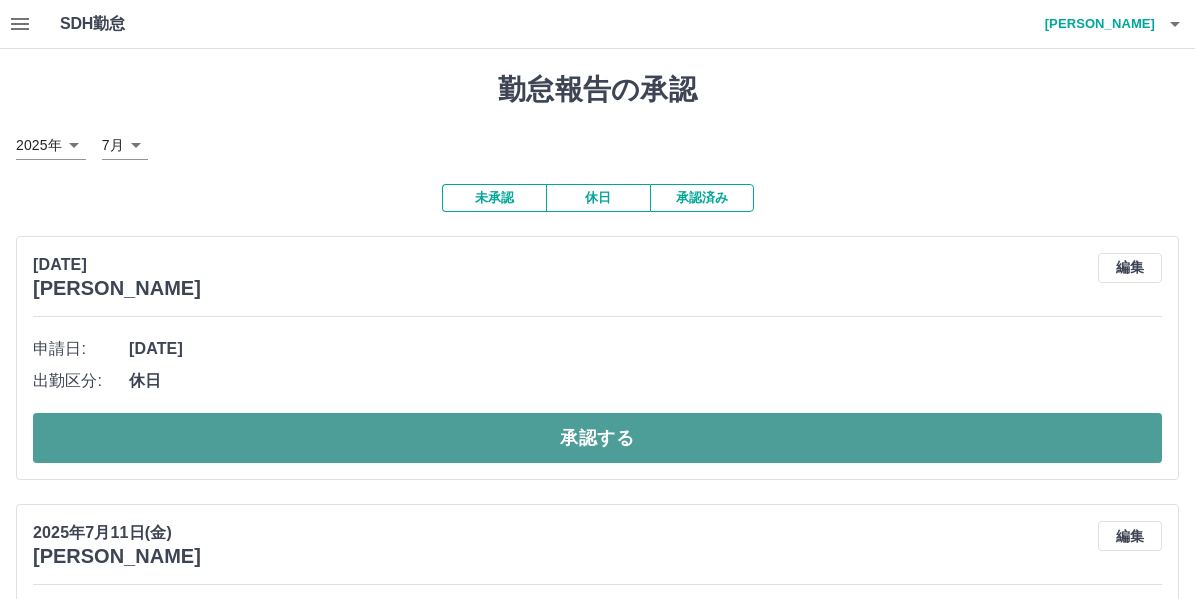 click on "承認する" at bounding box center (597, 438) 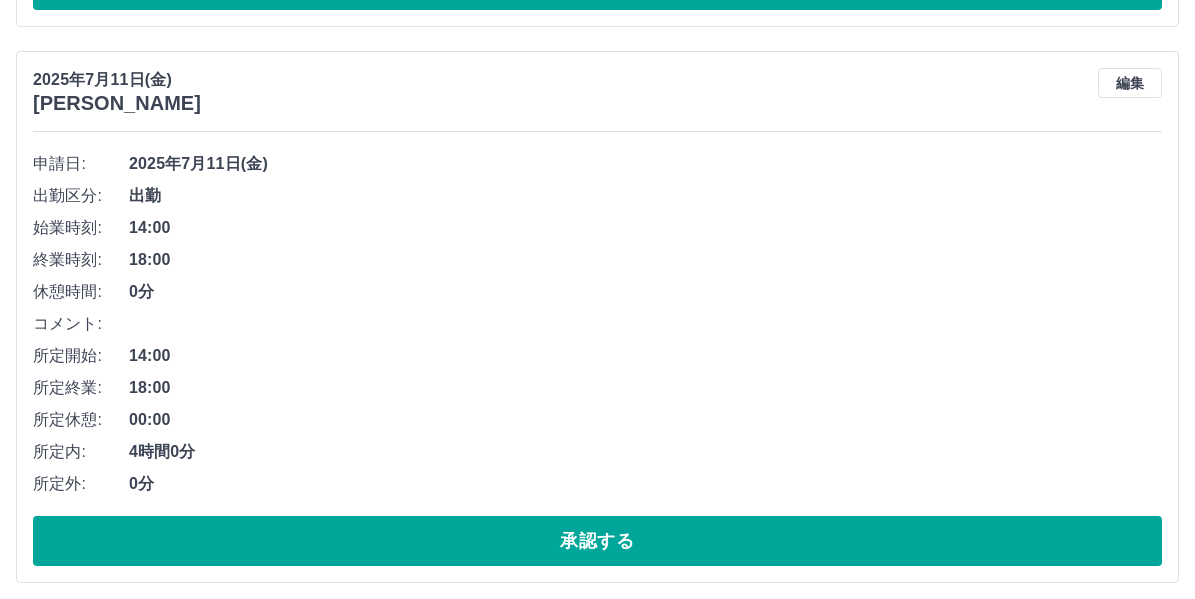 scroll, scrollTop: 800, scrollLeft: 0, axis: vertical 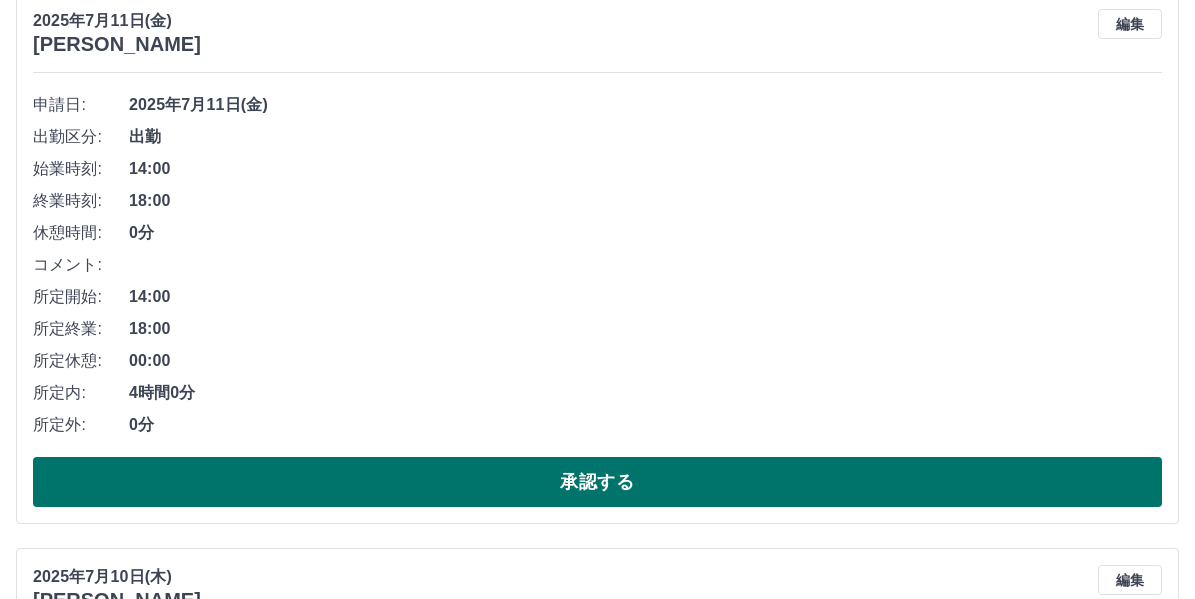 click on "承認する" at bounding box center (597, 482) 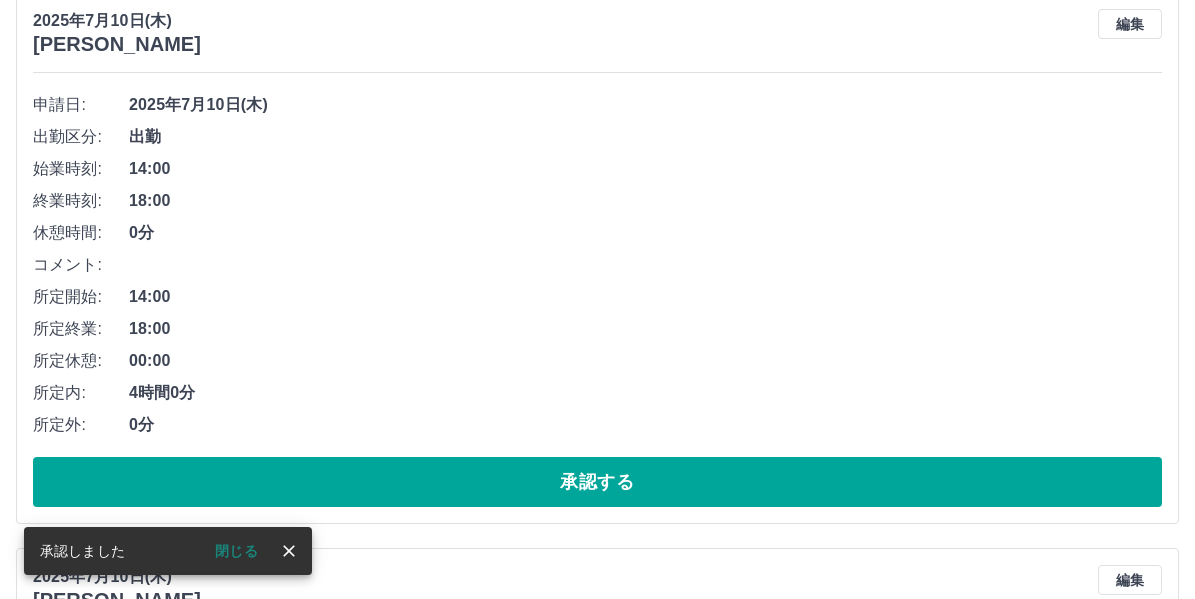 scroll, scrollTop: 244, scrollLeft: 0, axis: vertical 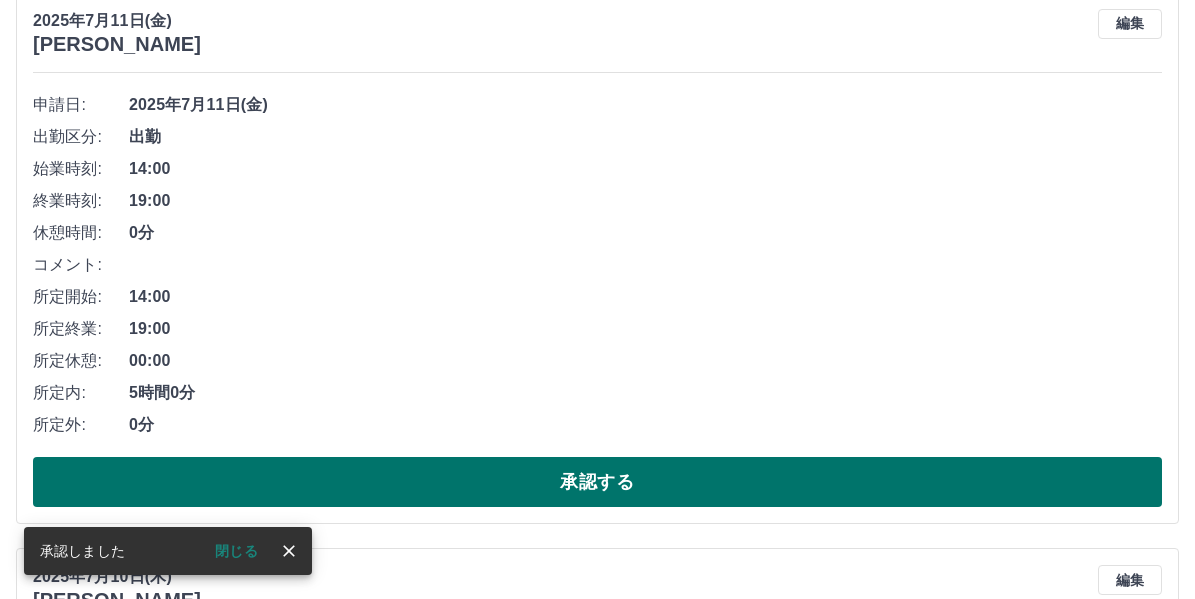 click on "承認する" at bounding box center [597, 482] 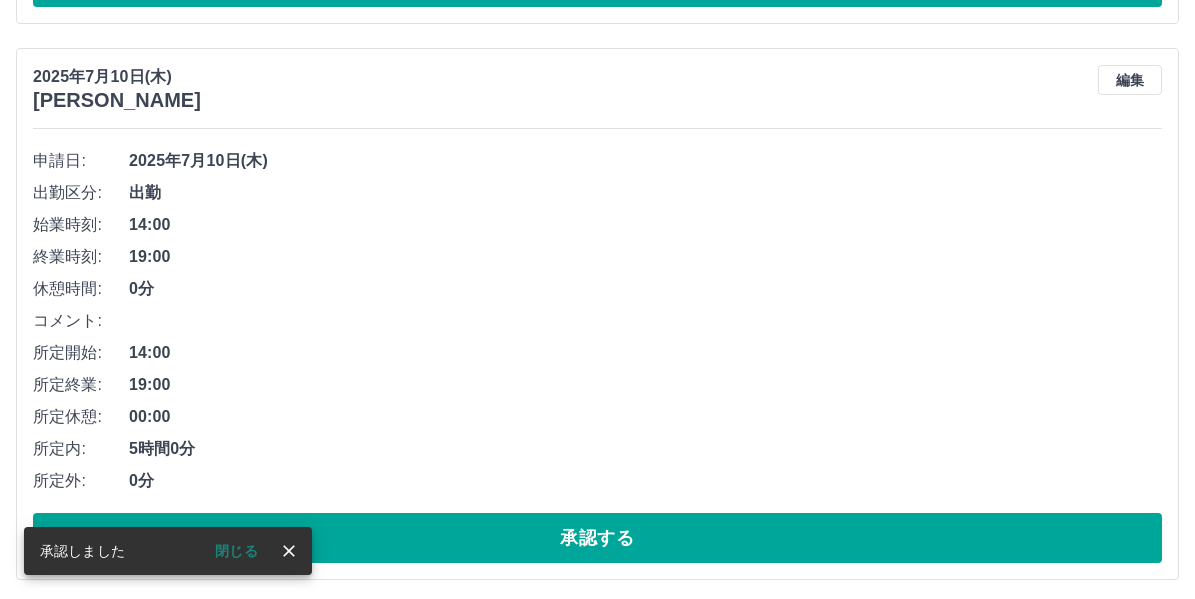 scroll, scrollTop: 188, scrollLeft: 0, axis: vertical 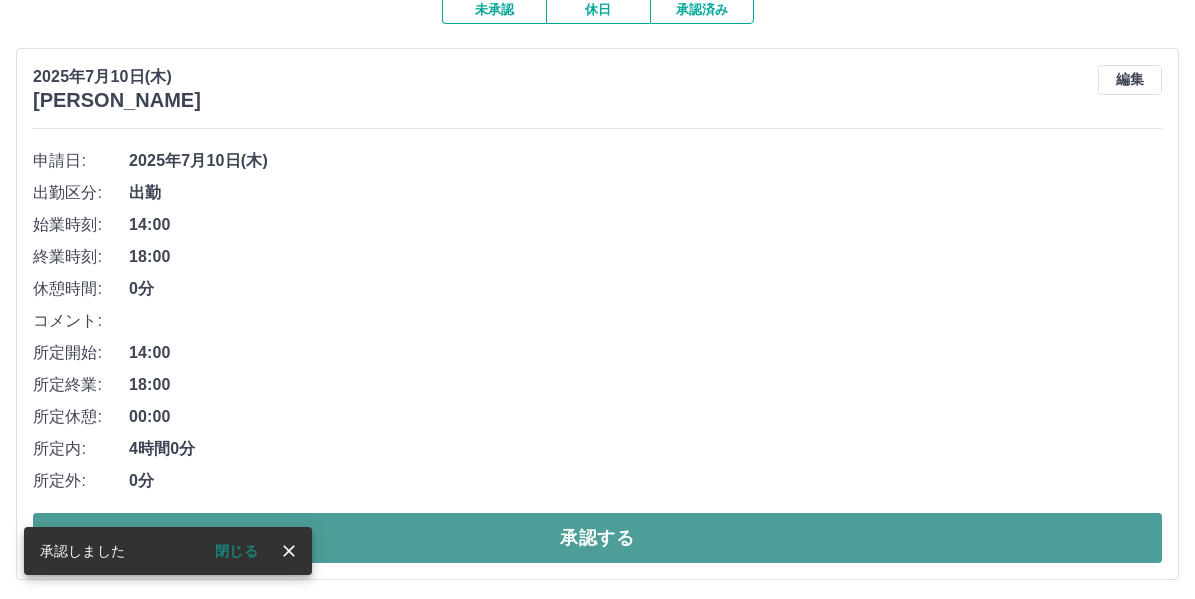 click on "承認する" at bounding box center (597, 538) 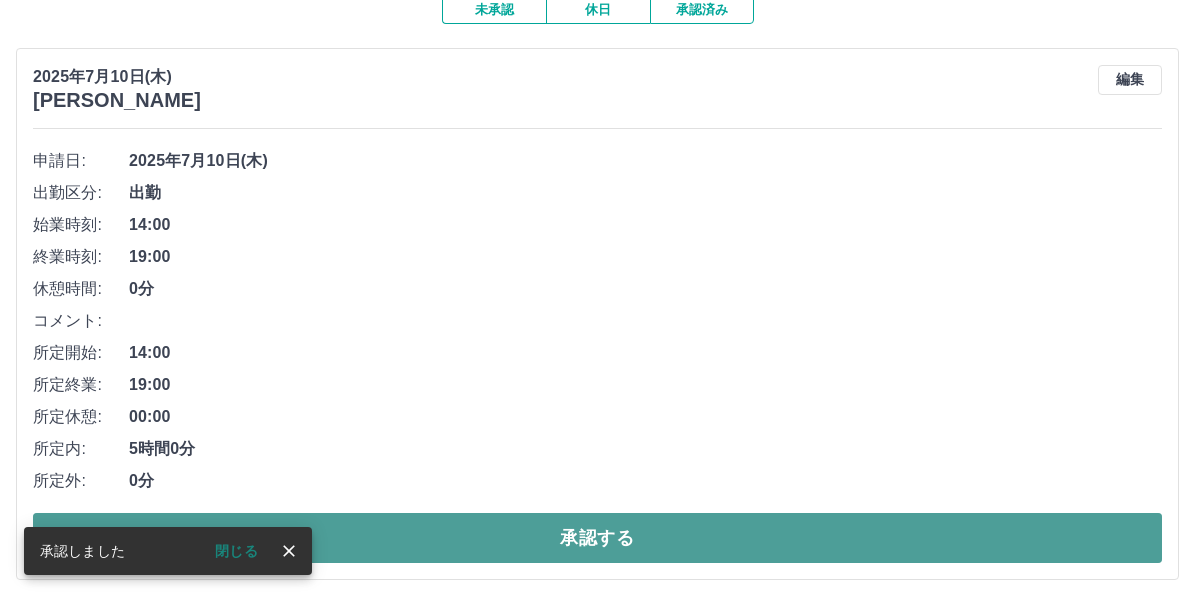 click on "承認する" at bounding box center (597, 538) 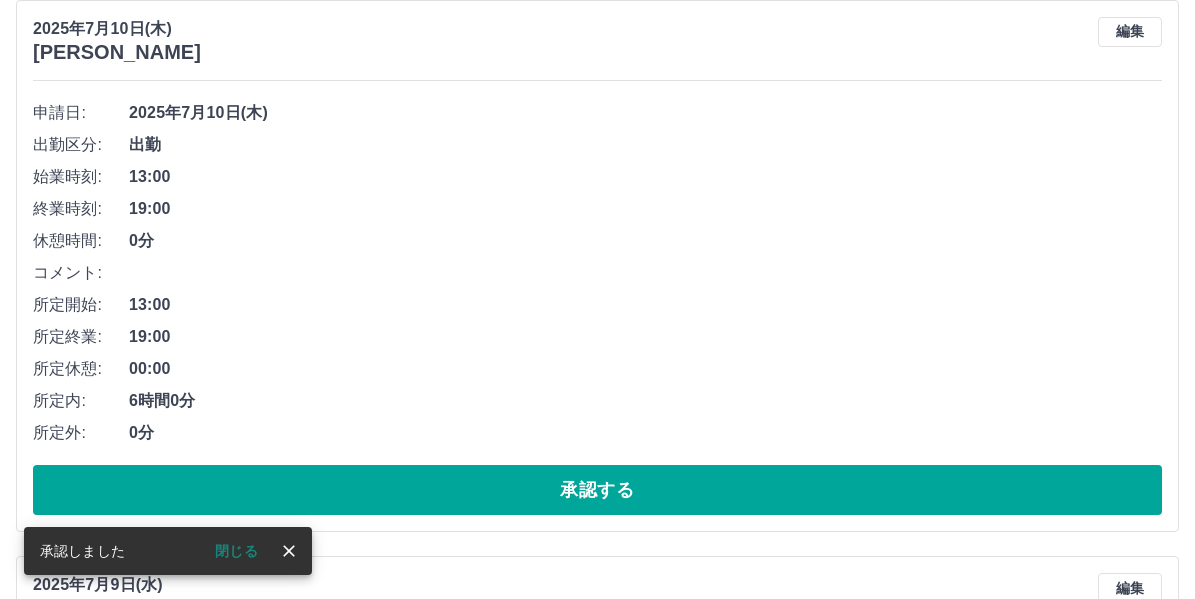 scroll, scrollTop: 200, scrollLeft: 0, axis: vertical 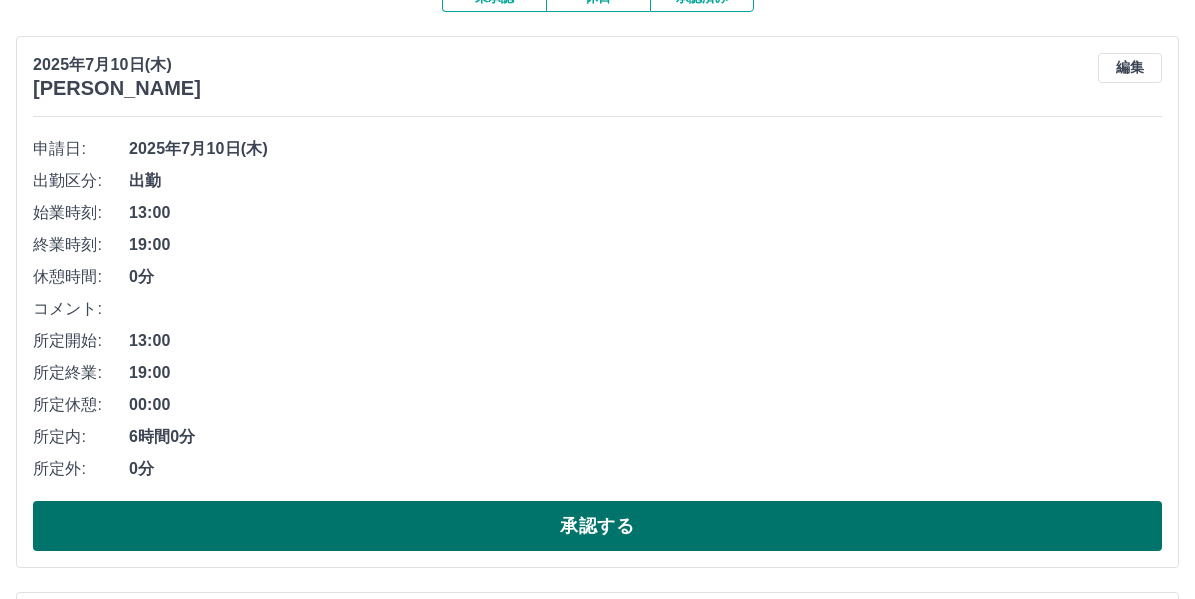 click on "承認する" at bounding box center (597, 526) 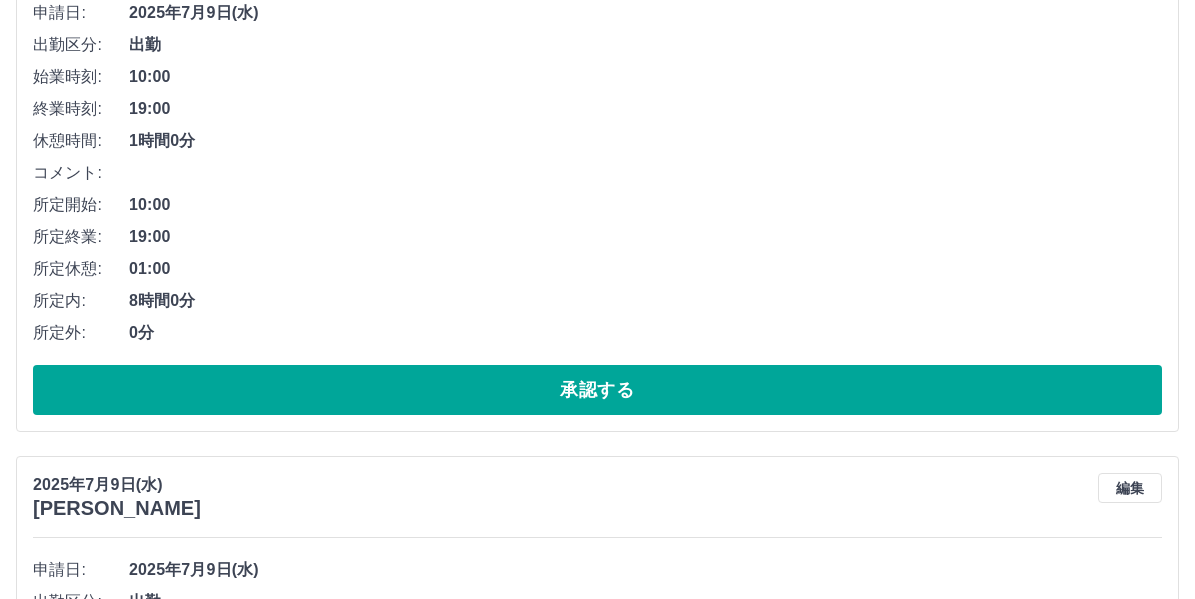 scroll, scrollTop: 900, scrollLeft: 0, axis: vertical 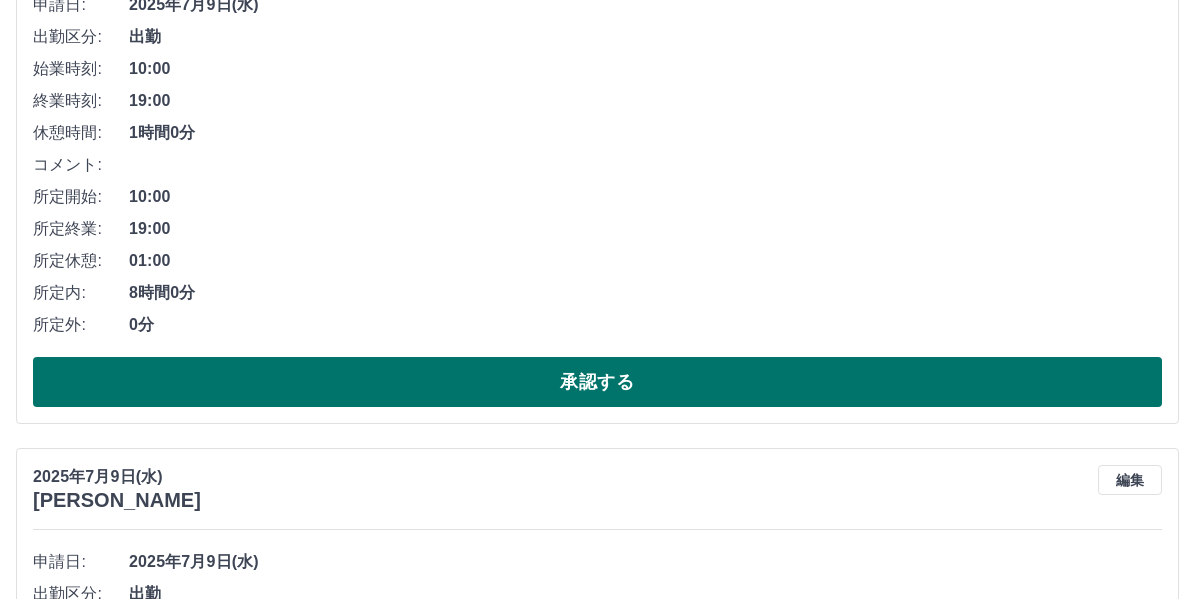 drag, startPoint x: 597, startPoint y: 396, endPoint x: 624, endPoint y: 363, distance: 42.638012 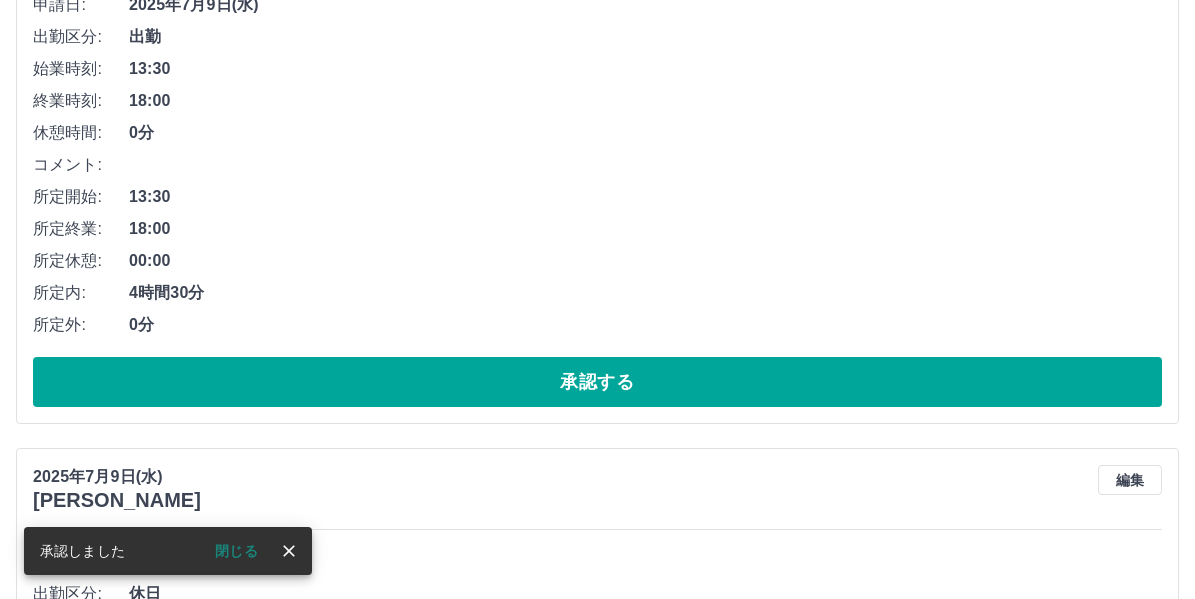 scroll, scrollTop: 344, scrollLeft: 0, axis: vertical 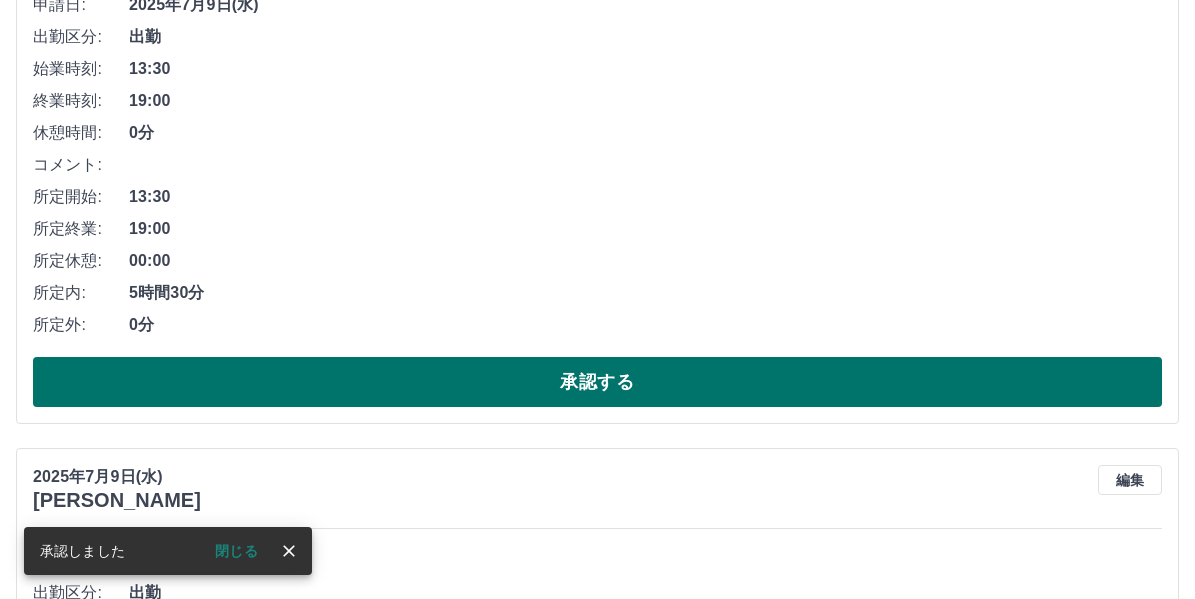 click on "承認する" at bounding box center [597, 382] 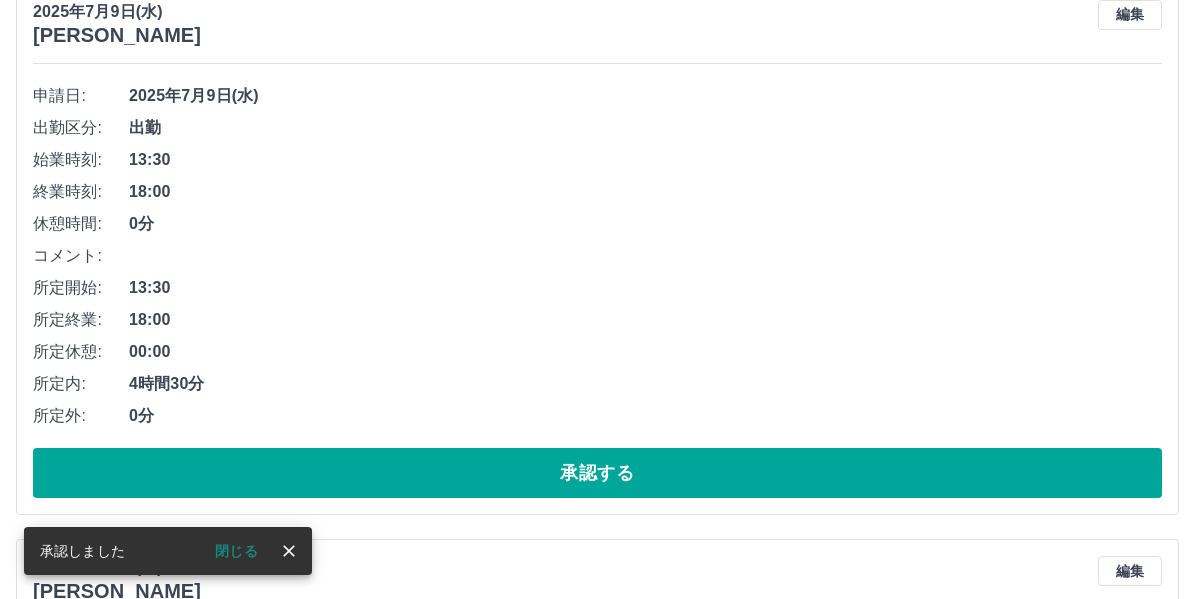 scroll, scrollTop: 288, scrollLeft: 0, axis: vertical 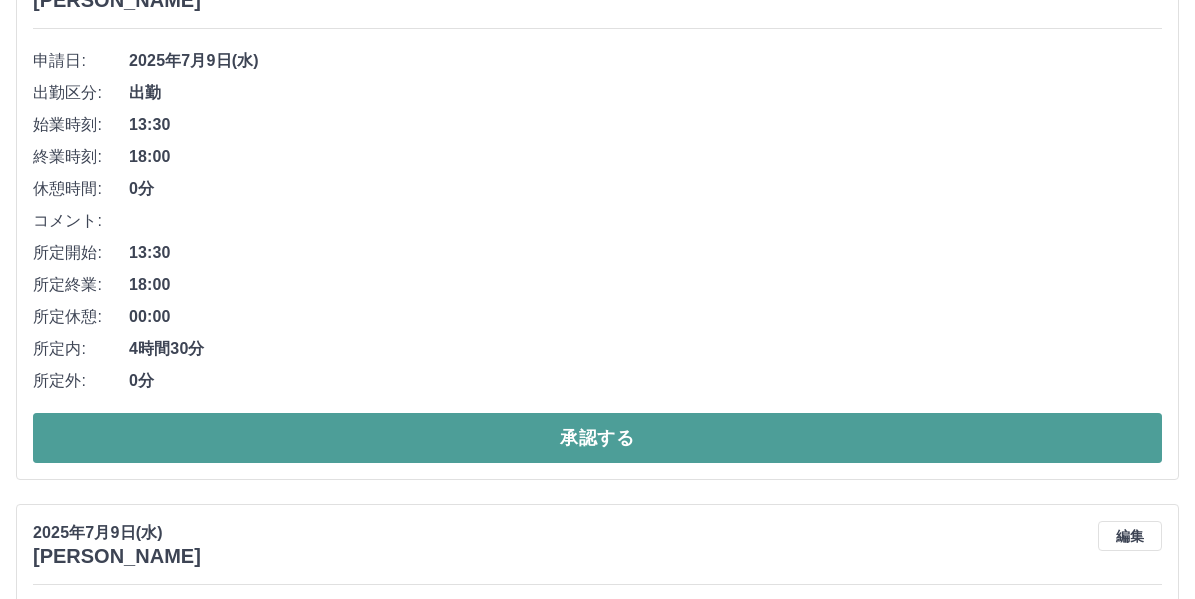 click on "承認する" at bounding box center [597, 438] 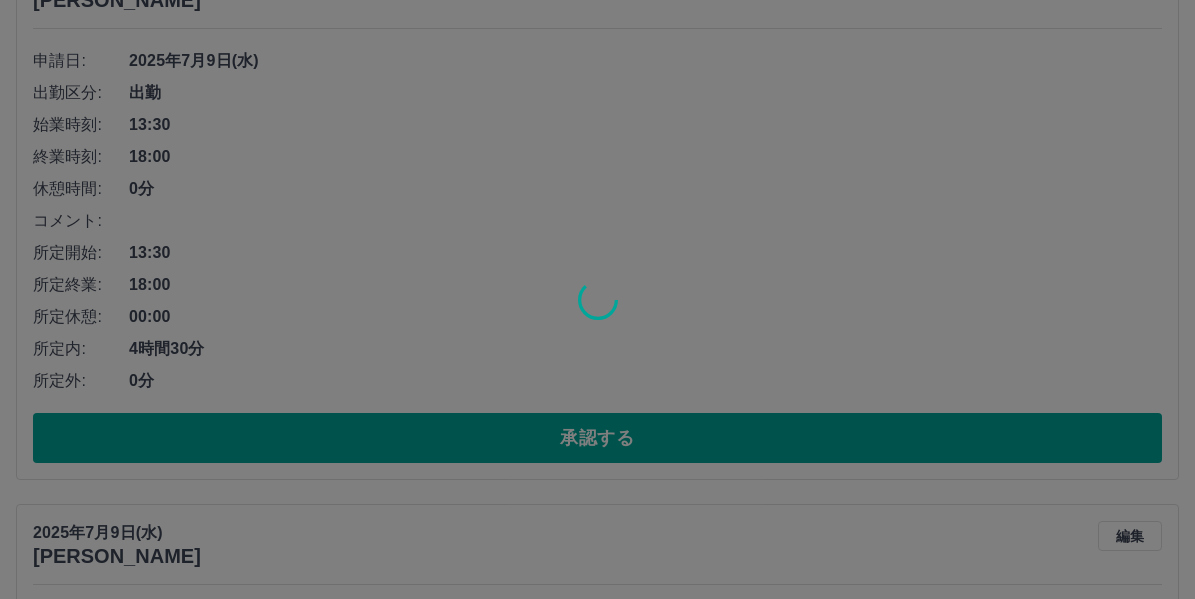 scroll, scrollTop: 0, scrollLeft: 0, axis: both 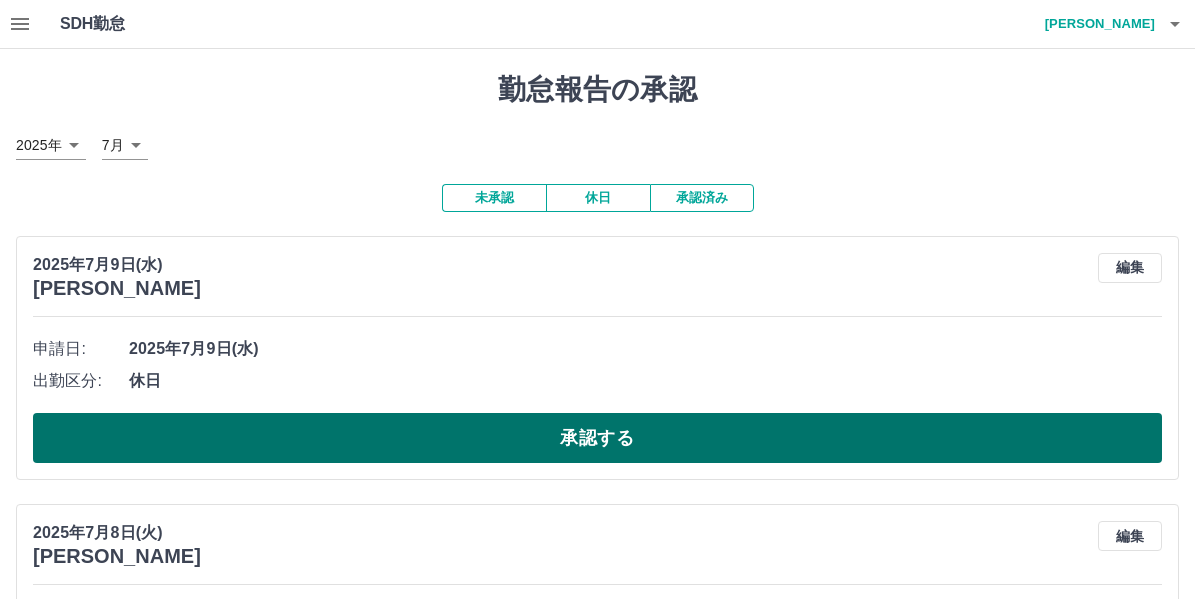 click on "承認する" at bounding box center [597, 438] 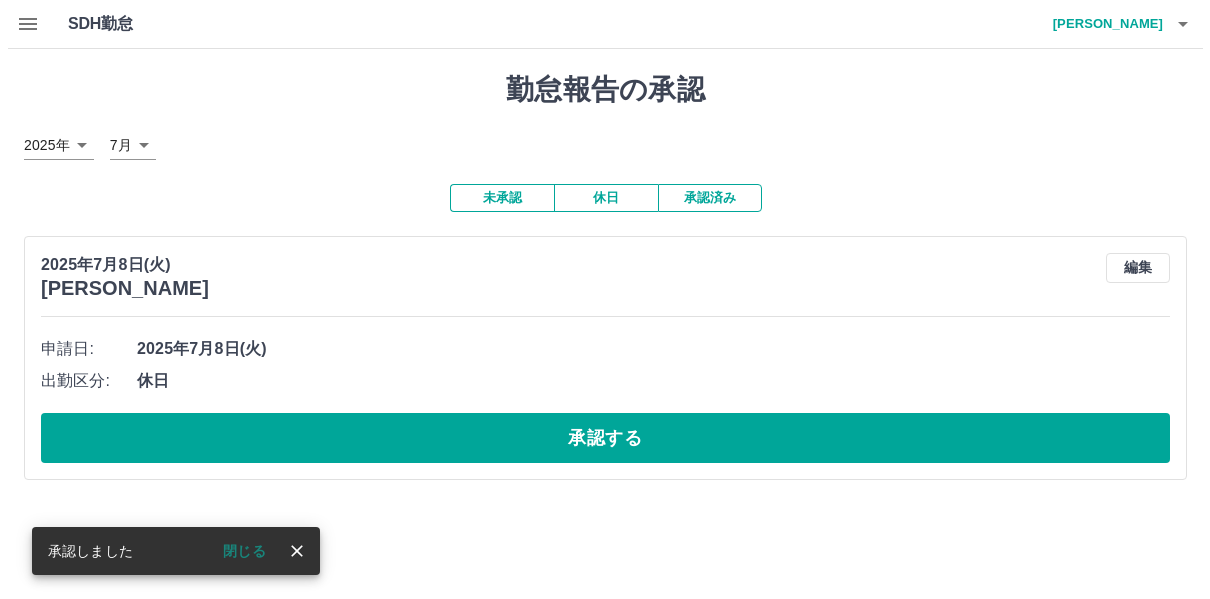 scroll, scrollTop: 0, scrollLeft: 0, axis: both 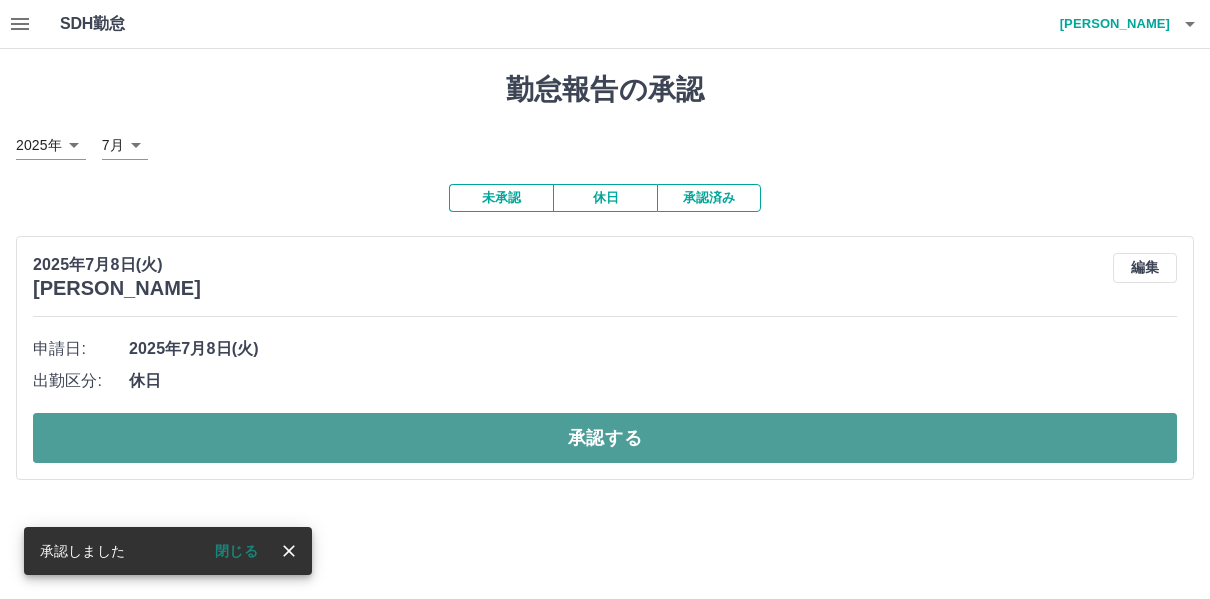 click on "承認する" at bounding box center [605, 438] 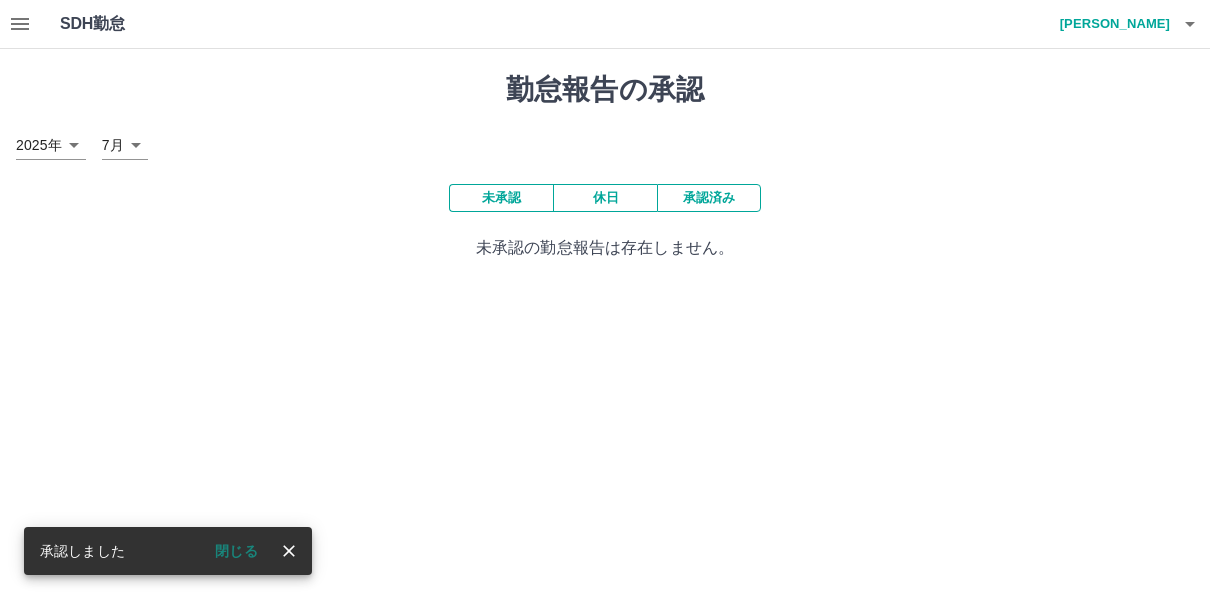 click on "閉じる" at bounding box center [236, 551] 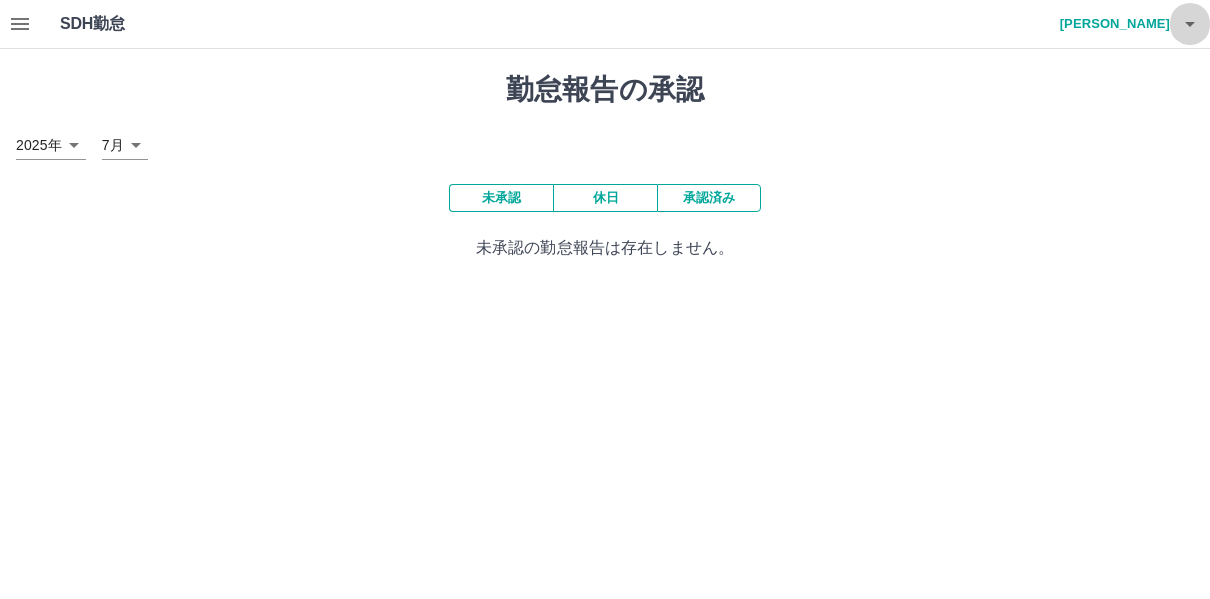 click 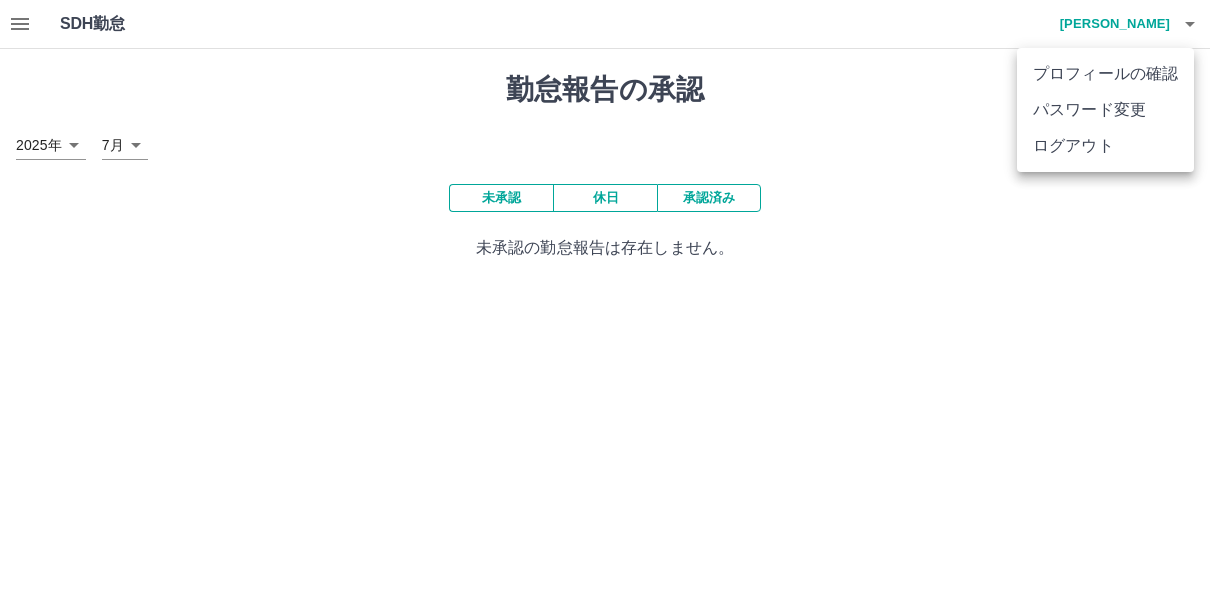 click on "ログアウト" at bounding box center [1105, 146] 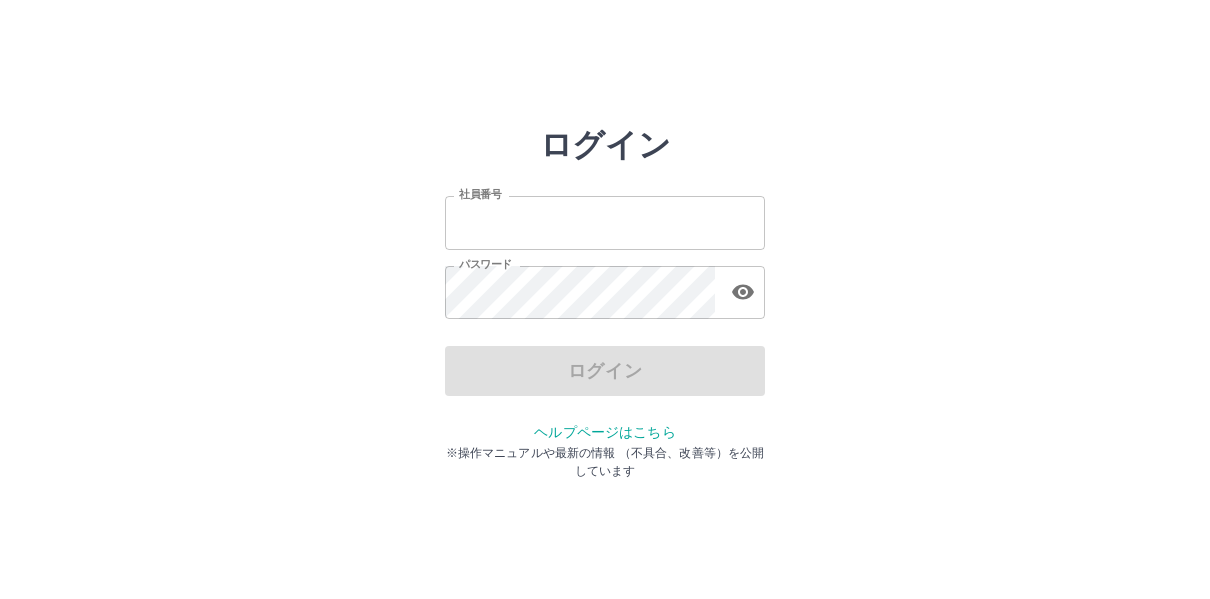scroll, scrollTop: 0, scrollLeft: 0, axis: both 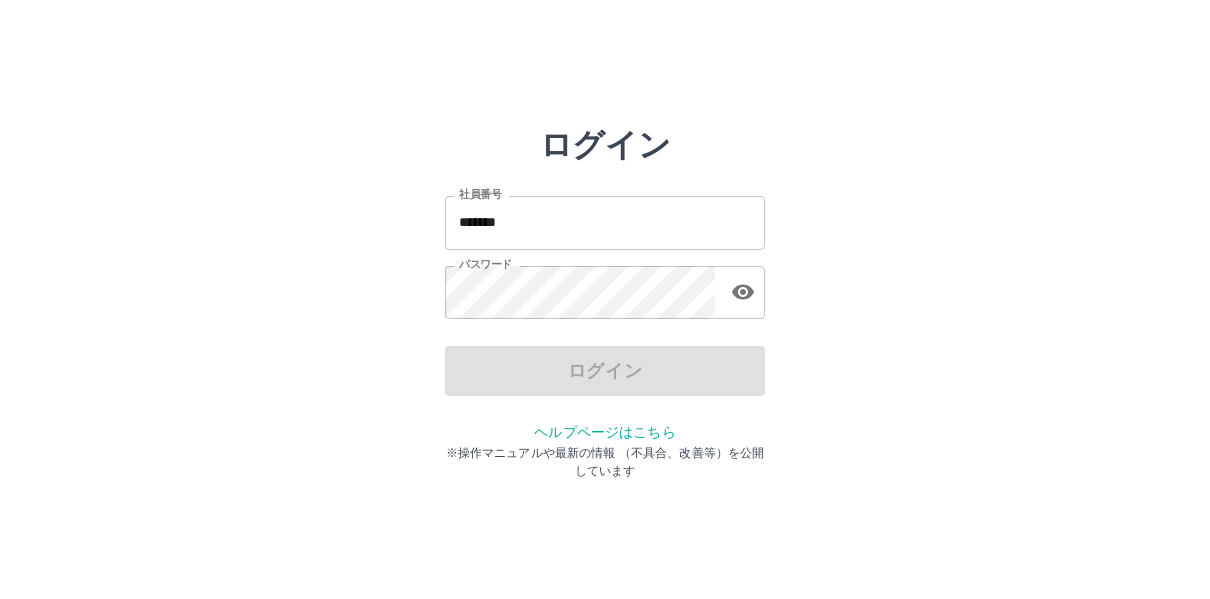 click on "*******" at bounding box center [605, 222] 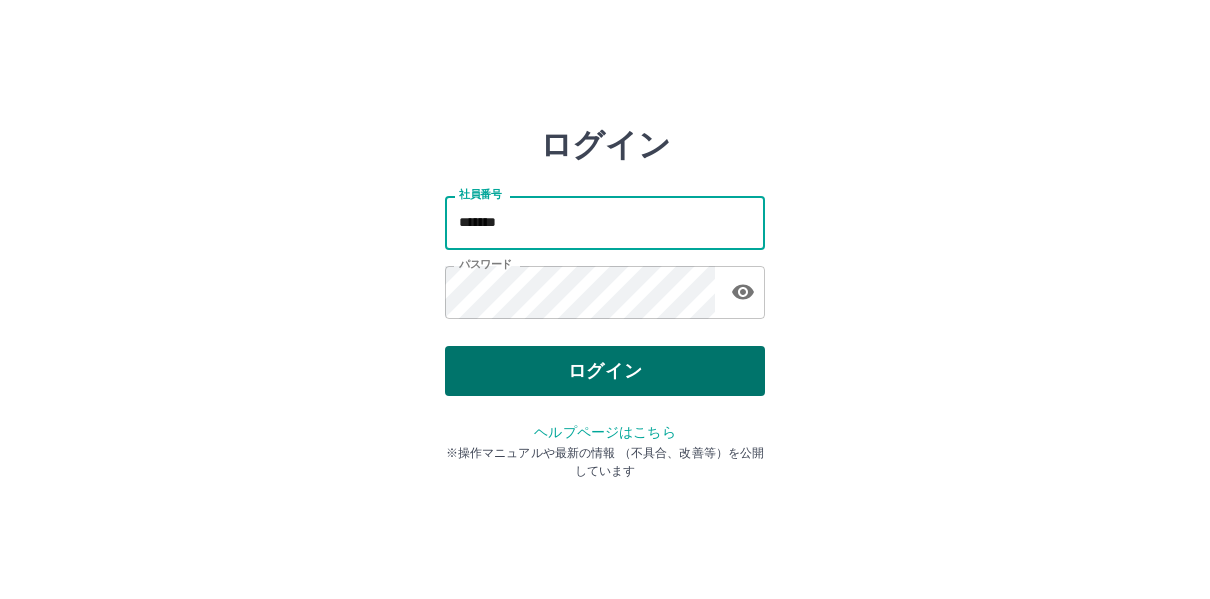 type on "*******" 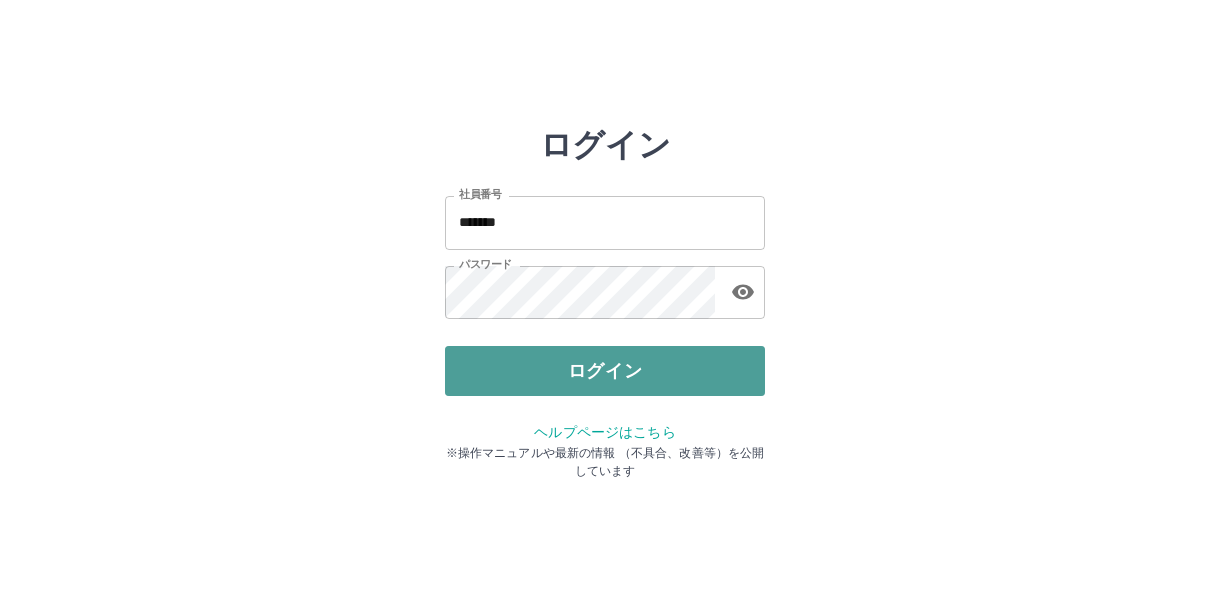 click on "ログイン" at bounding box center (605, 371) 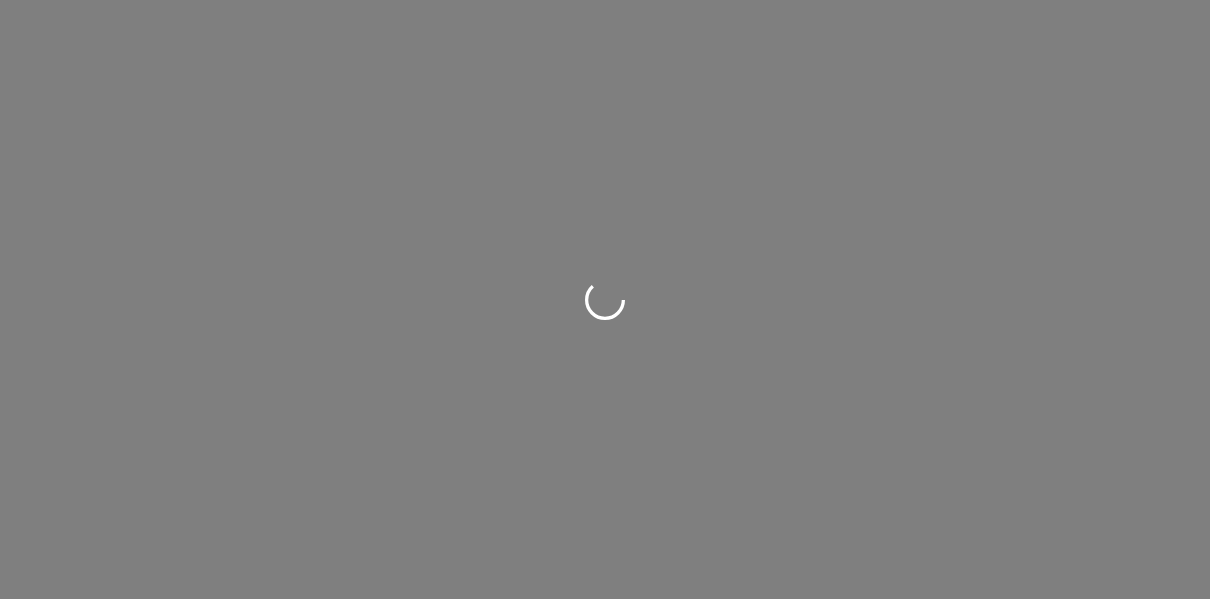 scroll, scrollTop: 0, scrollLeft: 0, axis: both 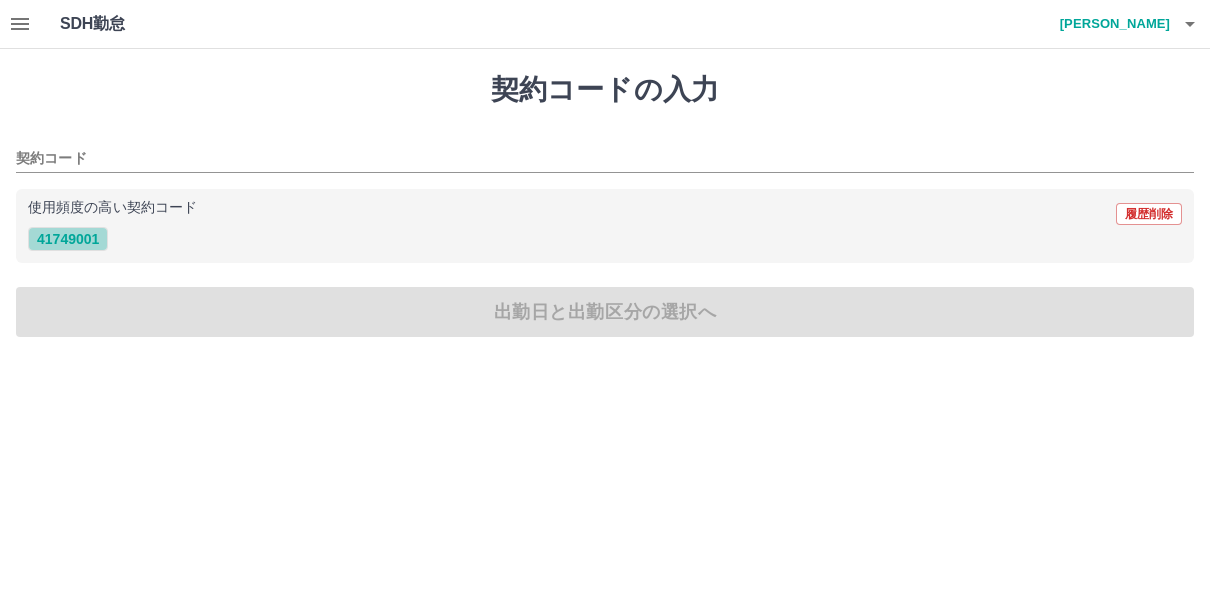 click on "41749001" at bounding box center [68, 239] 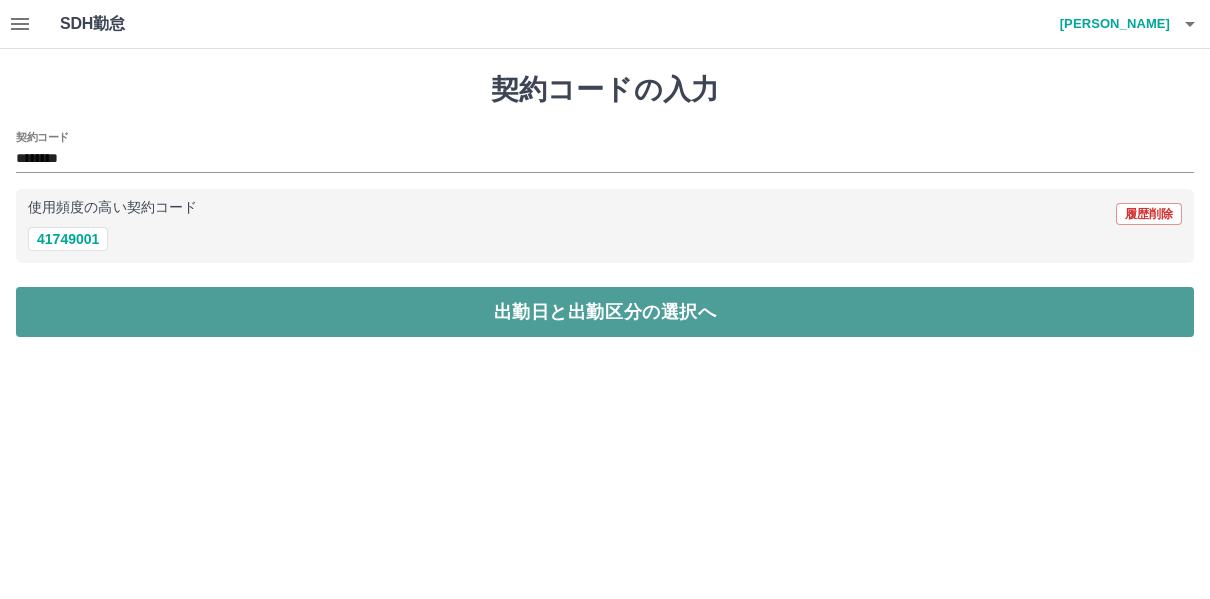 click on "出勤日と出勤区分の選択へ" at bounding box center [605, 312] 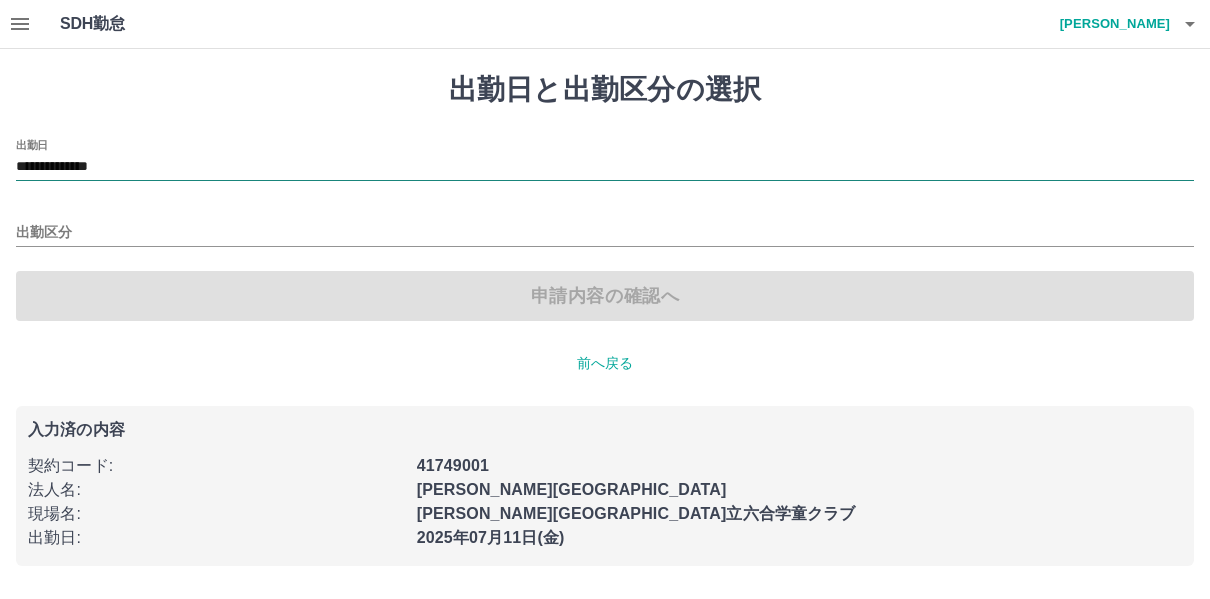 click on "**********" at bounding box center [605, 167] 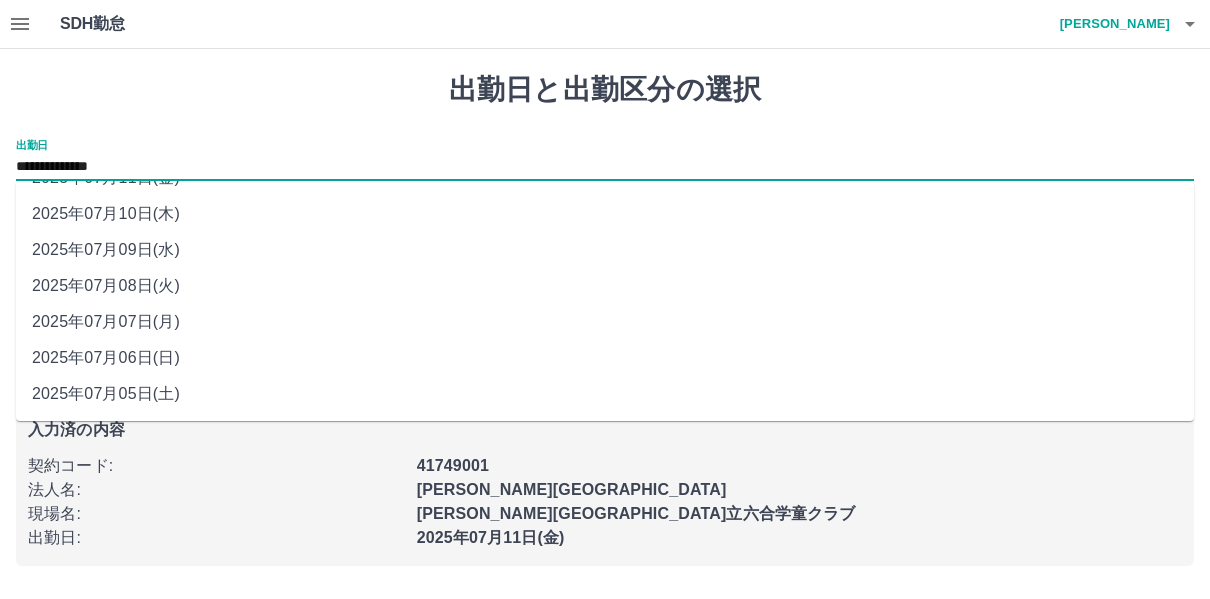 scroll, scrollTop: 100, scrollLeft: 0, axis: vertical 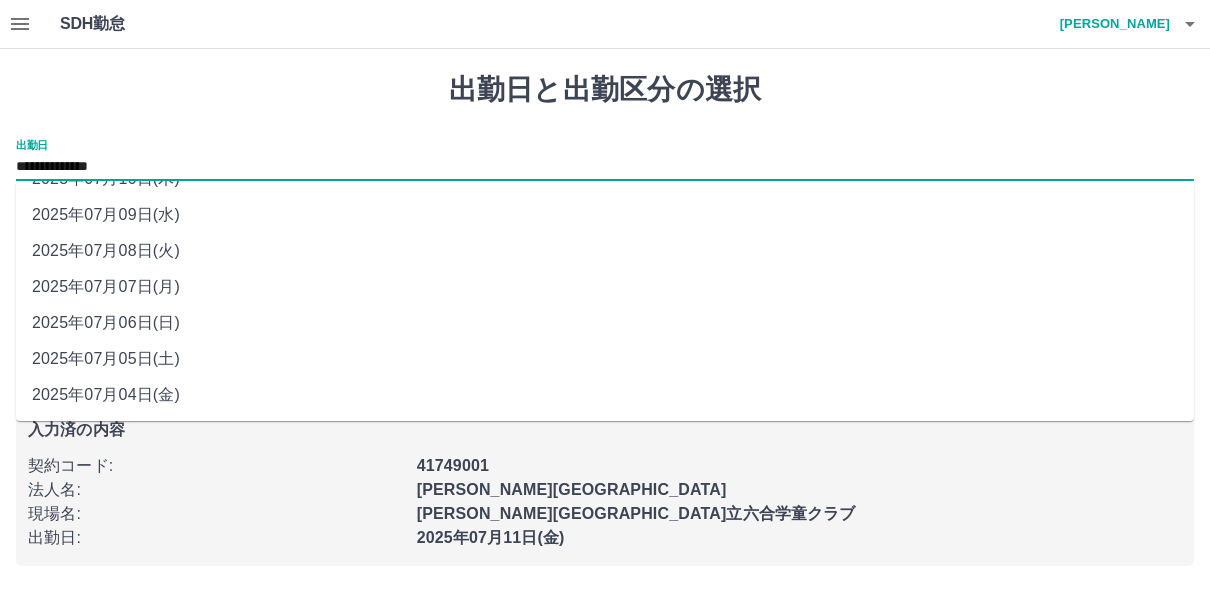 click on "出勤日と出勤区分の選択" at bounding box center [605, 90] 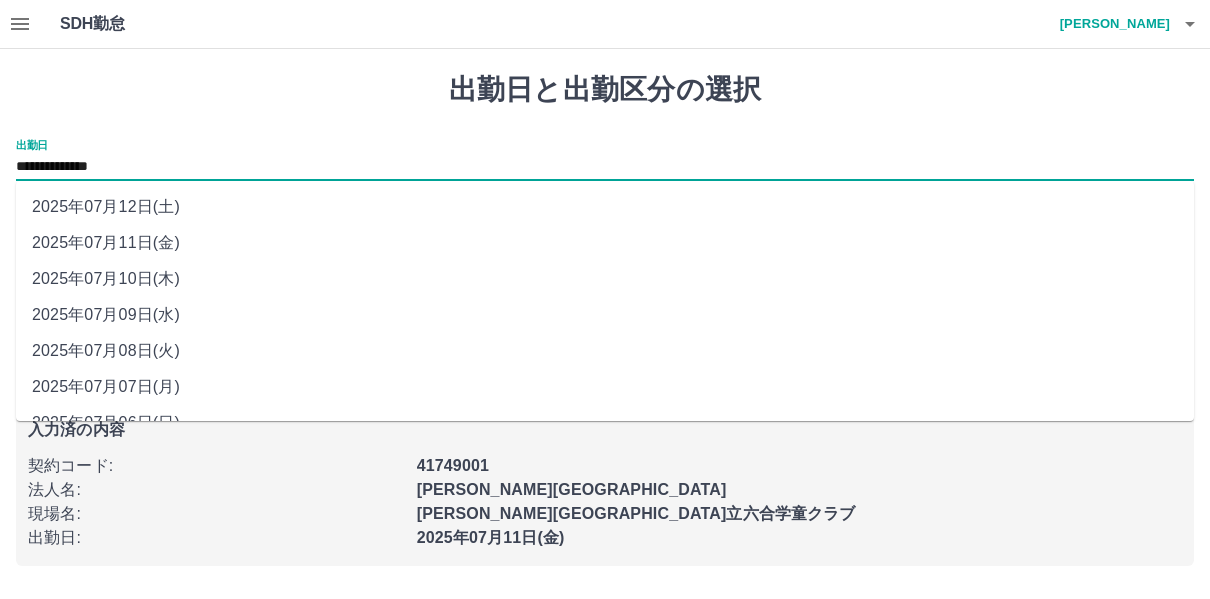 click on "**********" at bounding box center (605, 167) 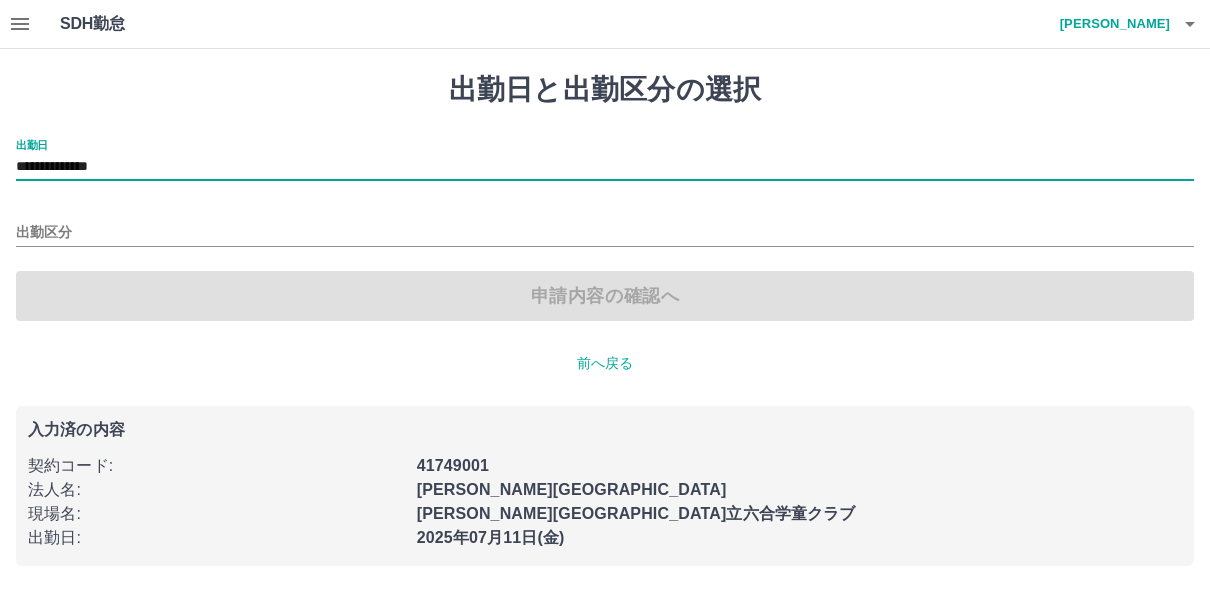 click on "**********" at bounding box center [605, 167] 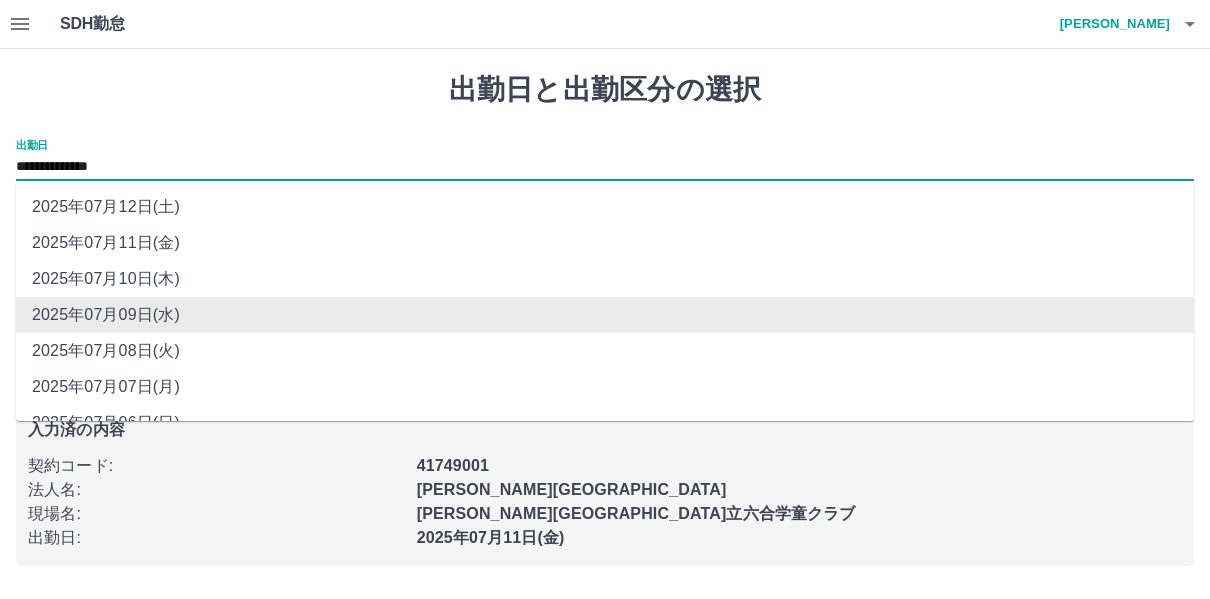 click on "2025年07月09日(水)" at bounding box center (605, 315) 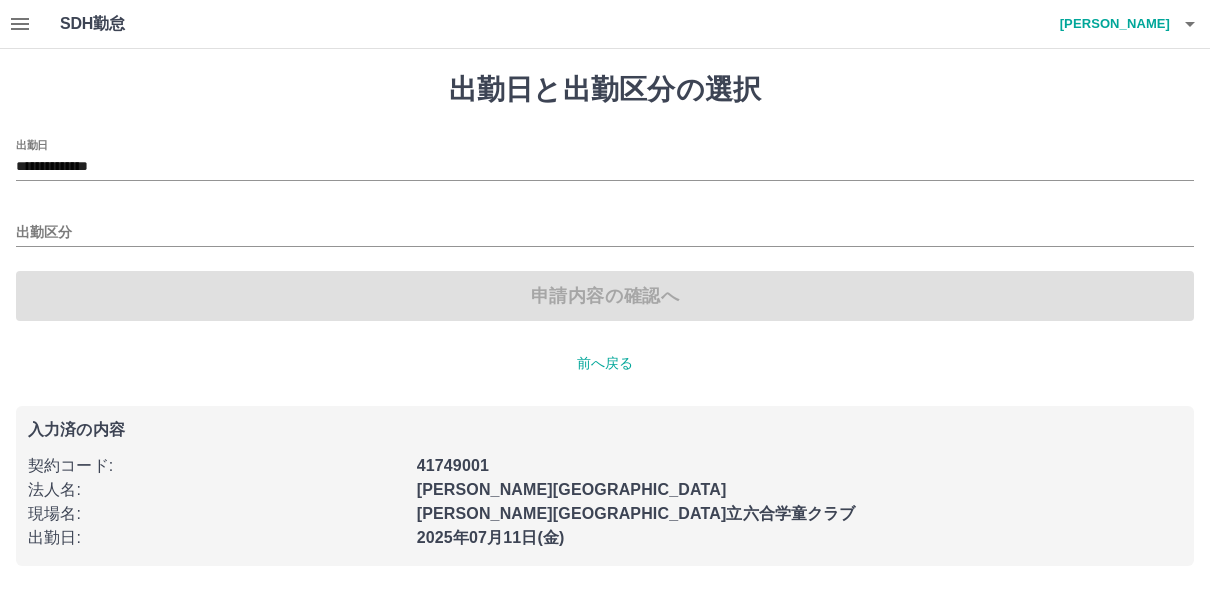 click on "前へ戻る" at bounding box center [605, 363] 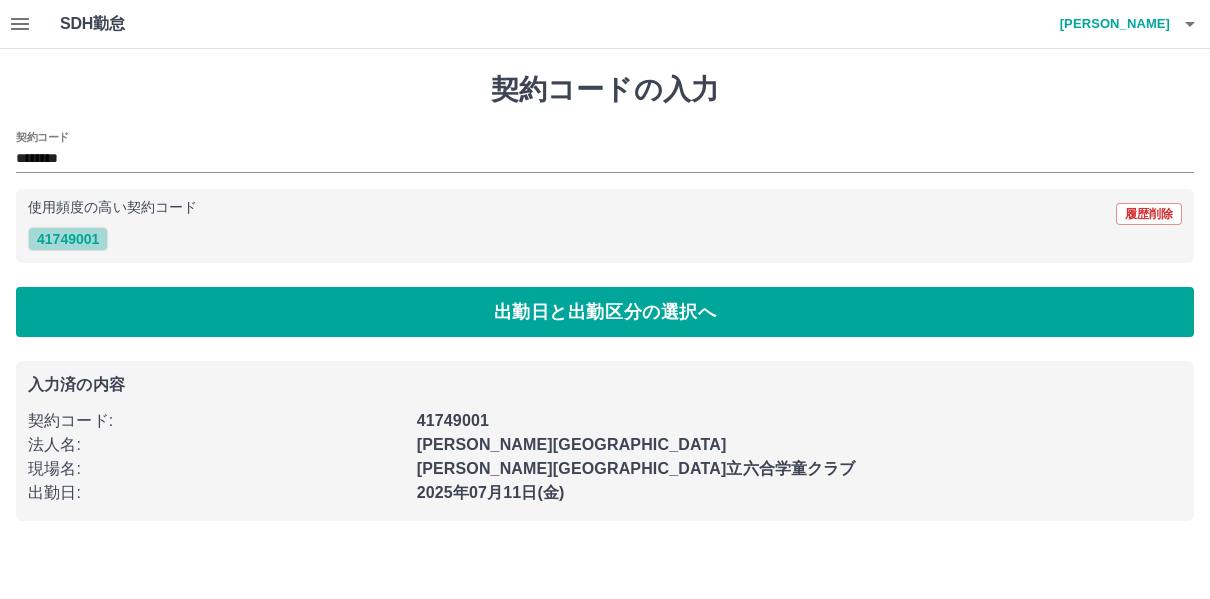 click on "41749001" at bounding box center (68, 239) 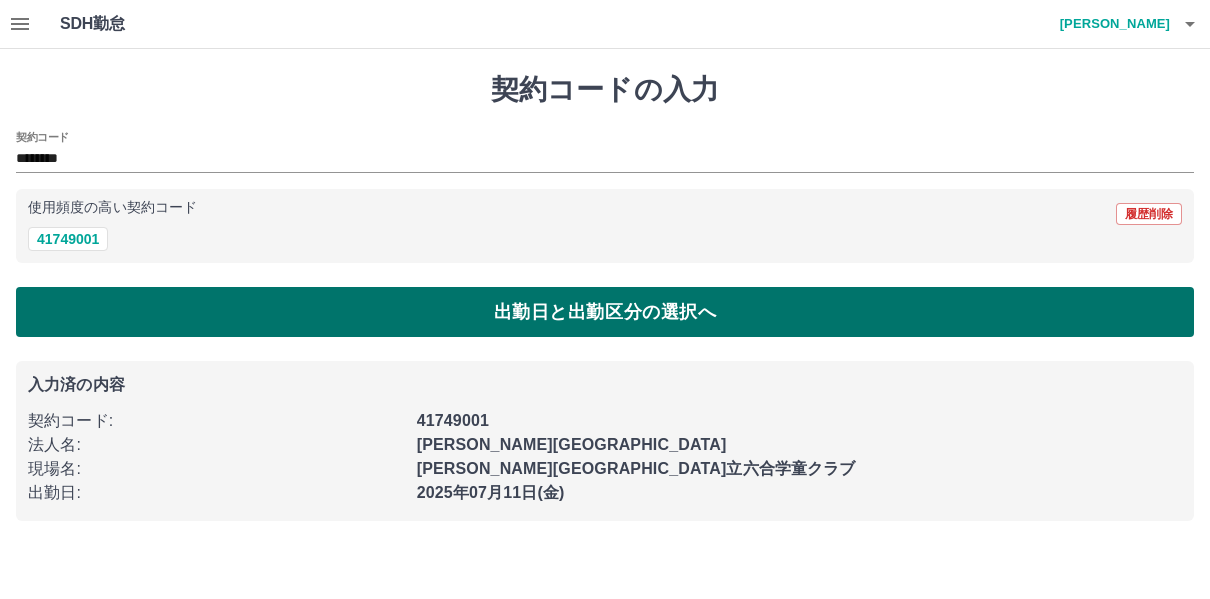 click on "出勤日と出勤区分の選択へ" at bounding box center [605, 312] 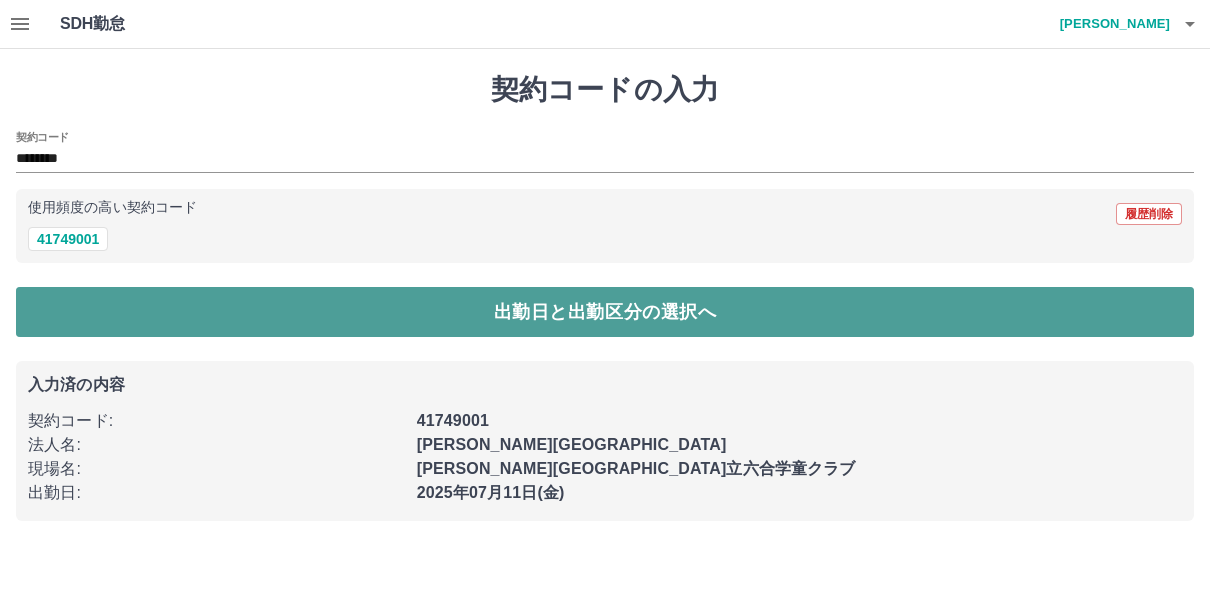 click on "出勤日と出勤区分の選択へ" at bounding box center [605, 312] 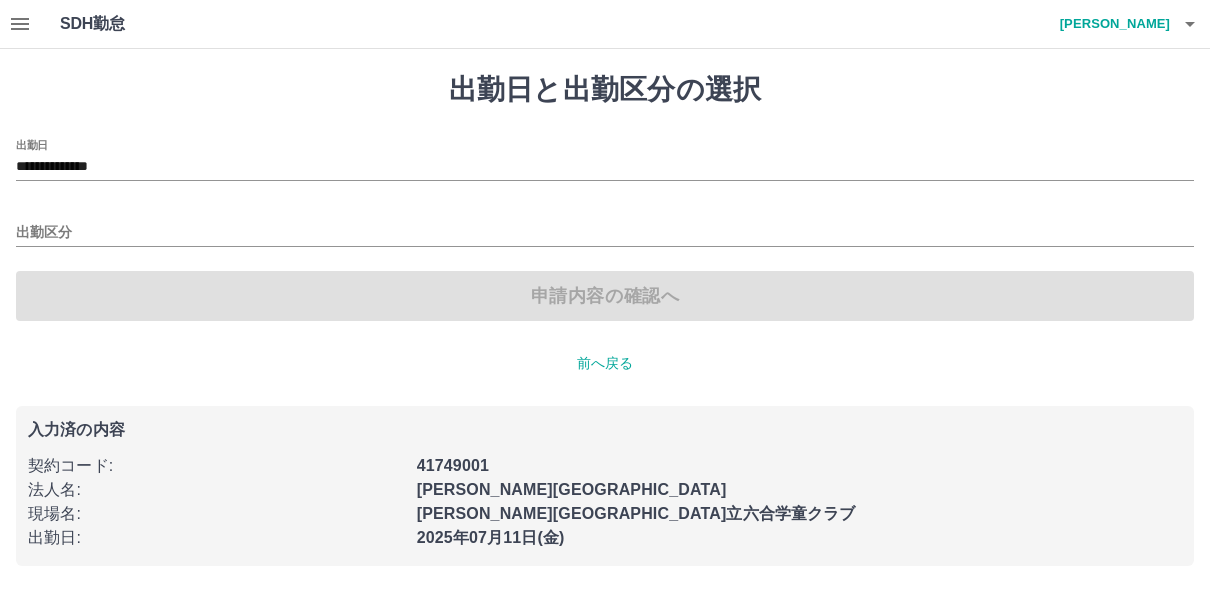 click on "**********" at bounding box center (605, 160) 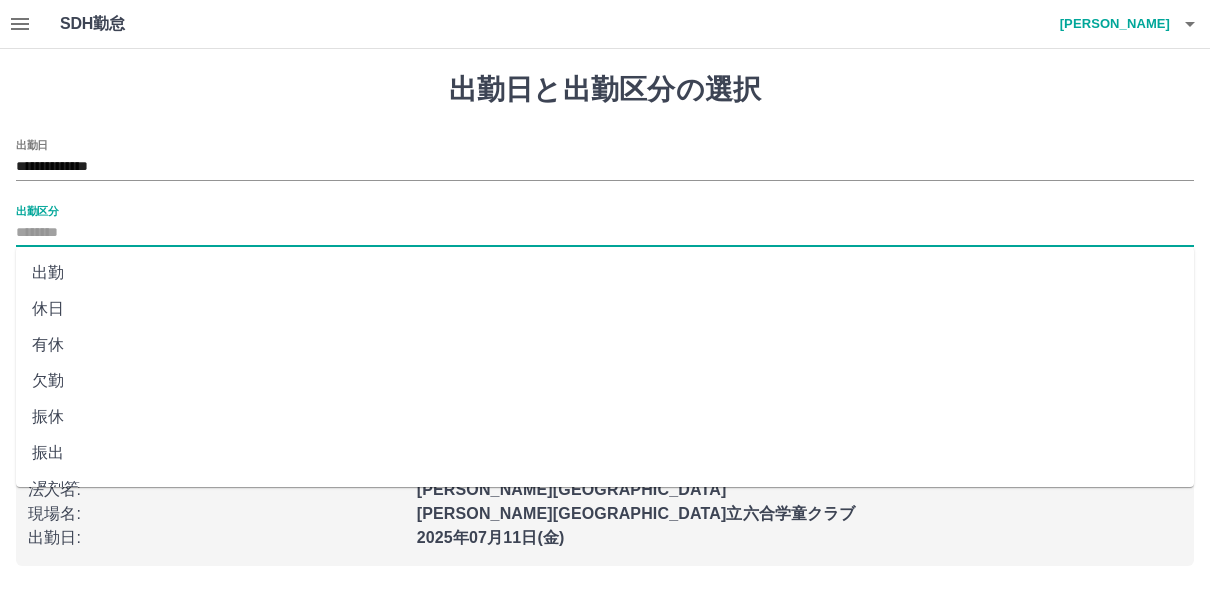 click on "出勤区分" at bounding box center [605, 233] 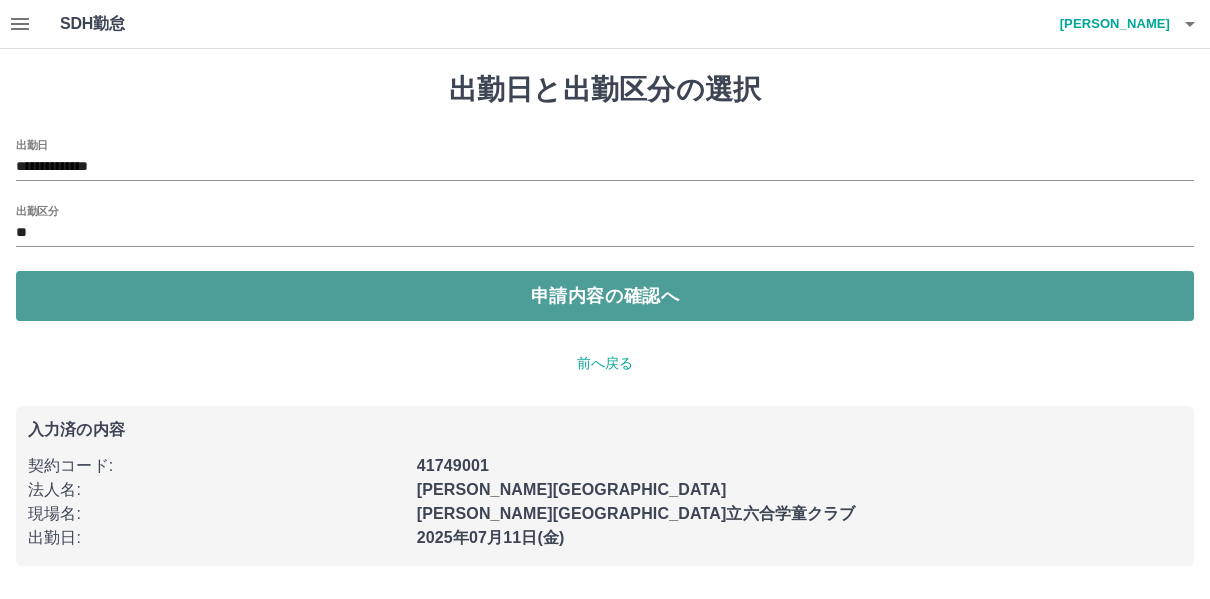 click on "申請内容の確認へ" at bounding box center [605, 296] 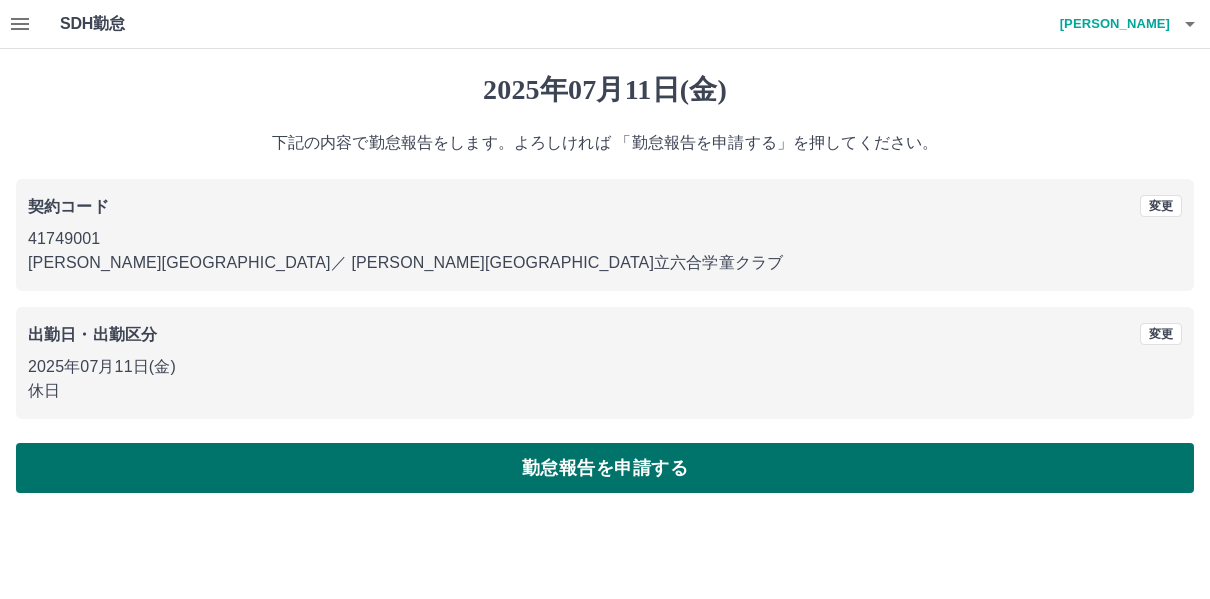 click on "勤怠報告を申請する" at bounding box center (605, 468) 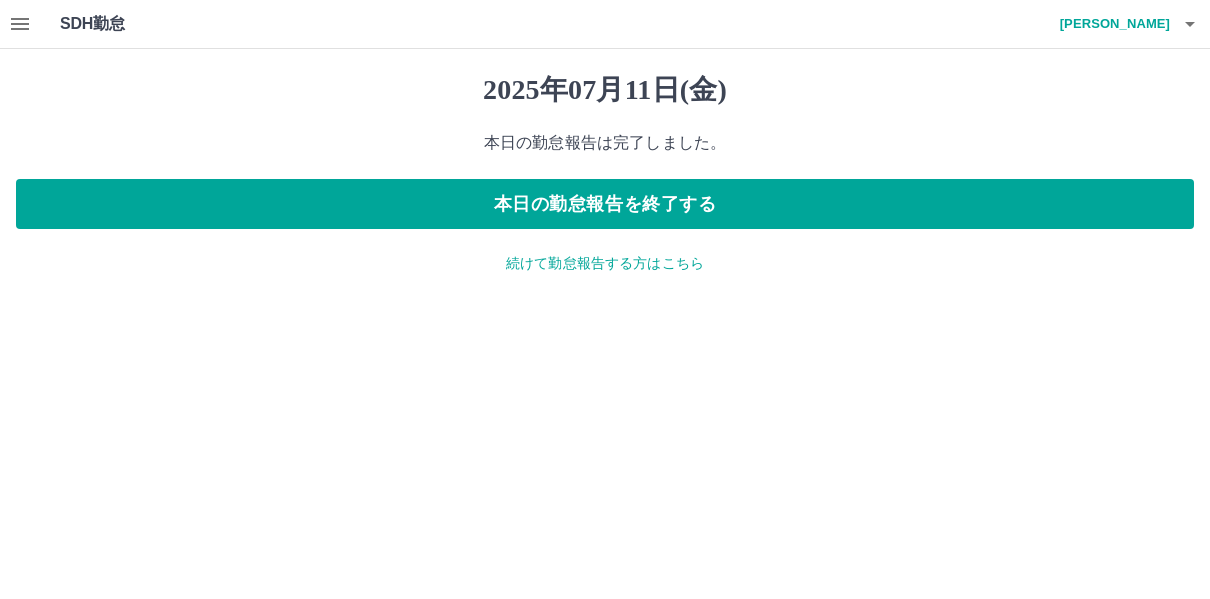 click on "続けて勤怠報告する方はこちら" at bounding box center (605, 263) 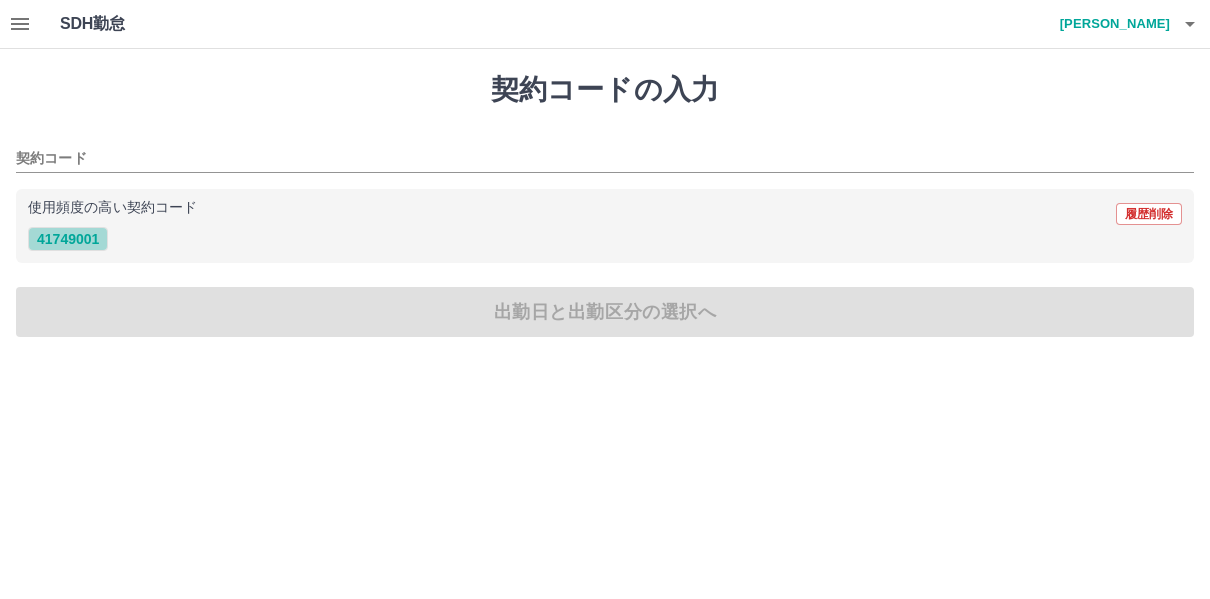 click on "41749001" at bounding box center (68, 239) 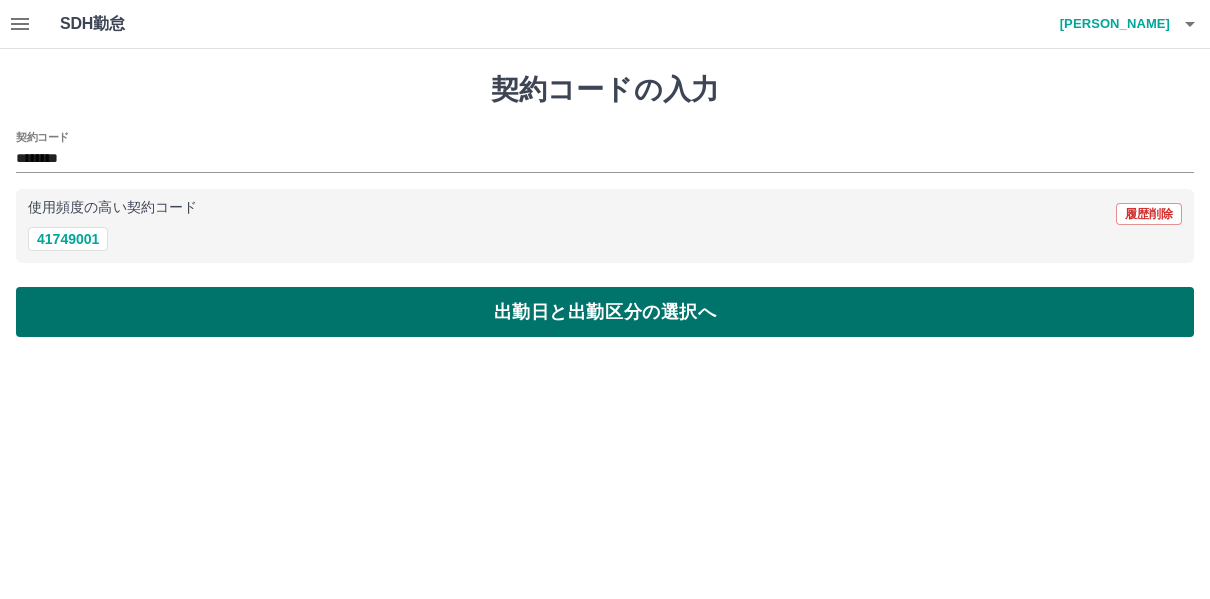 click on "出勤日と出勤区分の選択へ" at bounding box center (605, 312) 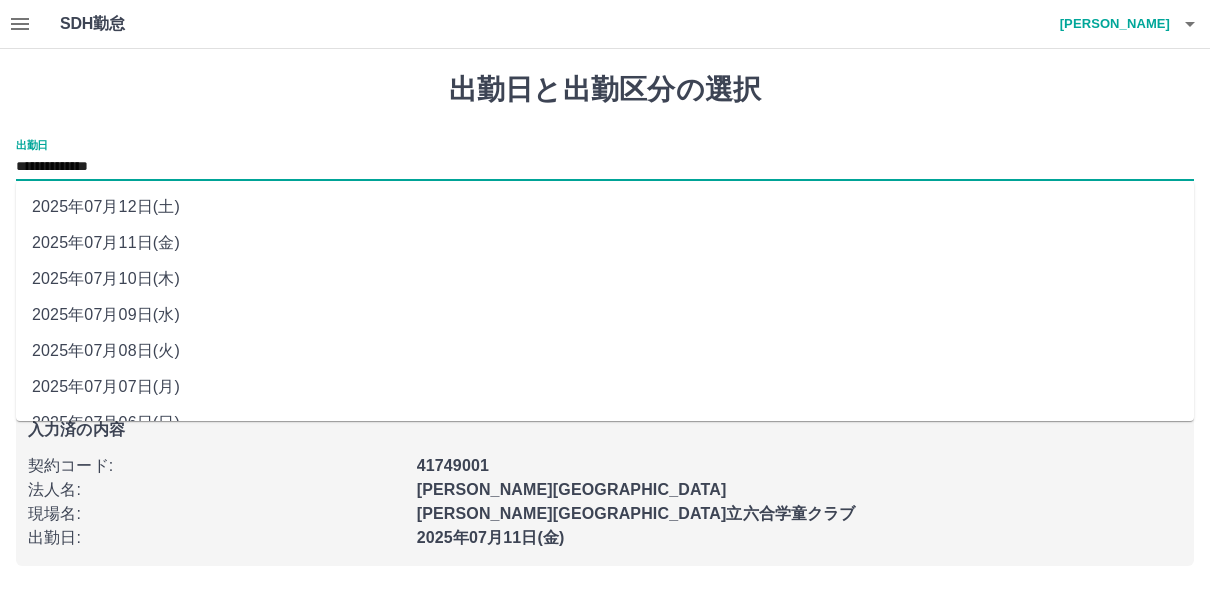 click on "**********" at bounding box center (605, 167) 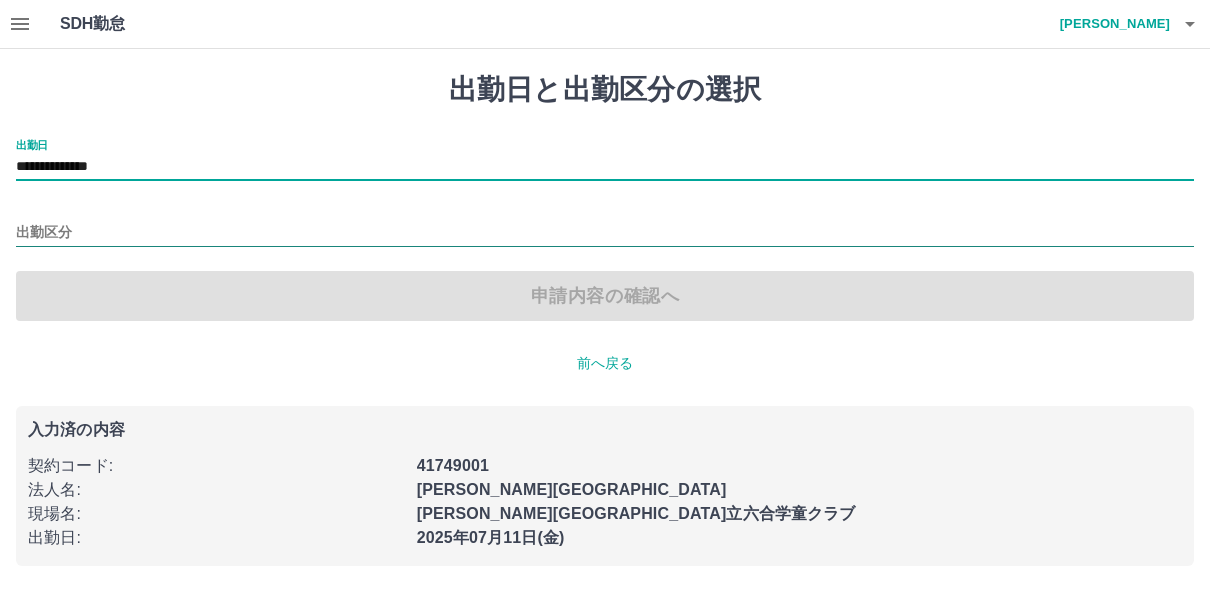 click on "出勤区分" at bounding box center (605, 233) 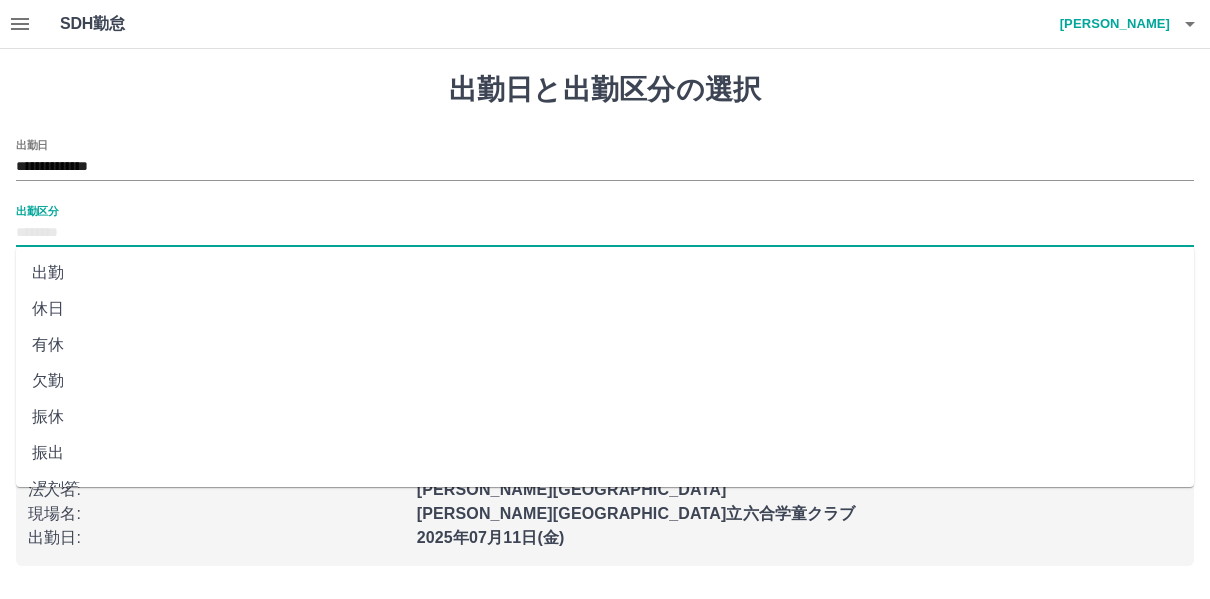 click on "休日" at bounding box center (605, 309) 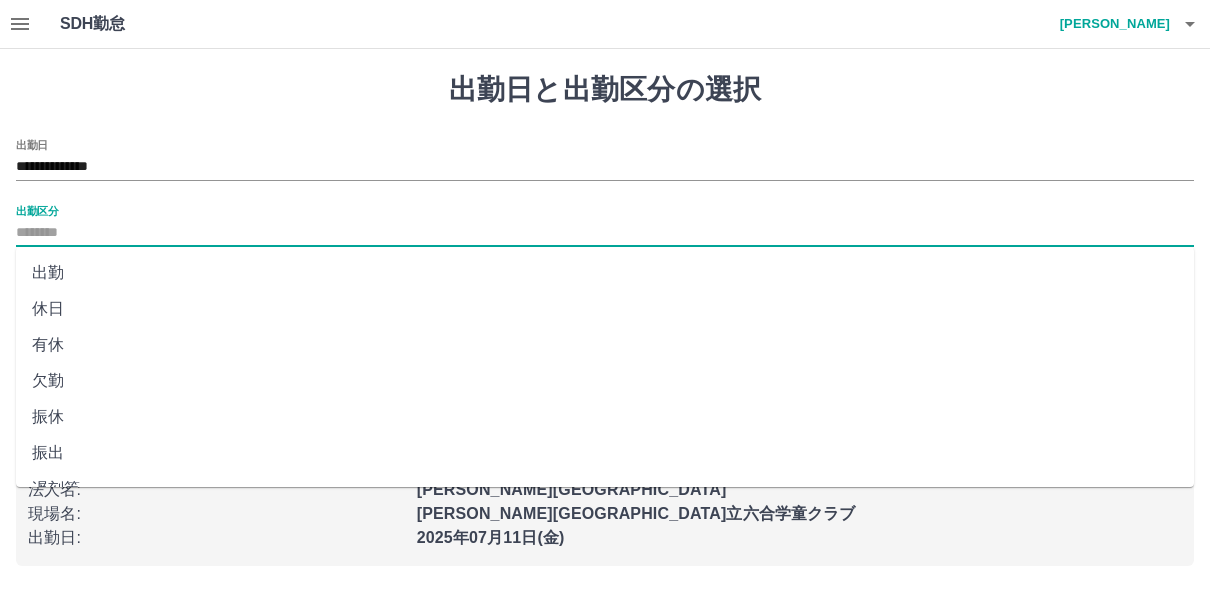 type on "**" 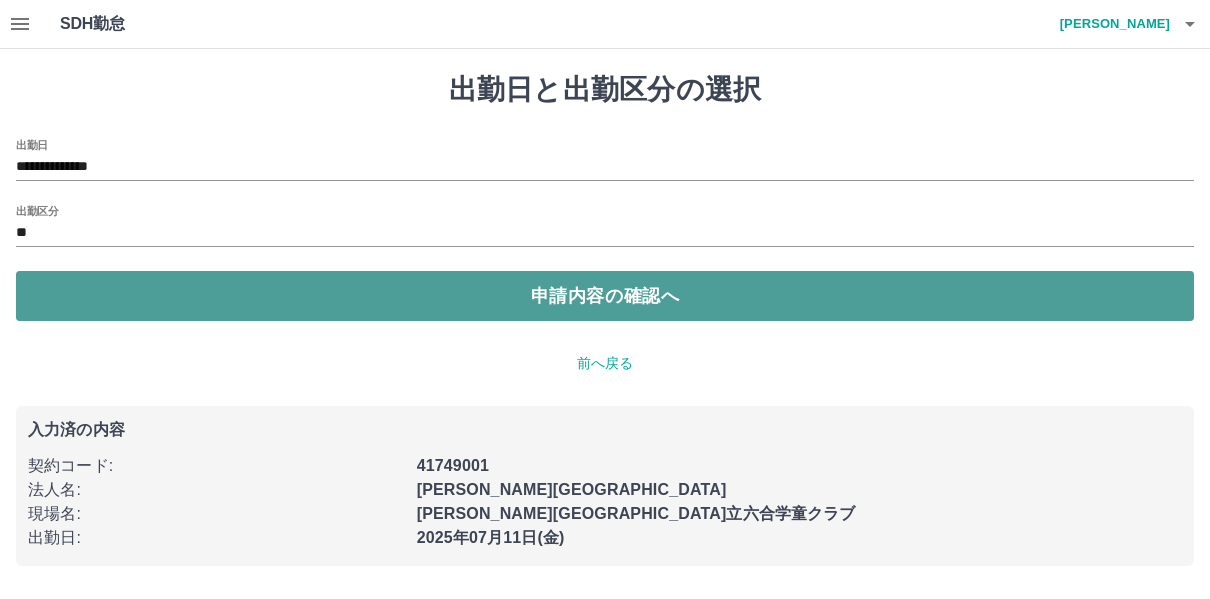 click on "申請内容の確認へ" at bounding box center (605, 296) 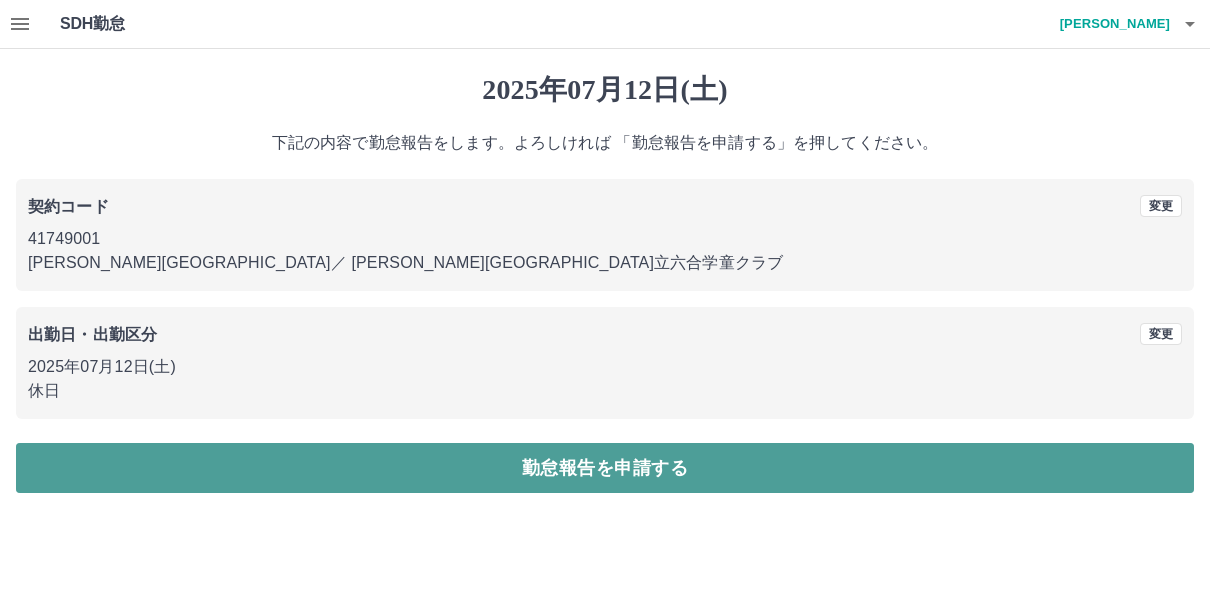 click on "勤怠報告を申請する" at bounding box center [605, 468] 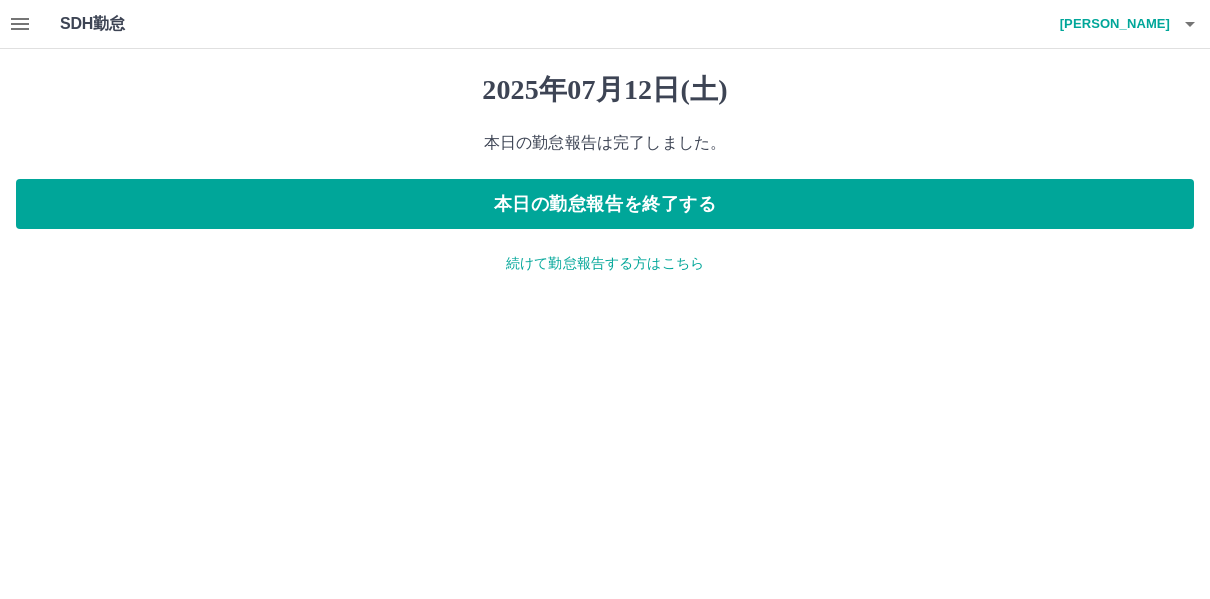 click 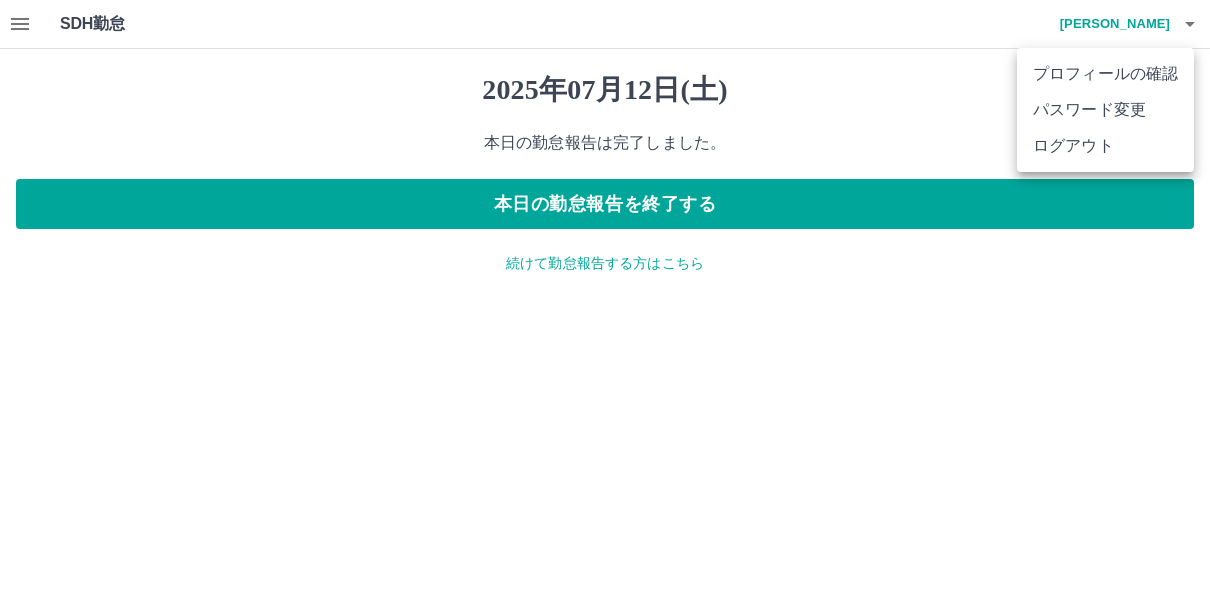 click on "ログアウト" at bounding box center (1105, 146) 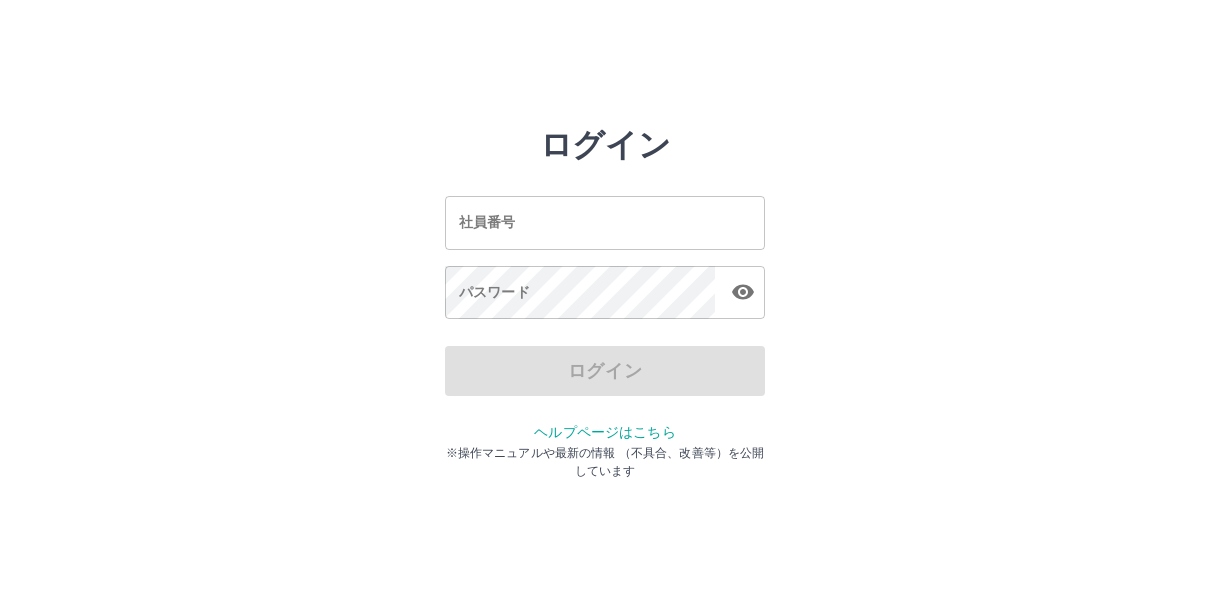 scroll, scrollTop: 0, scrollLeft: 0, axis: both 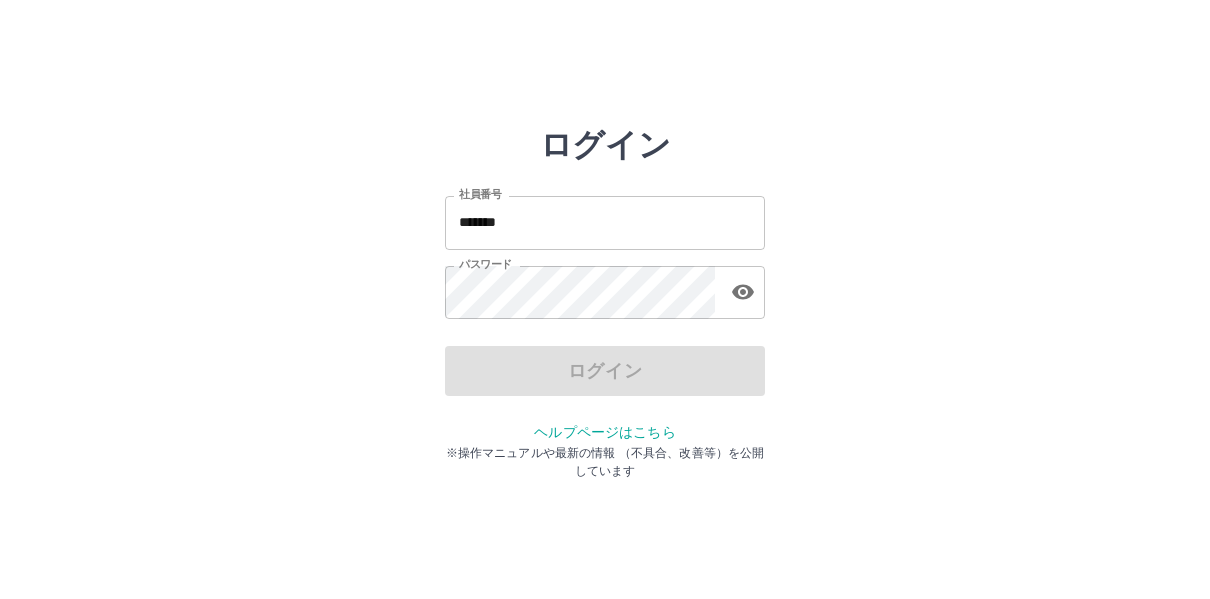 click on "*******" at bounding box center (605, 222) 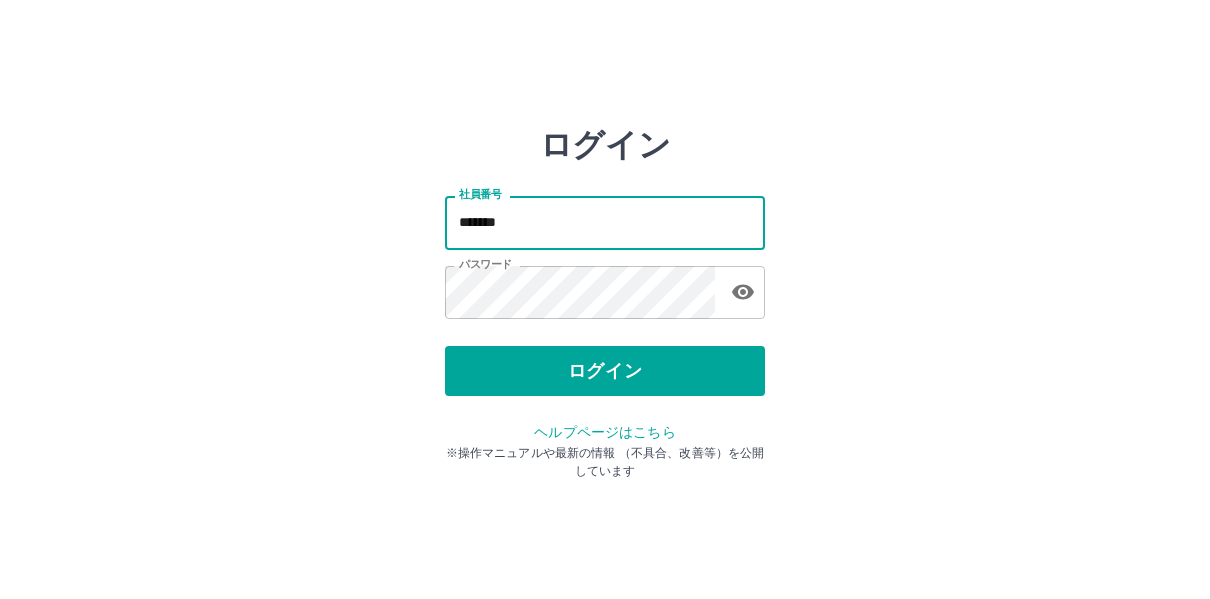type on "*******" 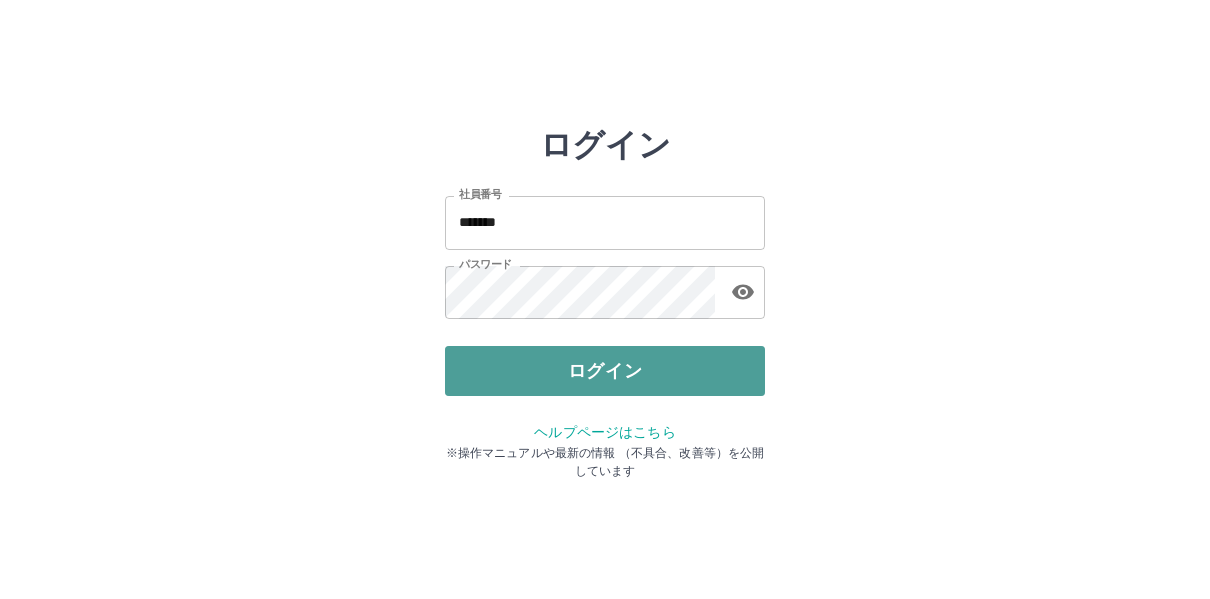 click on "ログイン" at bounding box center (605, 371) 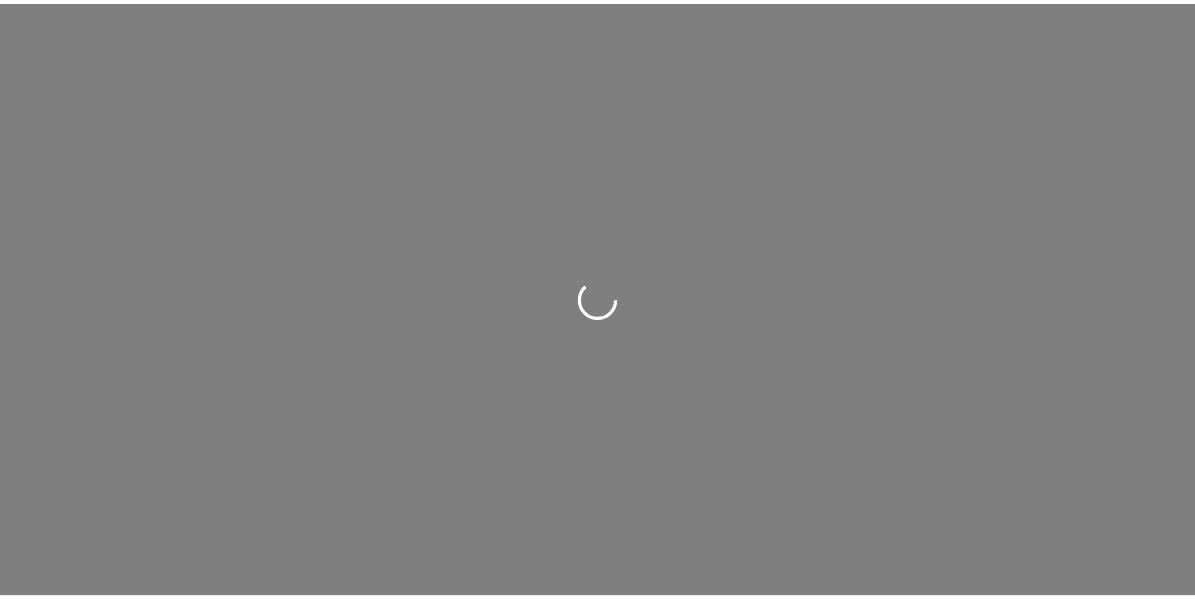 scroll, scrollTop: 0, scrollLeft: 0, axis: both 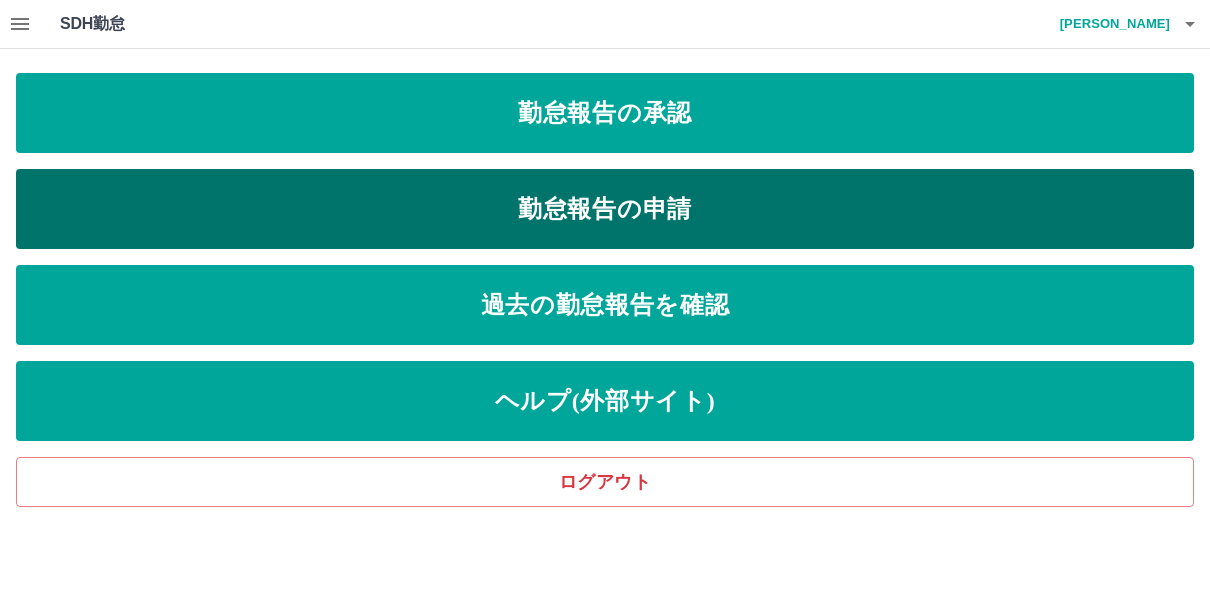 click on "勤怠報告の申請" at bounding box center [605, 209] 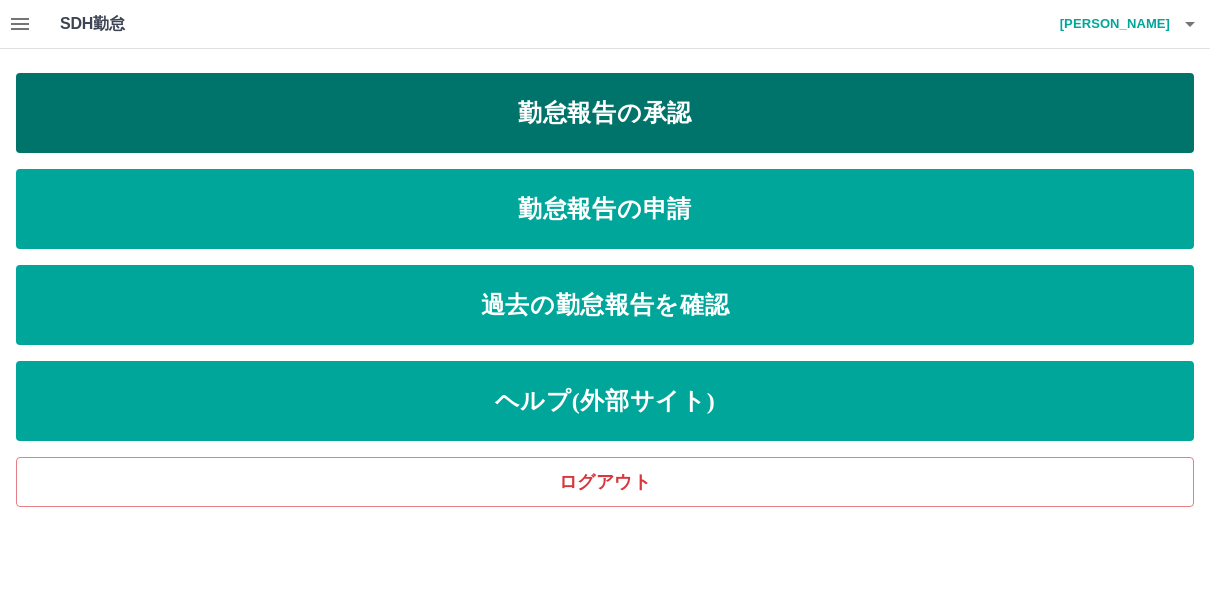 click on "勤怠報告の承認" at bounding box center (605, 113) 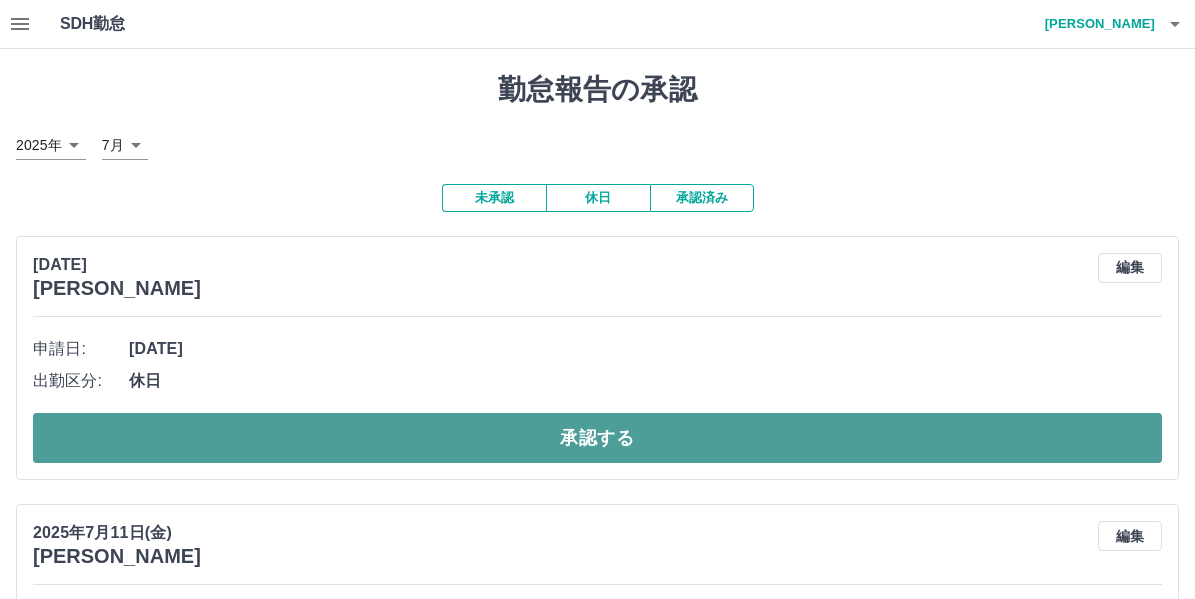 click on "承認する" at bounding box center [597, 438] 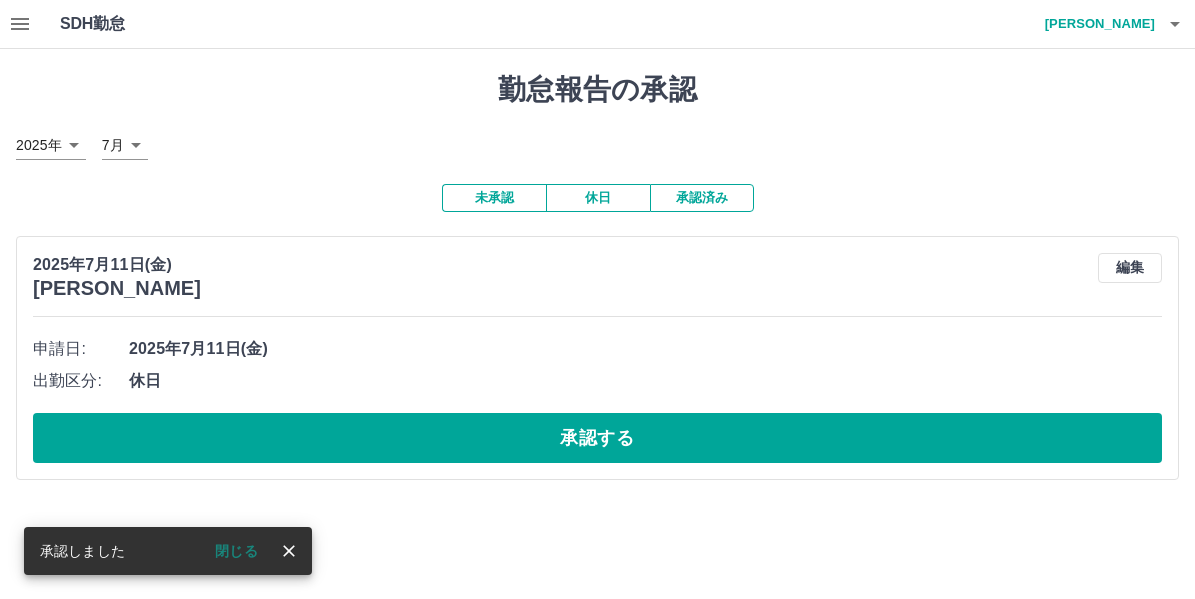scroll, scrollTop: 0, scrollLeft: 0, axis: both 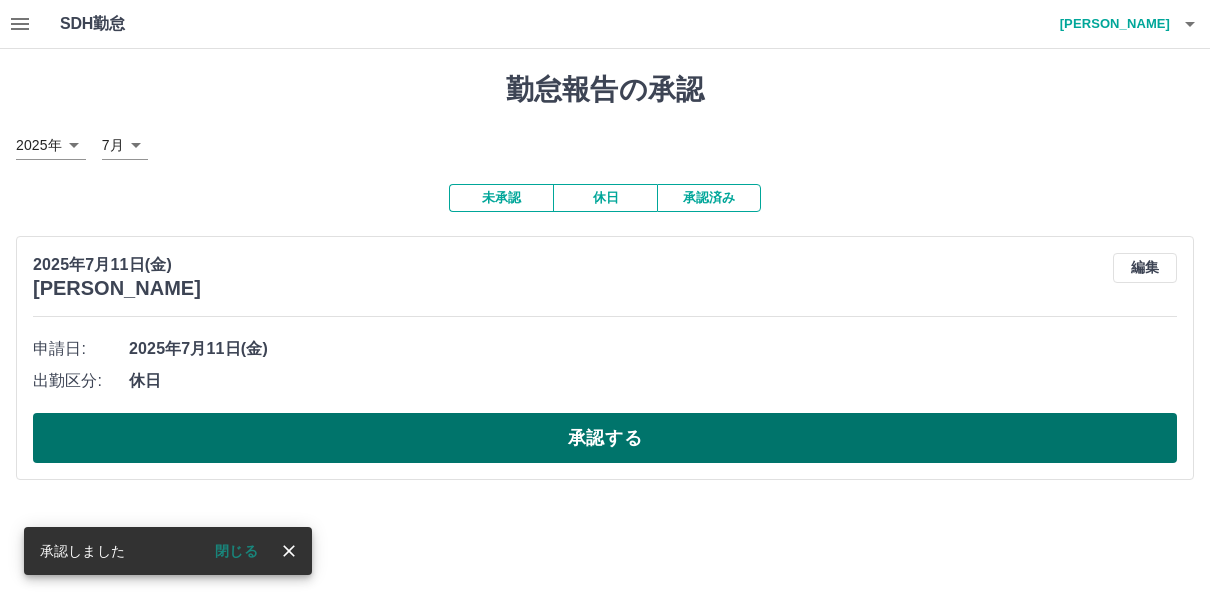 click on "承認する" at bounding box center (605, 438) 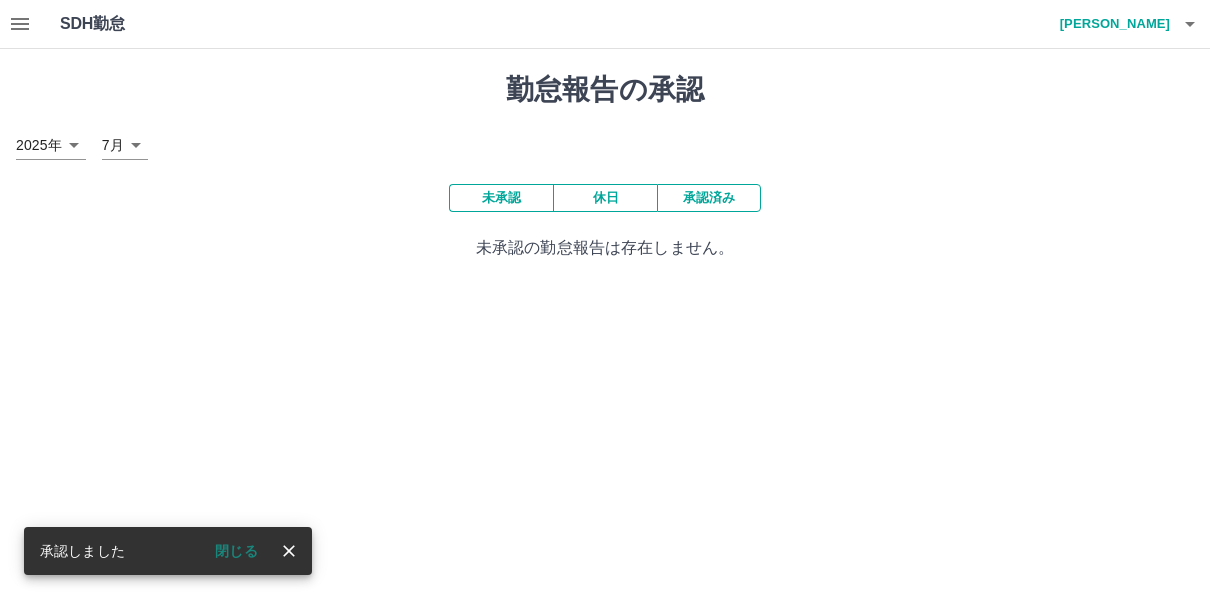 click on "承認済み" at bounding box center [709, 198] 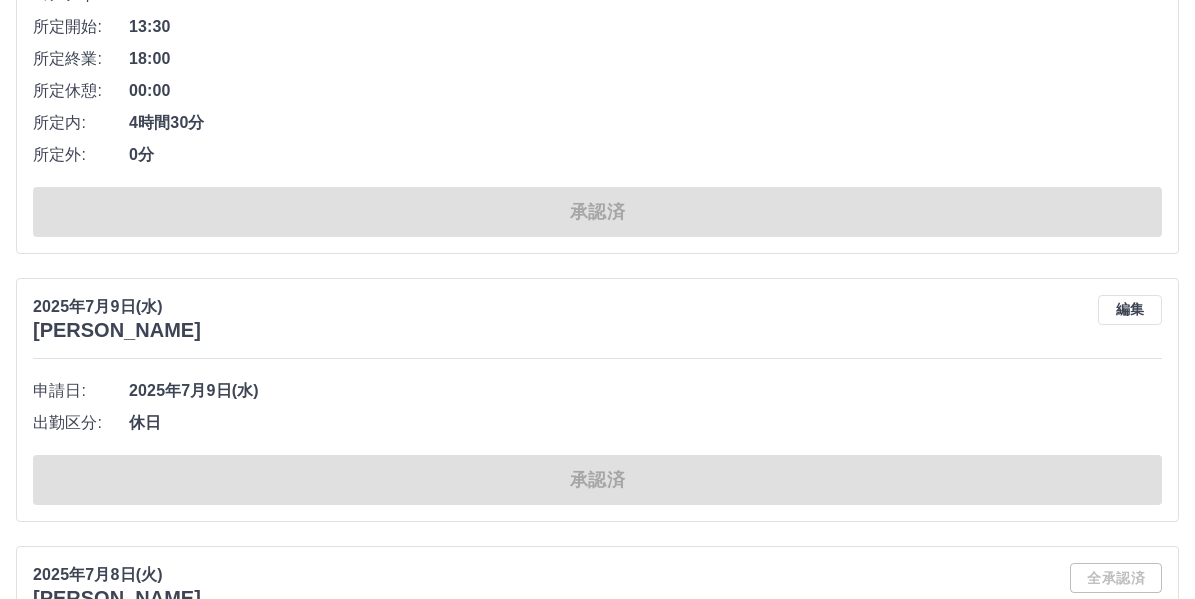 scroll, scrollTop: 6500, scrollLeft: 0, axis: vertical 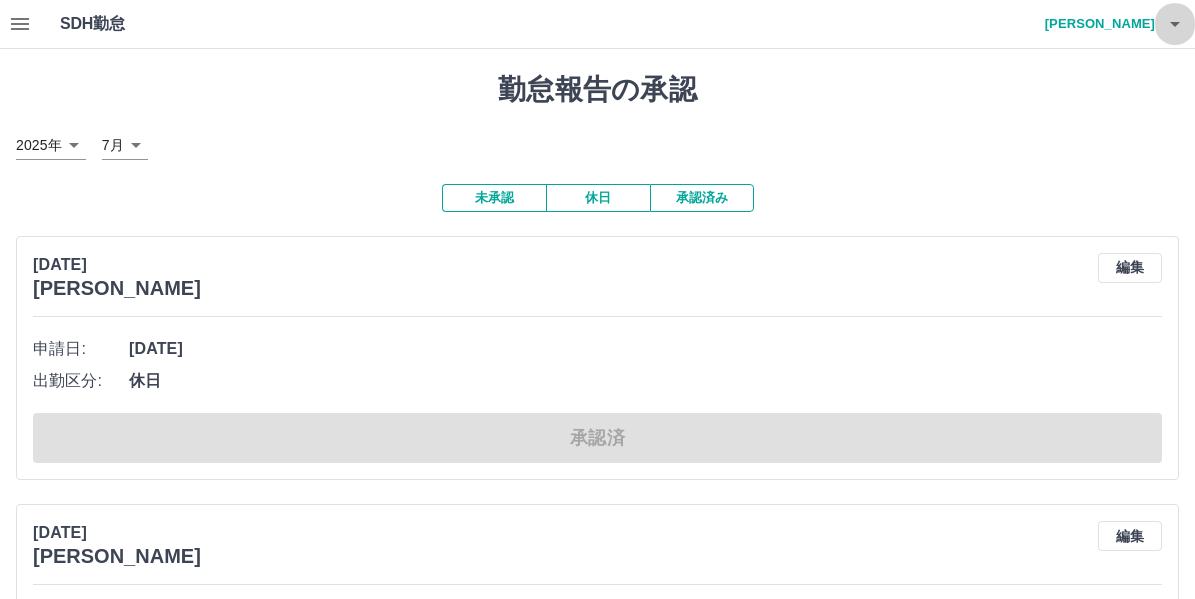 click 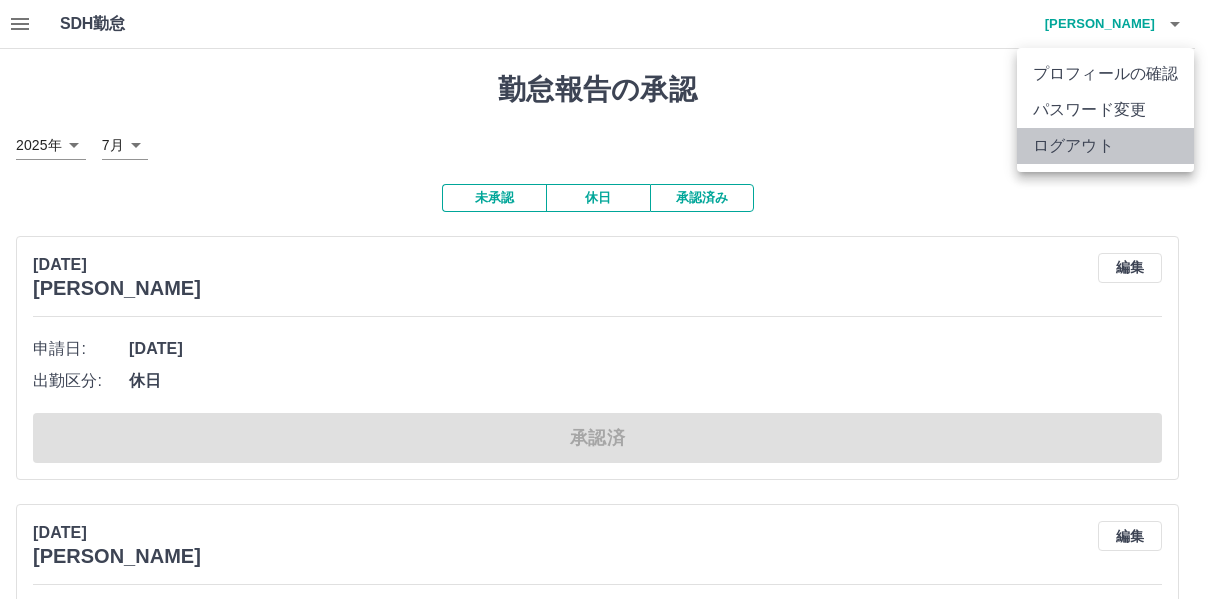 click on "ログアウト" at bounding box center [1105, 146] 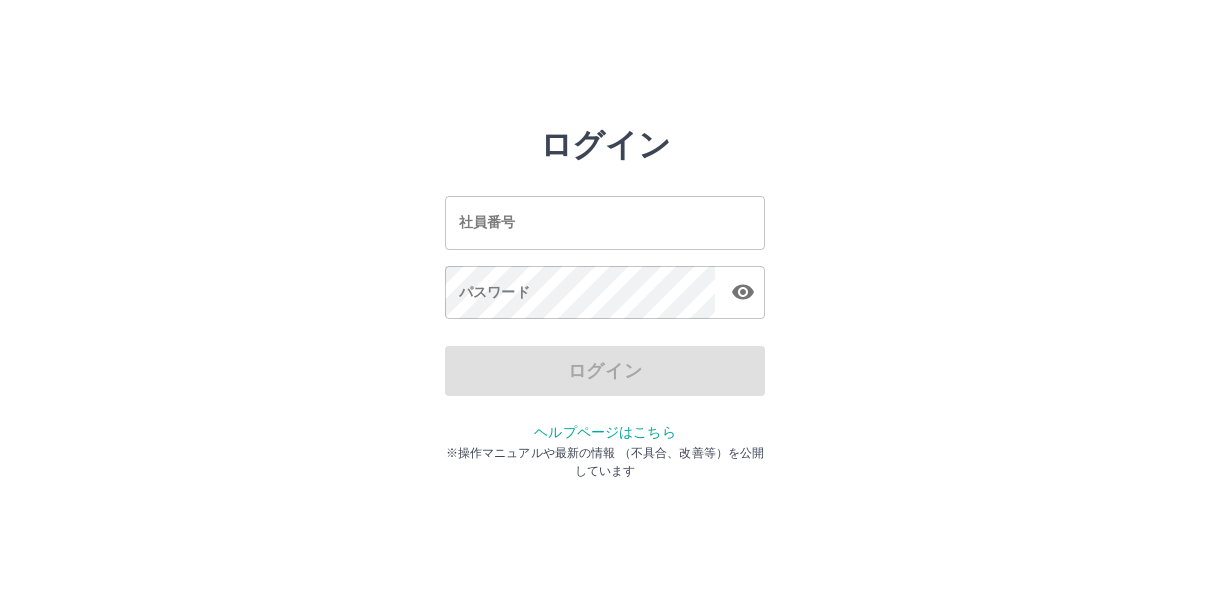scroll, scrollTop: 0, scrollLeft: 0, axis: both 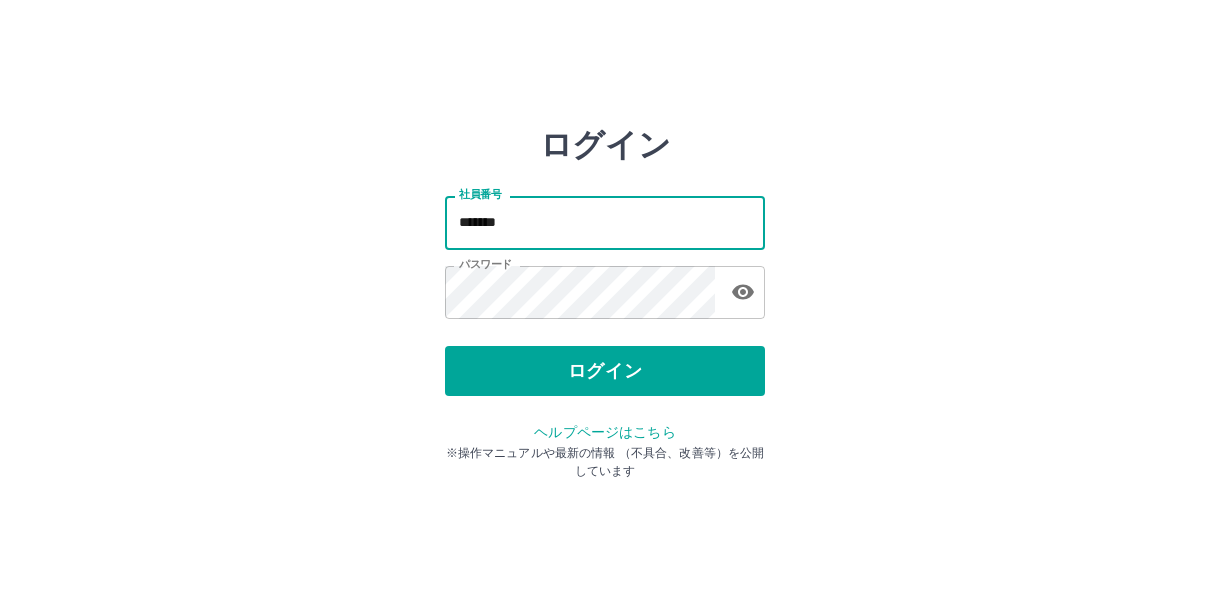 click on "*******" at bounding box center [605, 222] 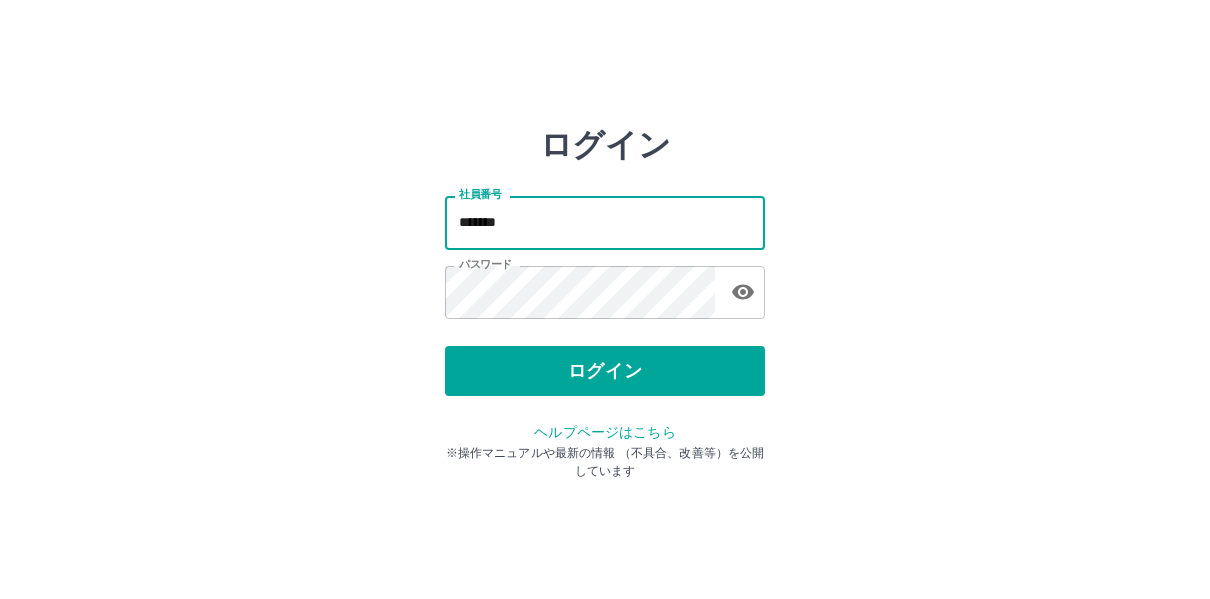 type on "*******" 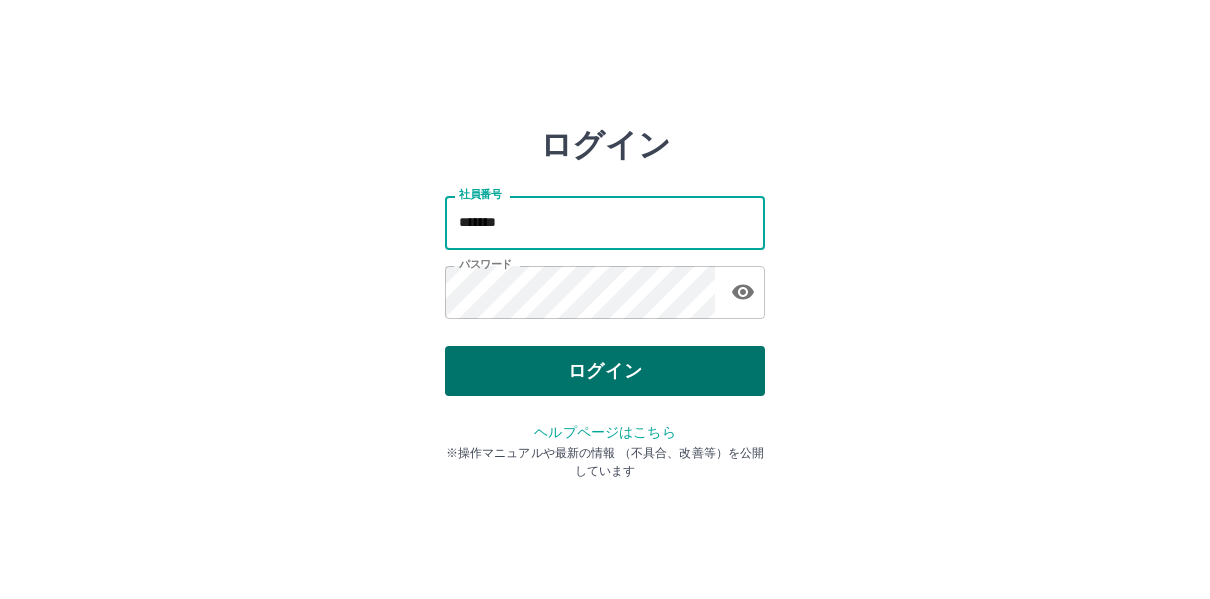click on "ログイン" at bounding box center (605, 371) 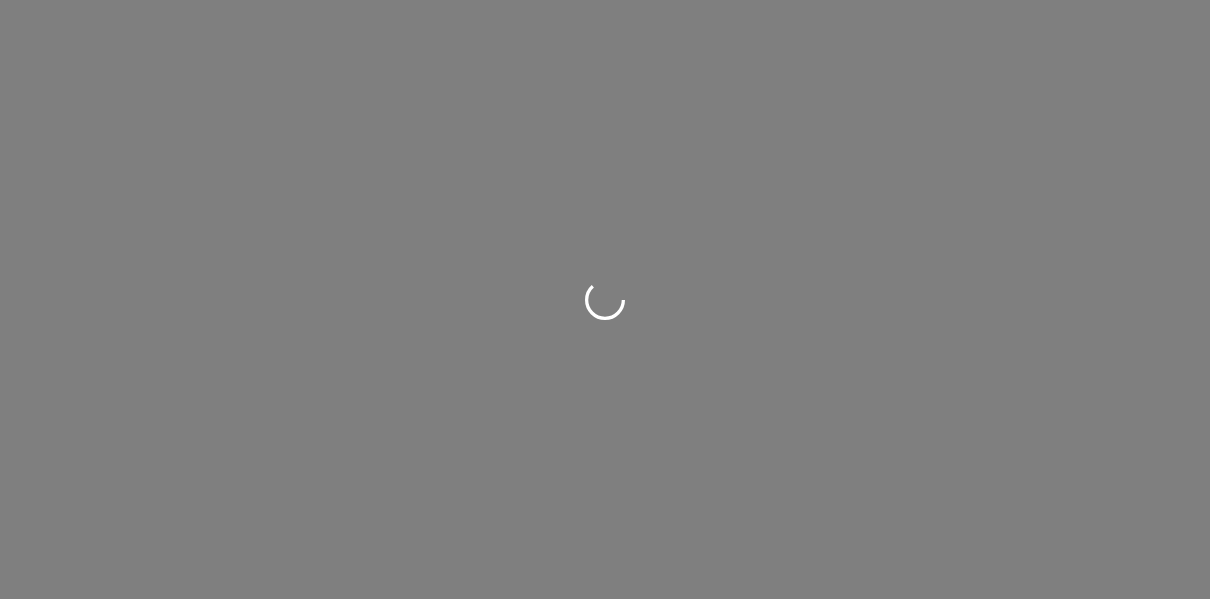 scroll, scrollTop: 0, scrollLeft: 0, axis: both 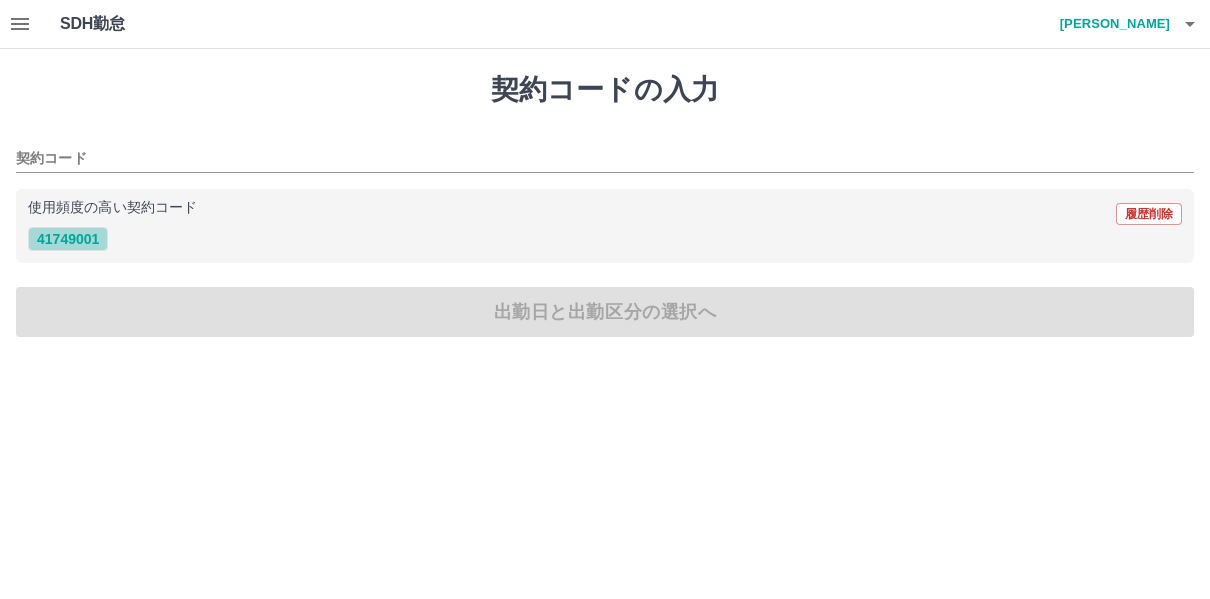 click on "41749001" at bounding box center [68, 239] 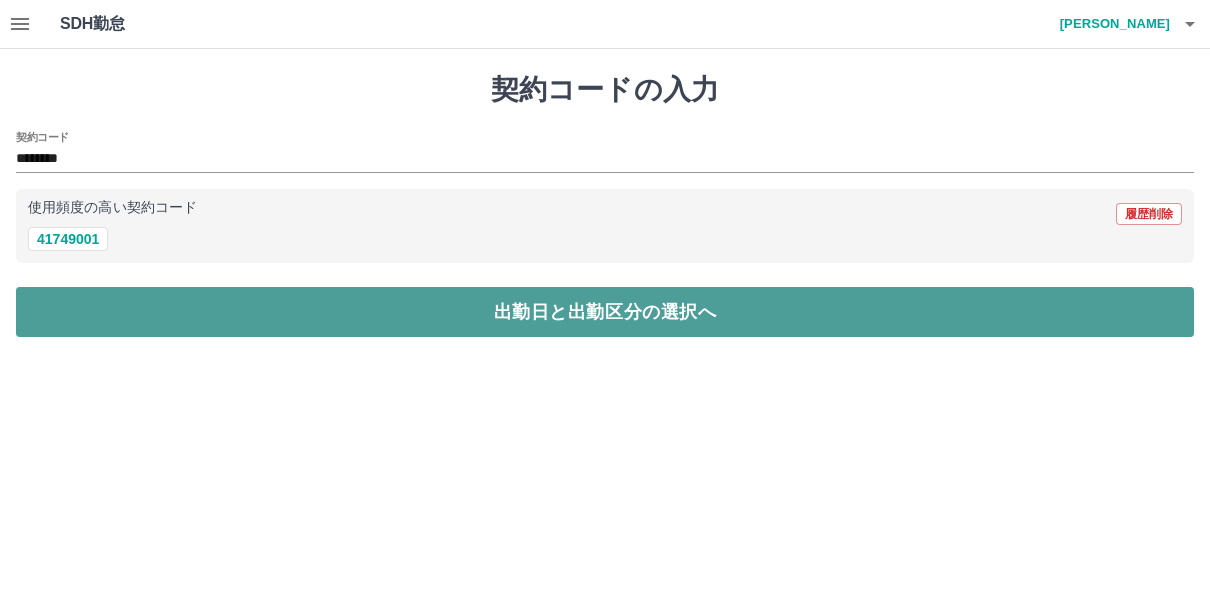 click on "出勤日と出勤区分の選択へ" at bounding box center [605, 312] 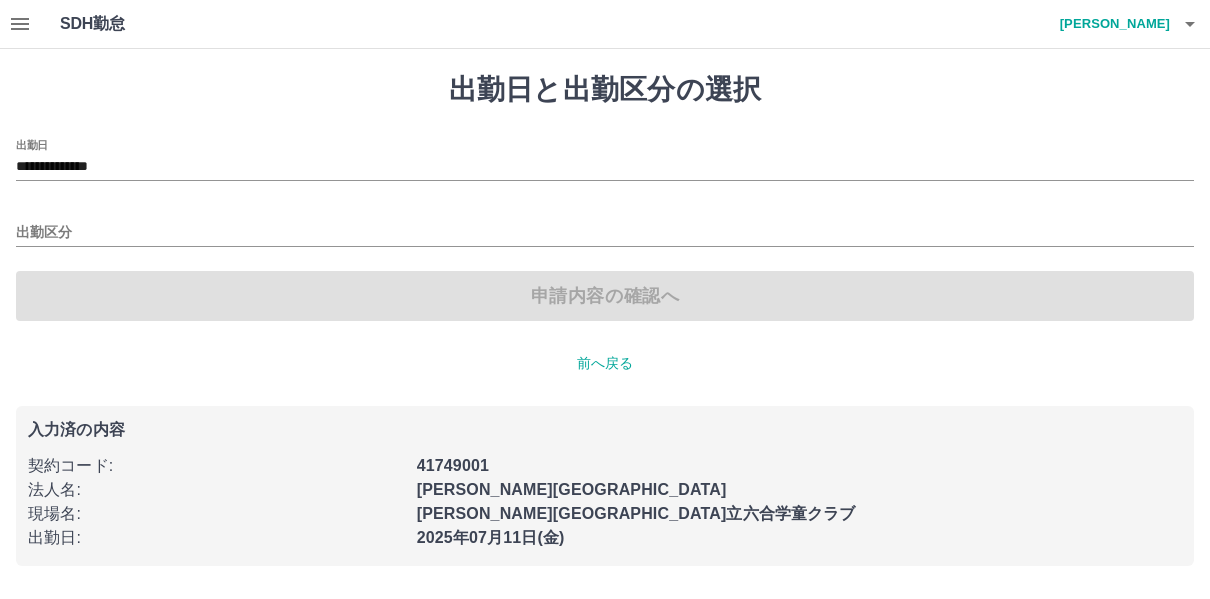 click on "**********" at bounding box center (605, 160) 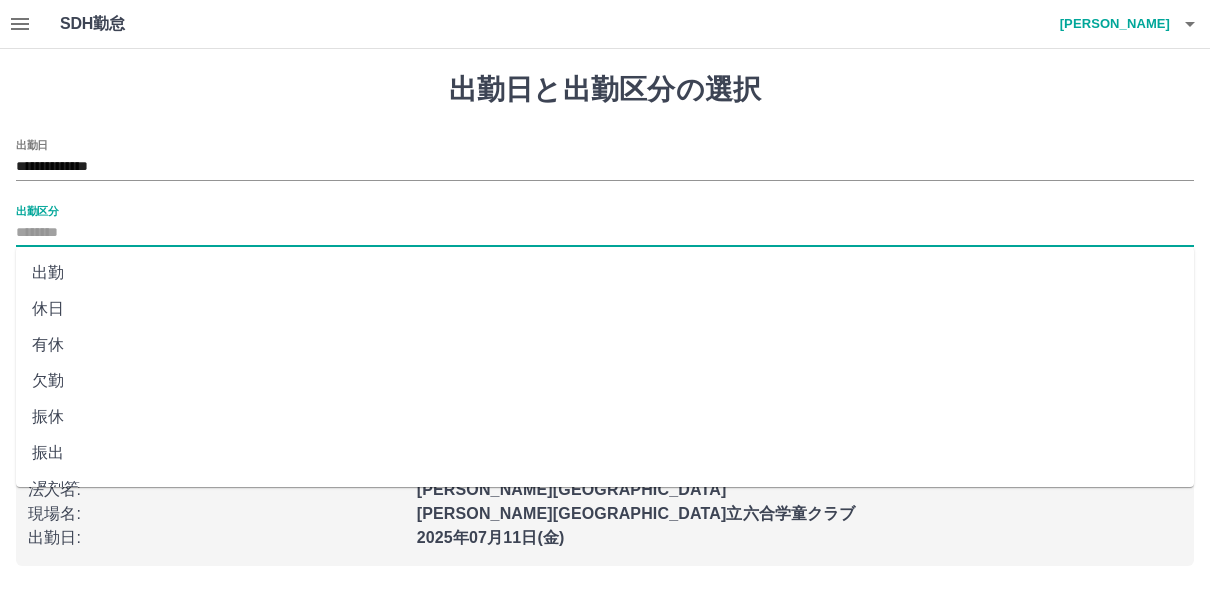 click on "出勤区分" at bounding box center (605, 233) 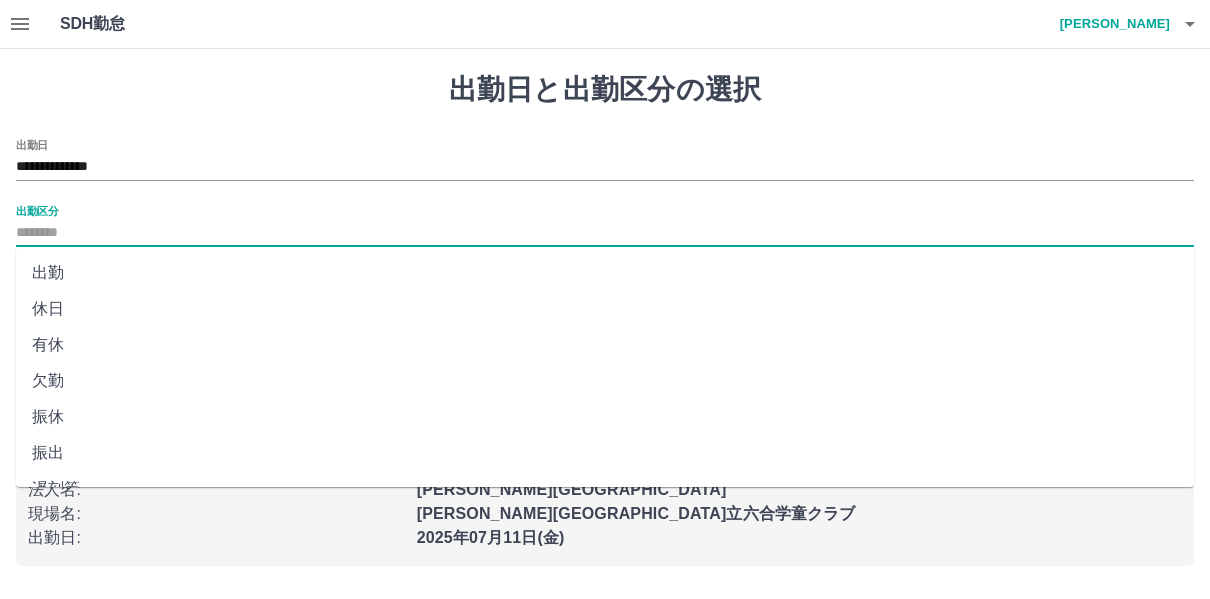 click on "休日" at bounding box center (605, 309) 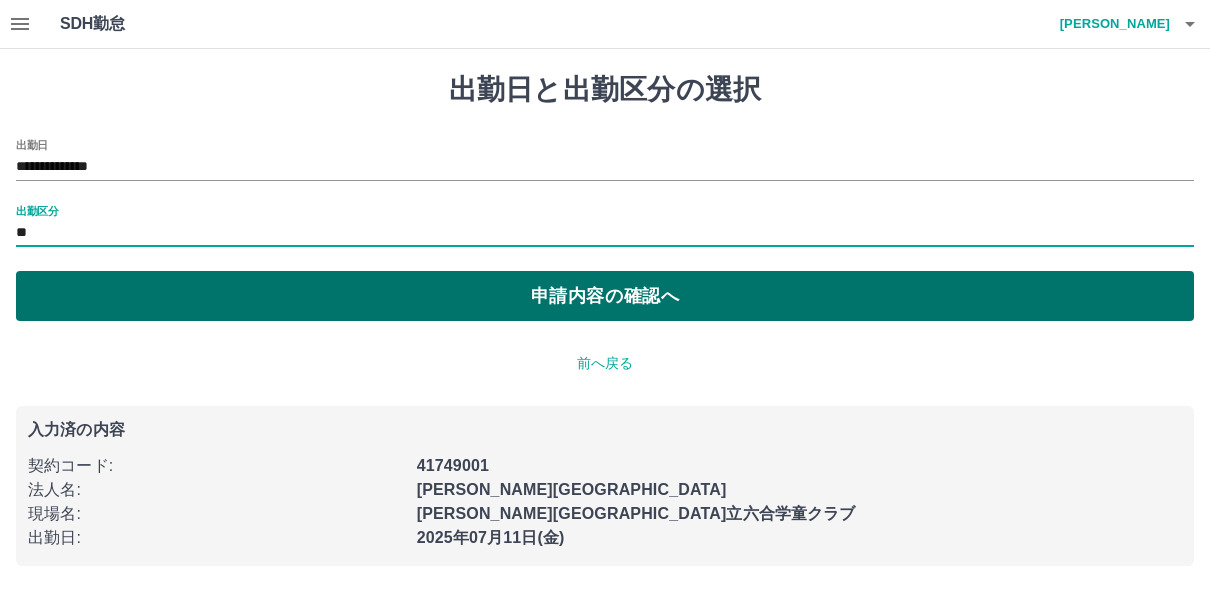 click on "申請内容の確認へ" at bounding box center [605, 296] 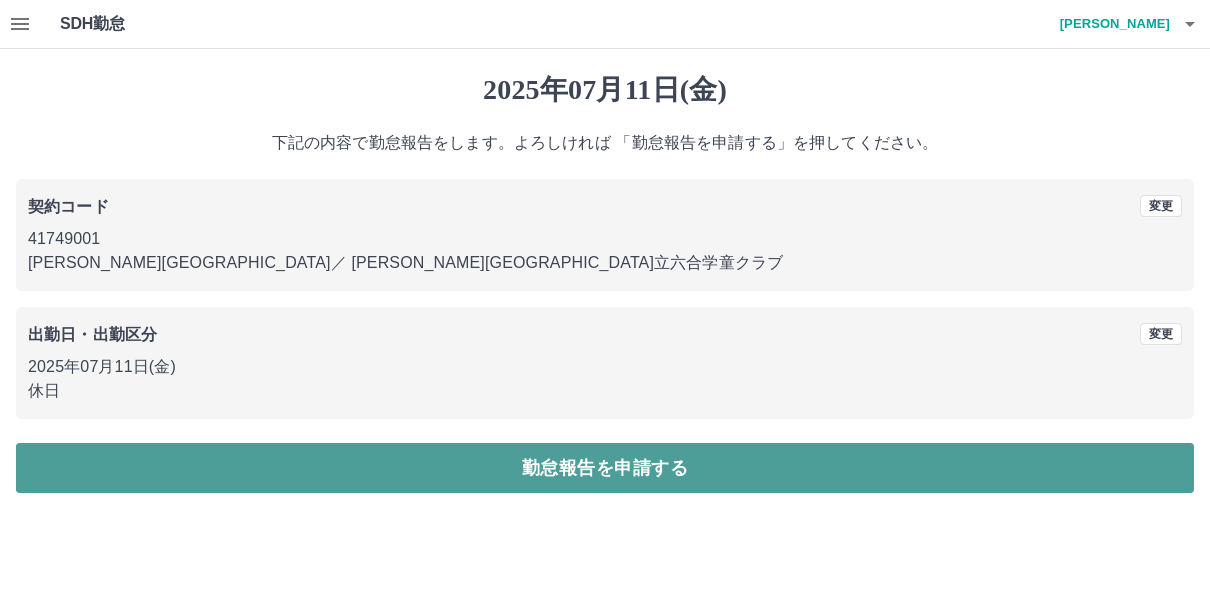 click on "勤怠報告を申請する" at bounding box center [605, 468] 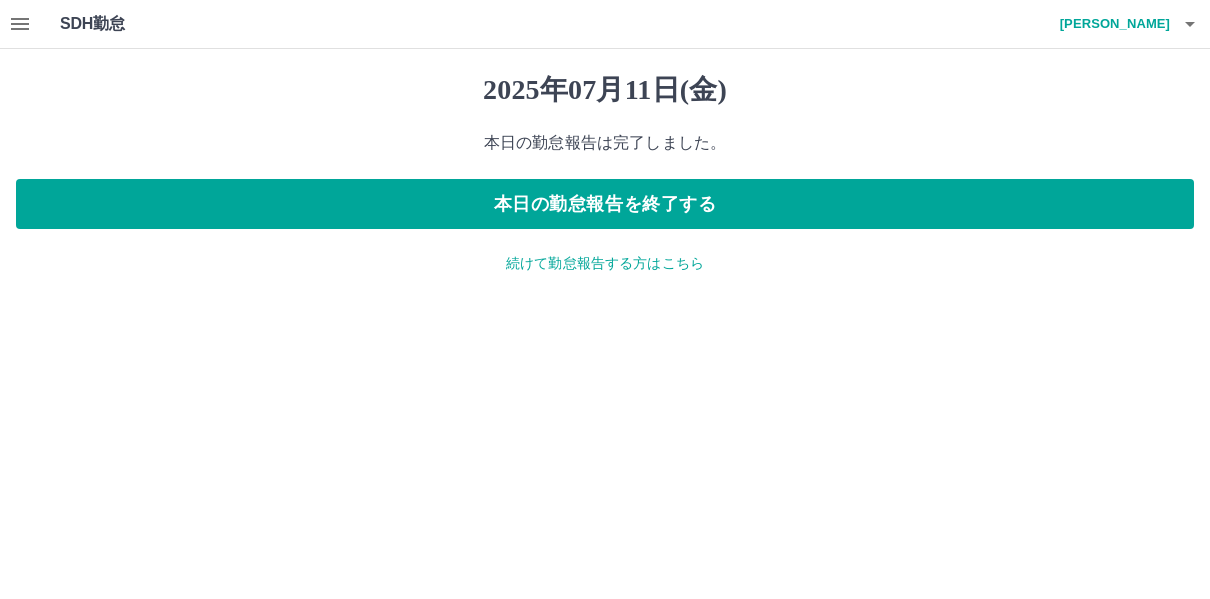 click on "続けて勤怠報告する方はこちら" at bounding box center [605, 263] 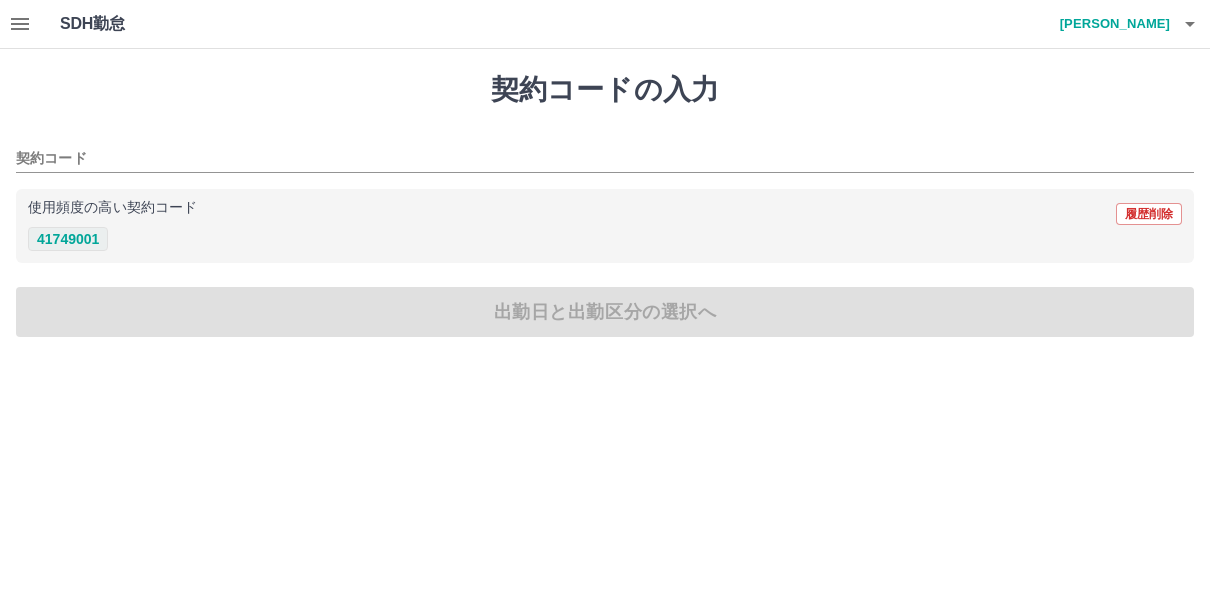 click on "41749001" at bounding box center (68, 239) 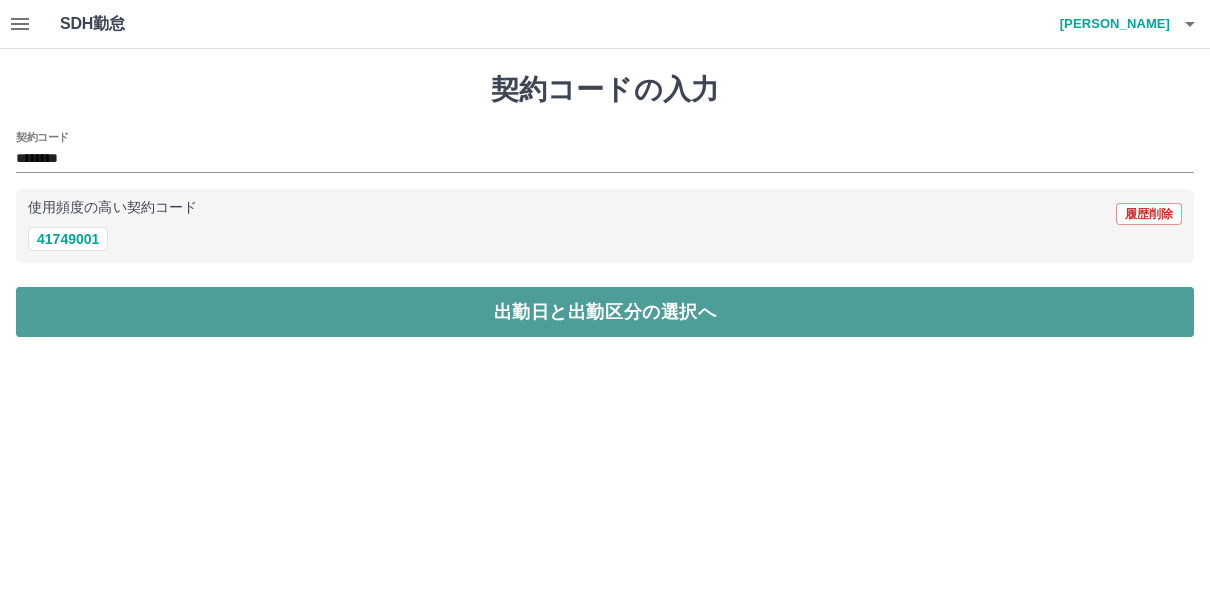click on "出勤日と出勤区分の選択へ" at bounding box center [605, 312] 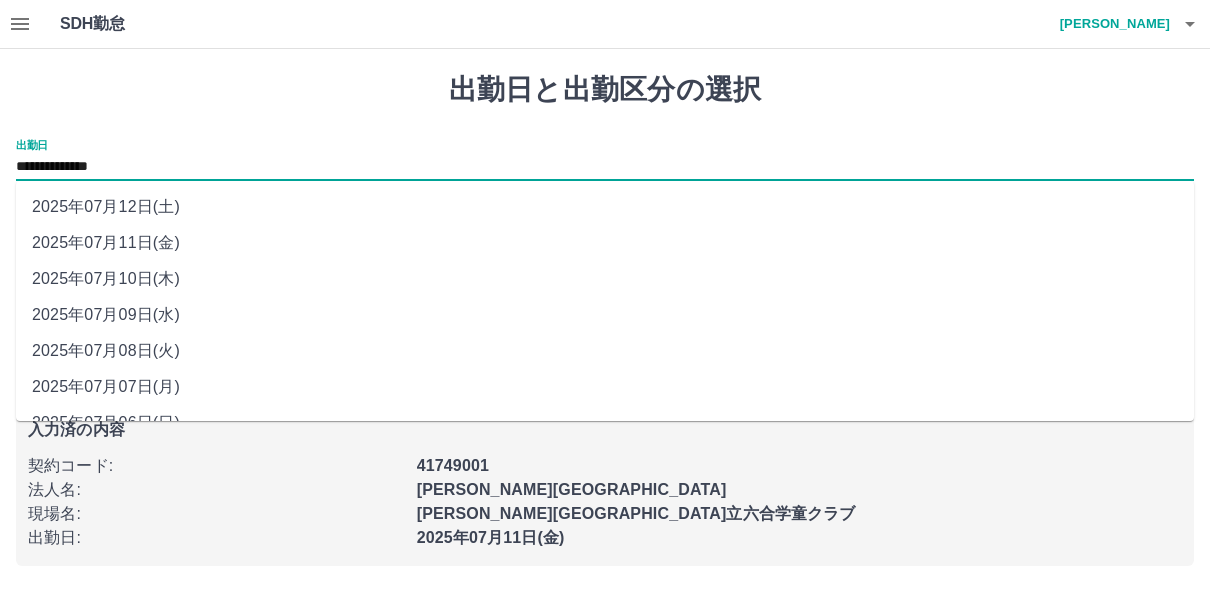 click on "**********" at bounding box center [605, 167] 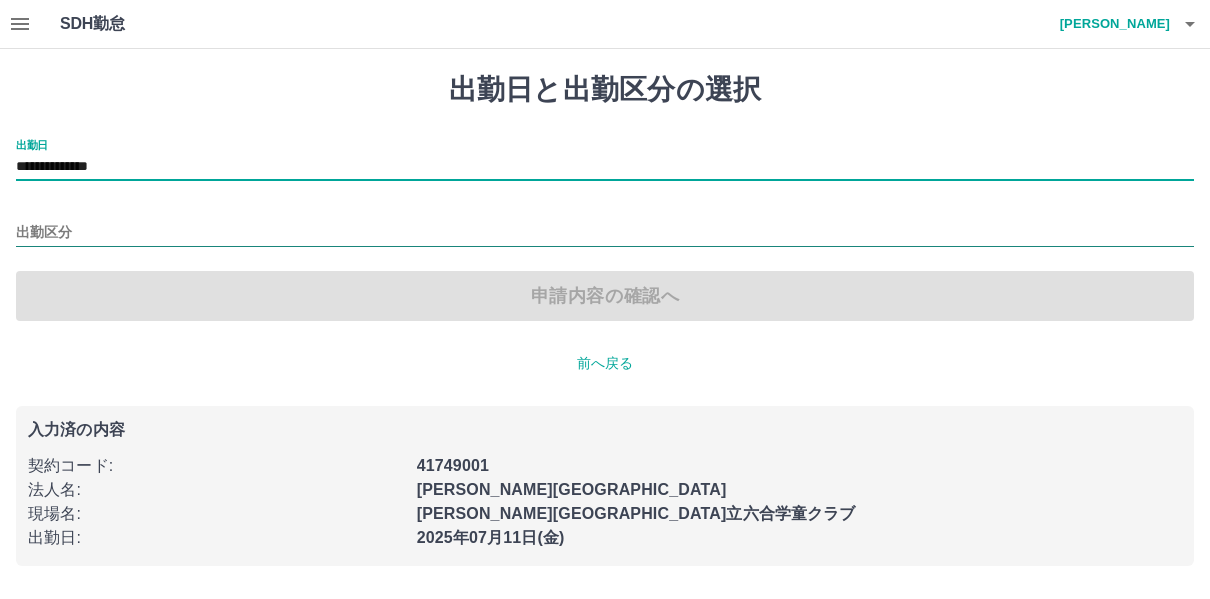 click on "出勤区分" at bounding box center (605, 233) 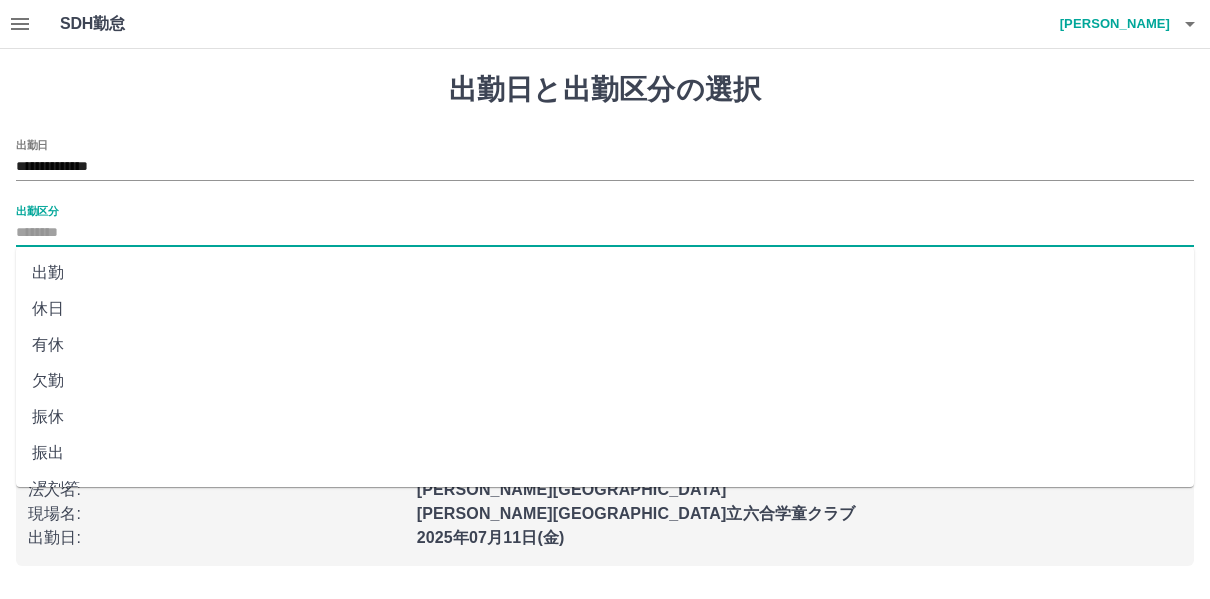 click on "休日" at bounding box center (605, 309) 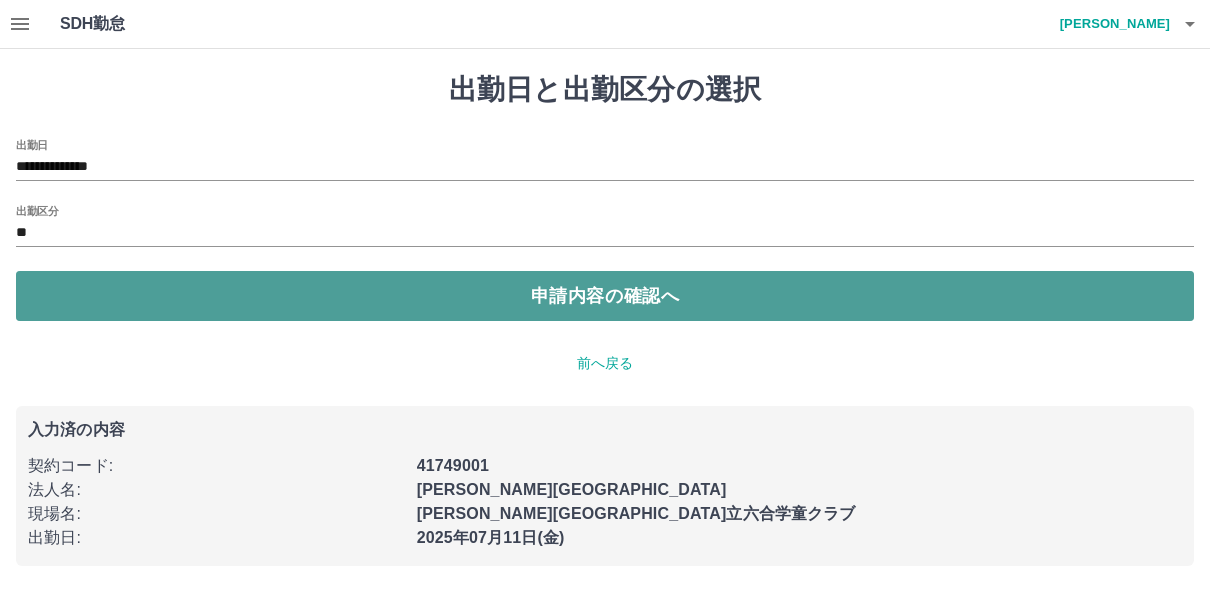 click on "申請内容の確認へ" at bounding box center (605, 296) 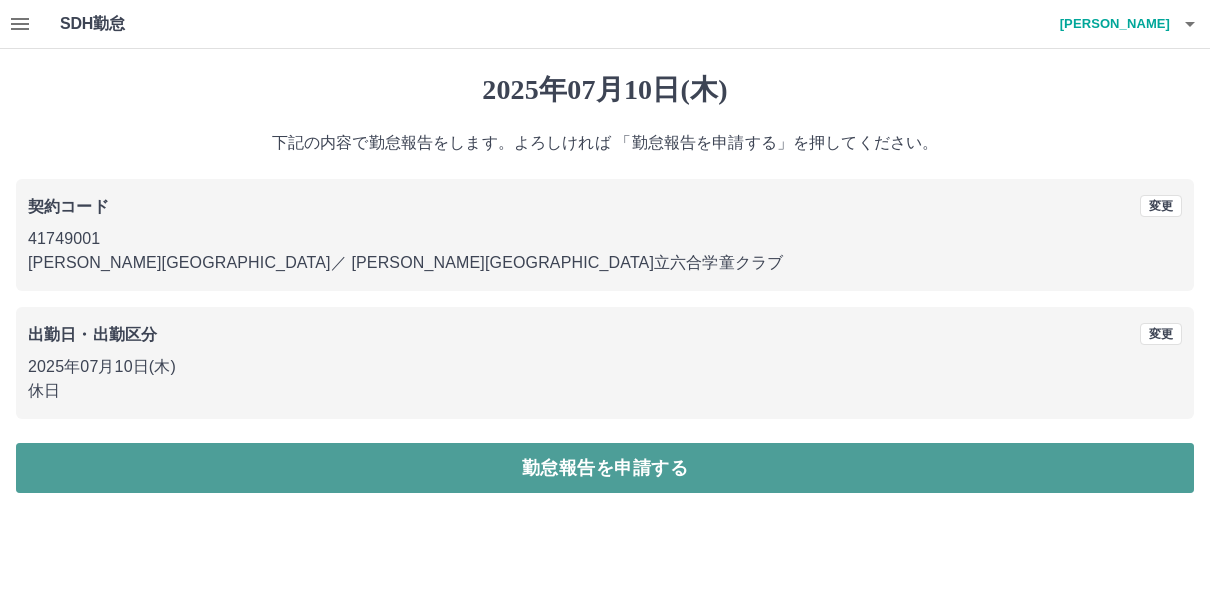 click on "勤怠報告を申請する" at bounding box center (605, 468) 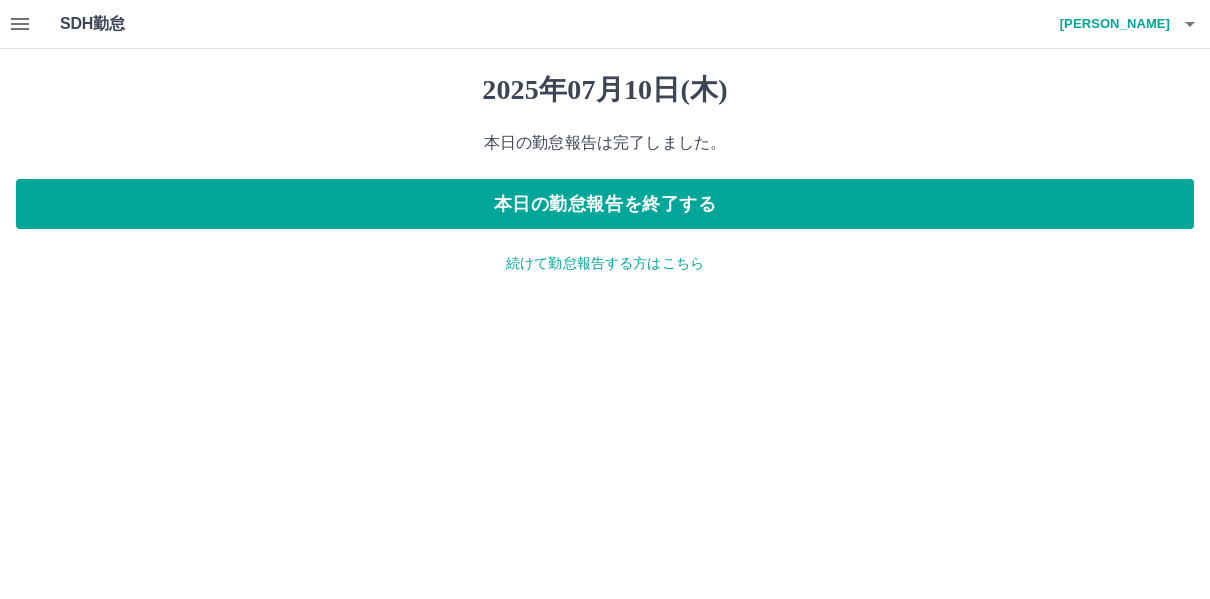 click on "続けて勤怠報告する方はこちら" at bounding box center (605, 263) 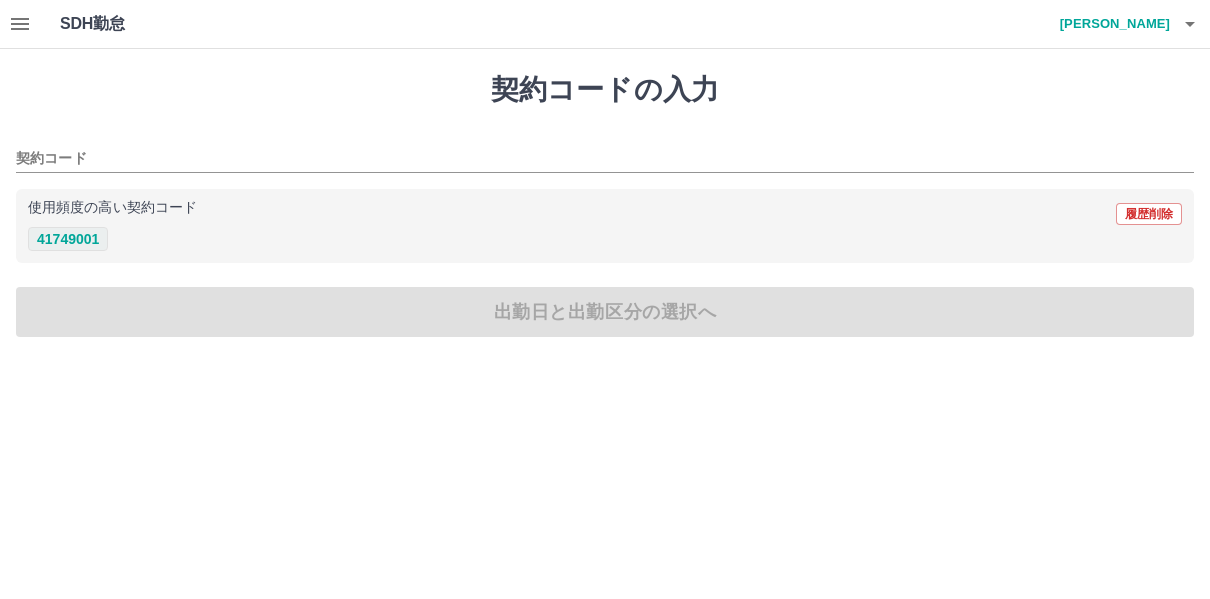 click on "41749001" at bounding box center [68, 239] 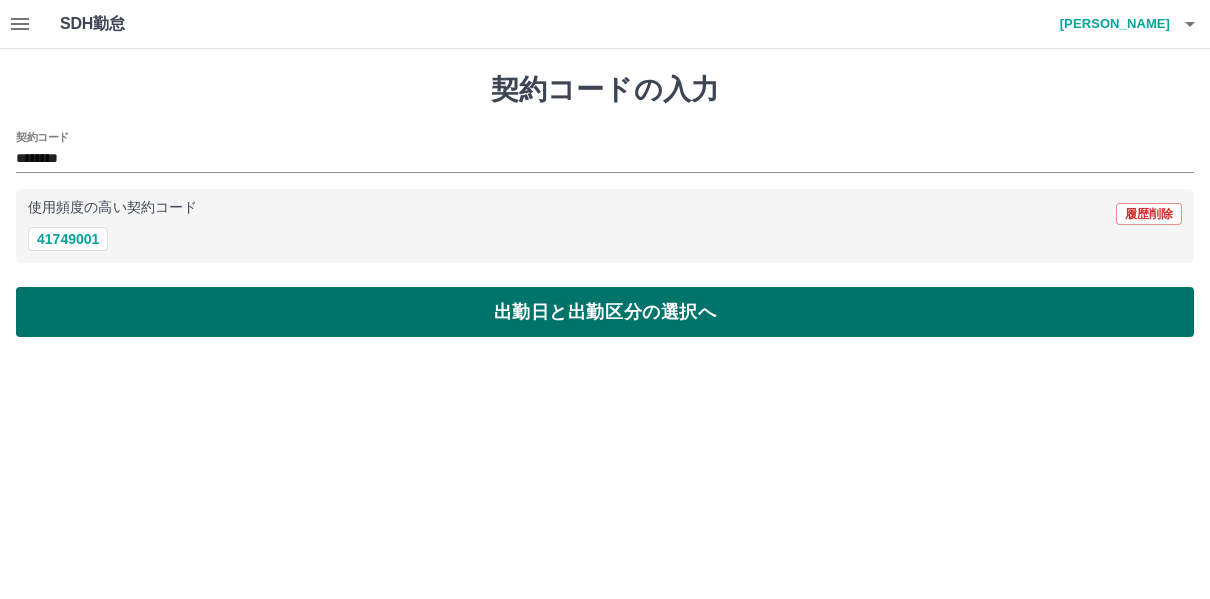 click on "出勤日と出勤区分の選択へ" at bounding box center [605, 312] 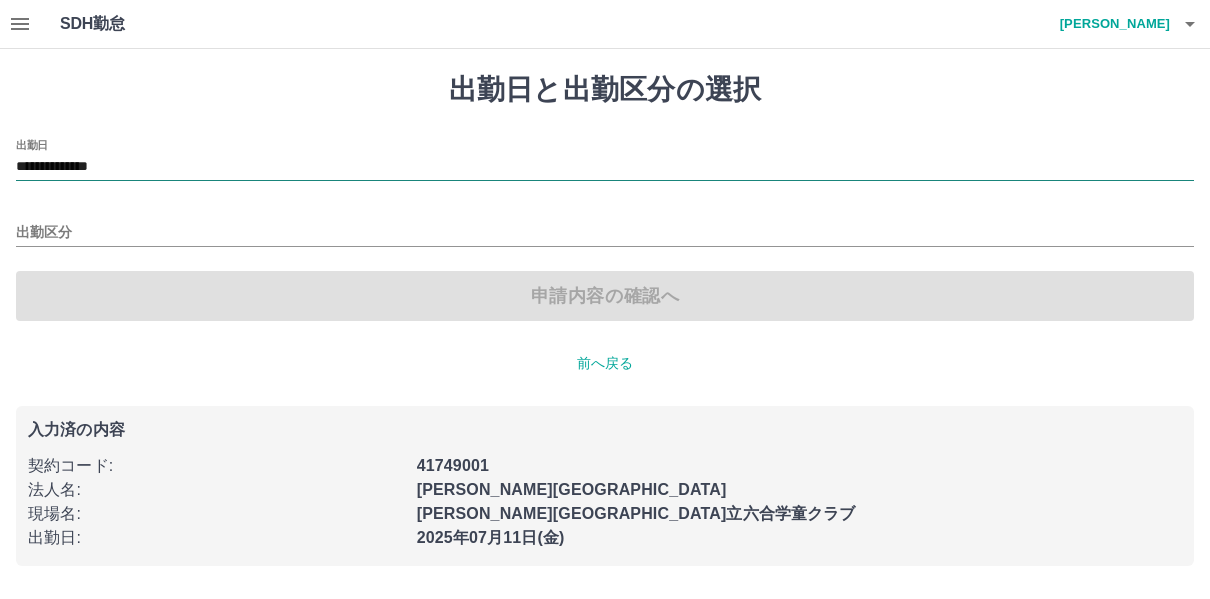 click on "**********" at bounding box center [605, 167] 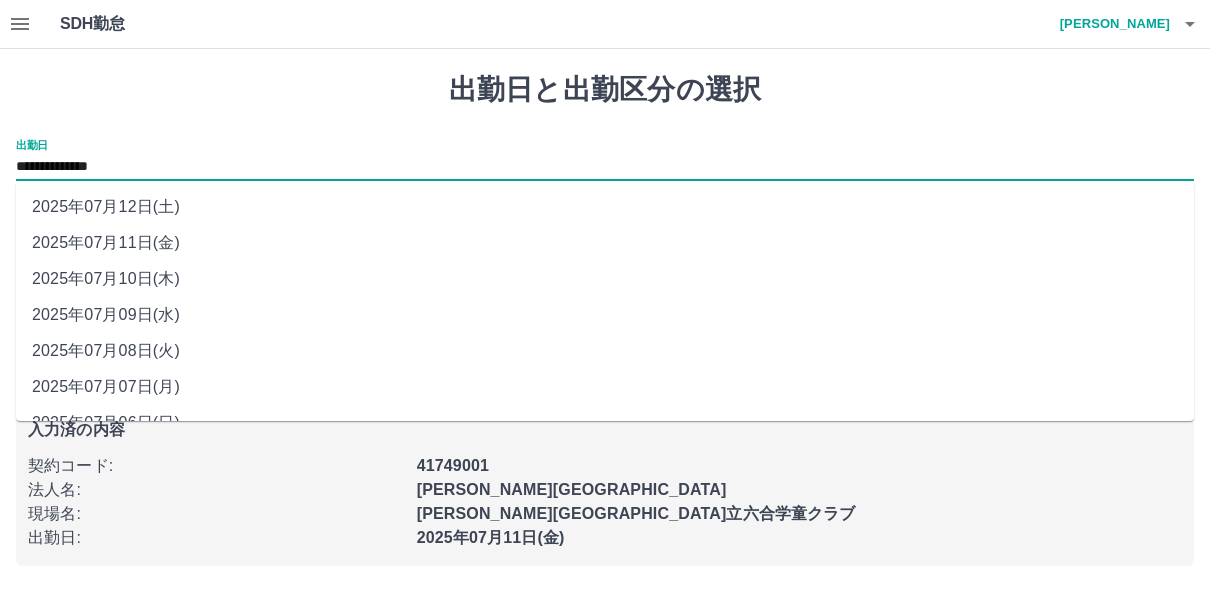 click on "2025年07月09日(水)" at bounding box center [605, 315] 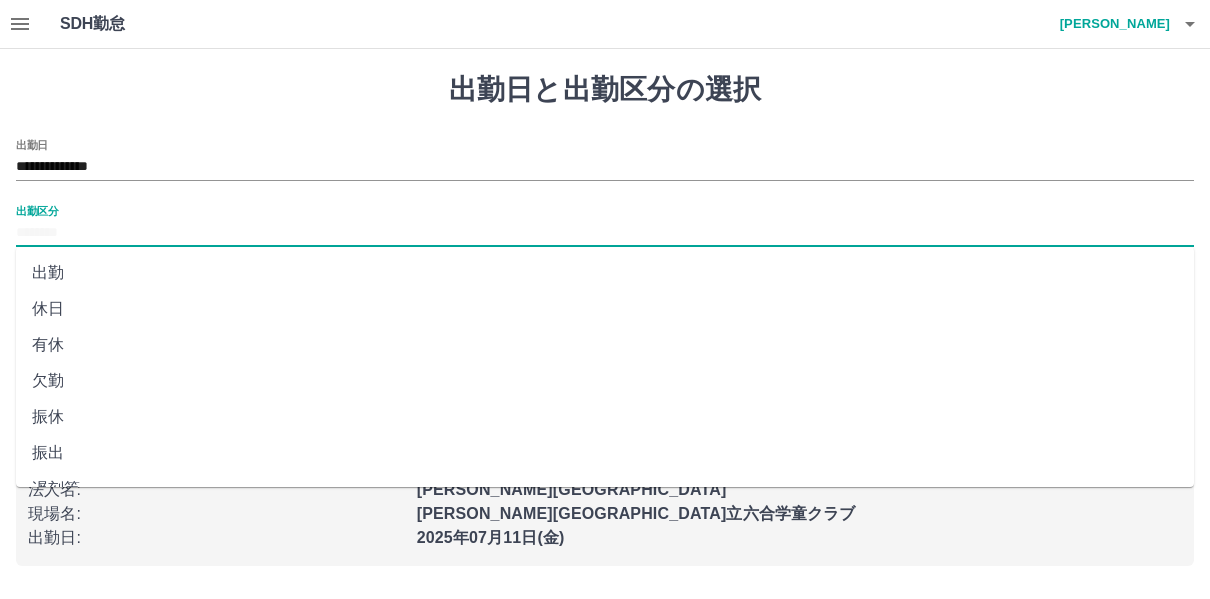 click on "出勤区分" at bounding box center (605, 233) 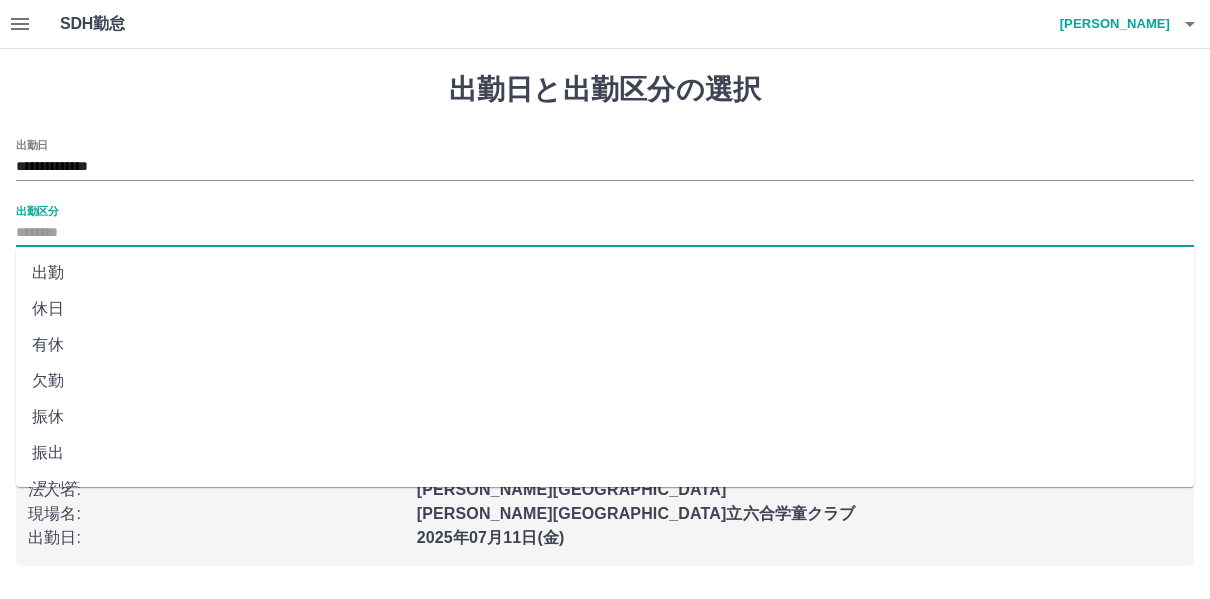 drag, startPoint x: 51, startPoint y: 314, endPoint x: 76, endPoint y: 314, distance: 25 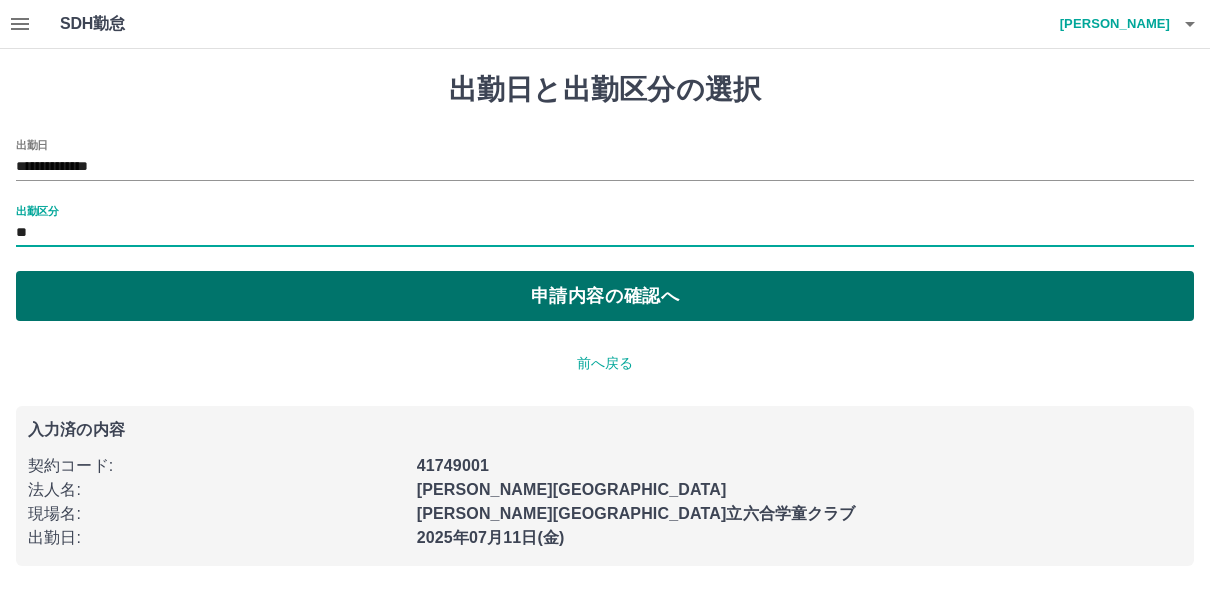 click on "申請内容の確認へ" at bounding box center [605, 296] 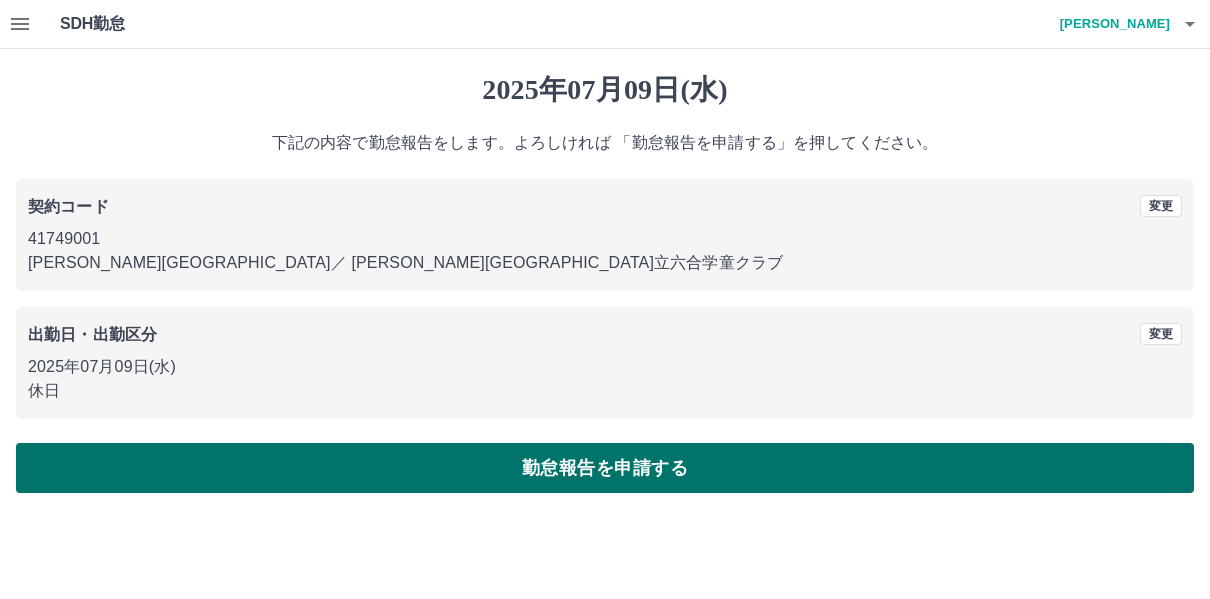click on "勤怠報告を申請する" at bounding box center (605, 468) 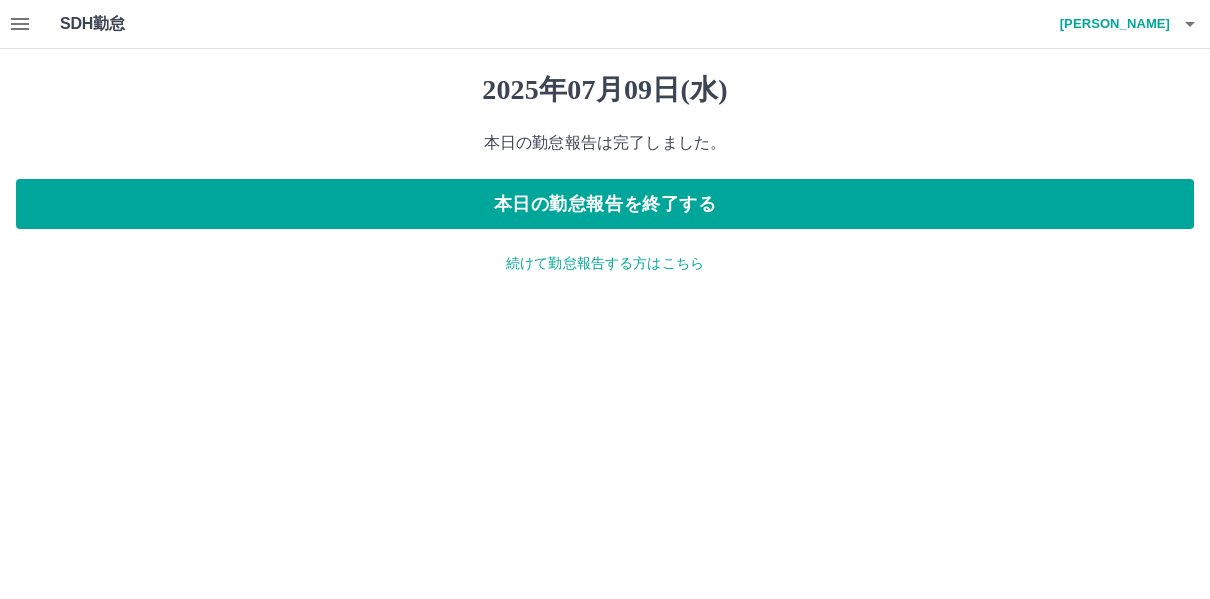 click on "続けて勤怠報告する方はこちら" at bounding box center (605, 263) 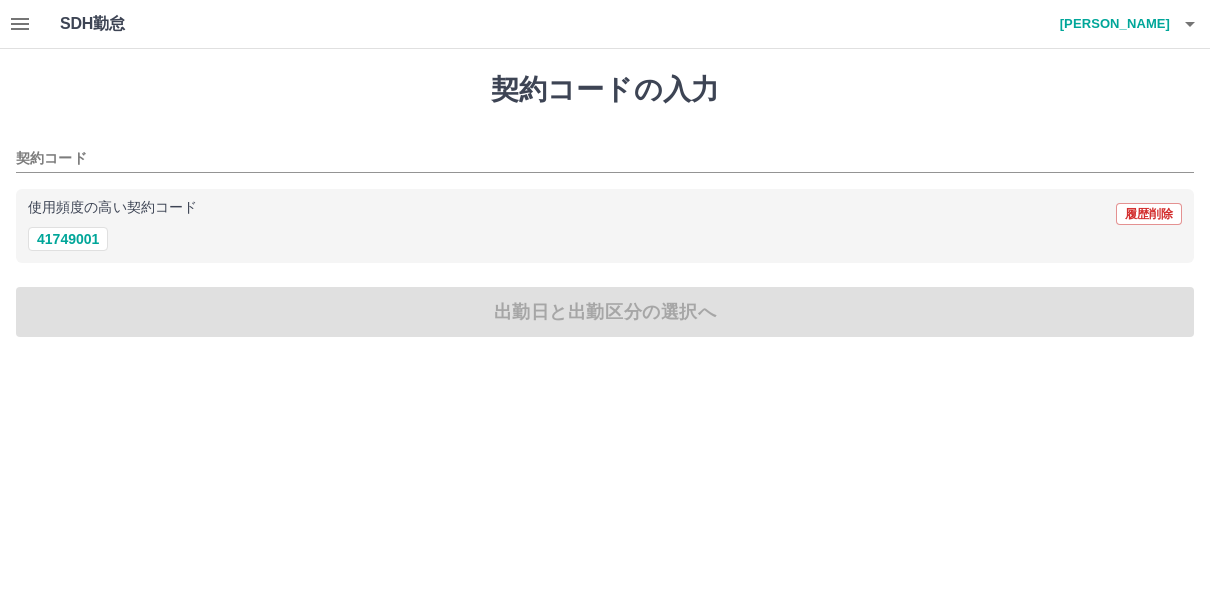 click 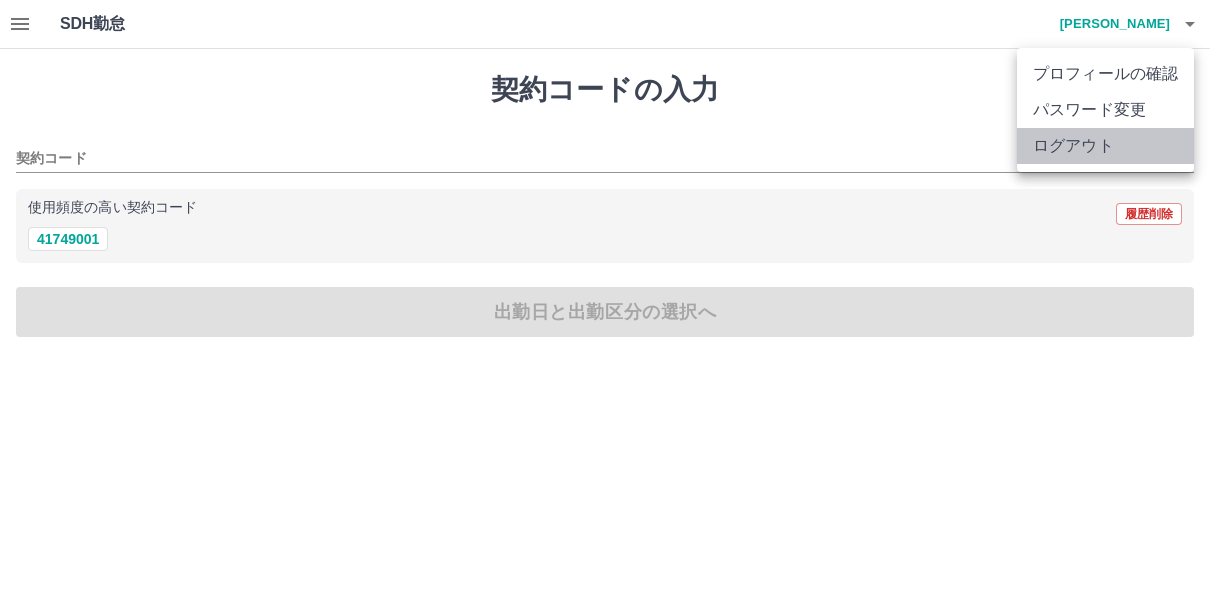 drag, startPoint x: 1082, startPoint y: 144, endPoint x: 966, endPoint y: 289, distance: 185.6906 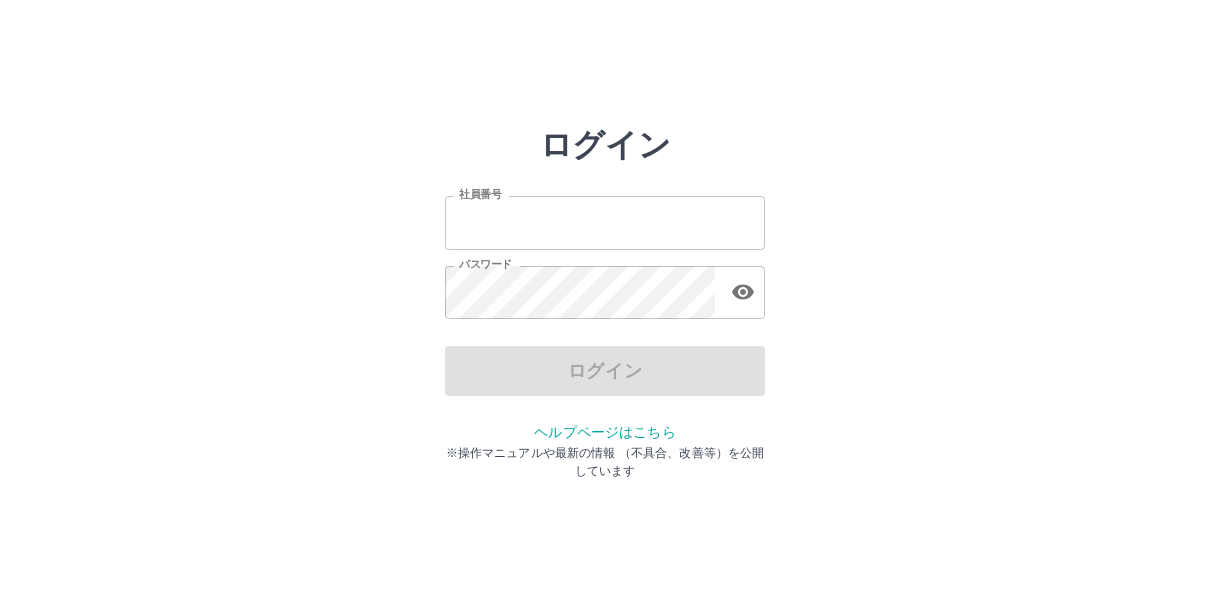 scroll, scrollTop: 0, scrollLeft: 0, axis: both 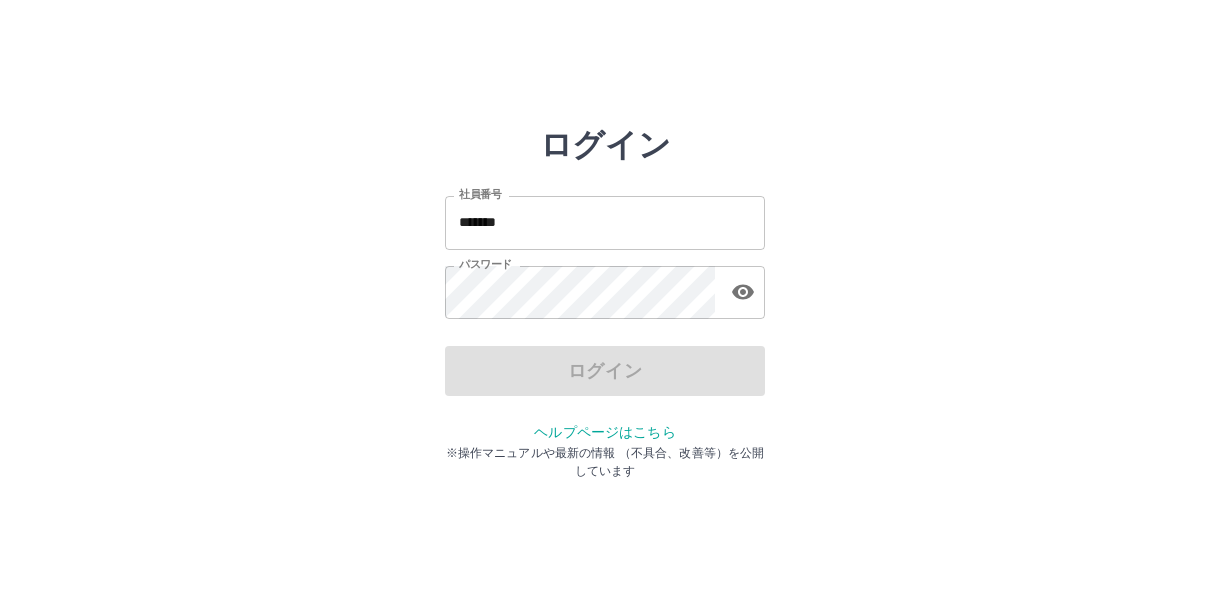 click on "*******" at bounding box center (605, 222) 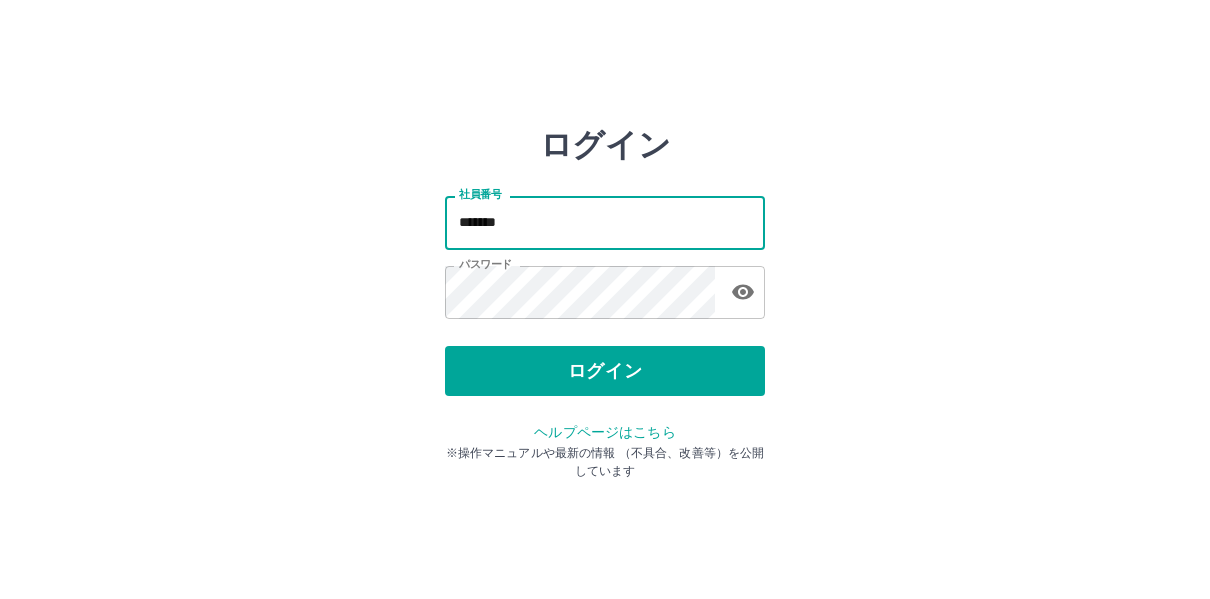 type on "*******" 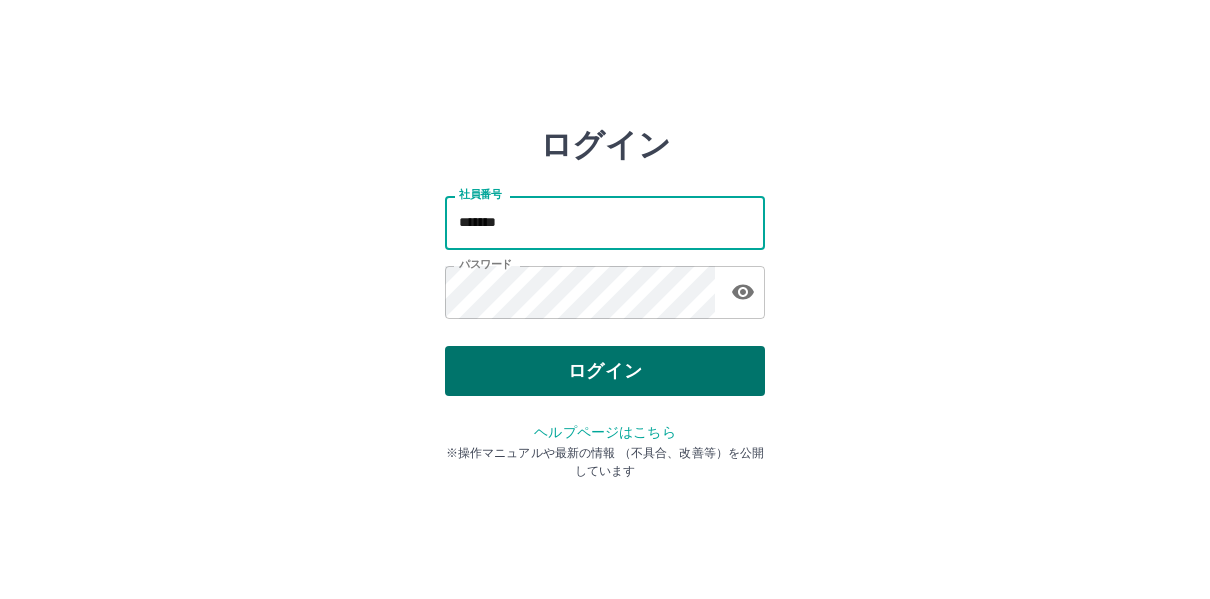 click on "ログイン" at bounding box center [605, 371] 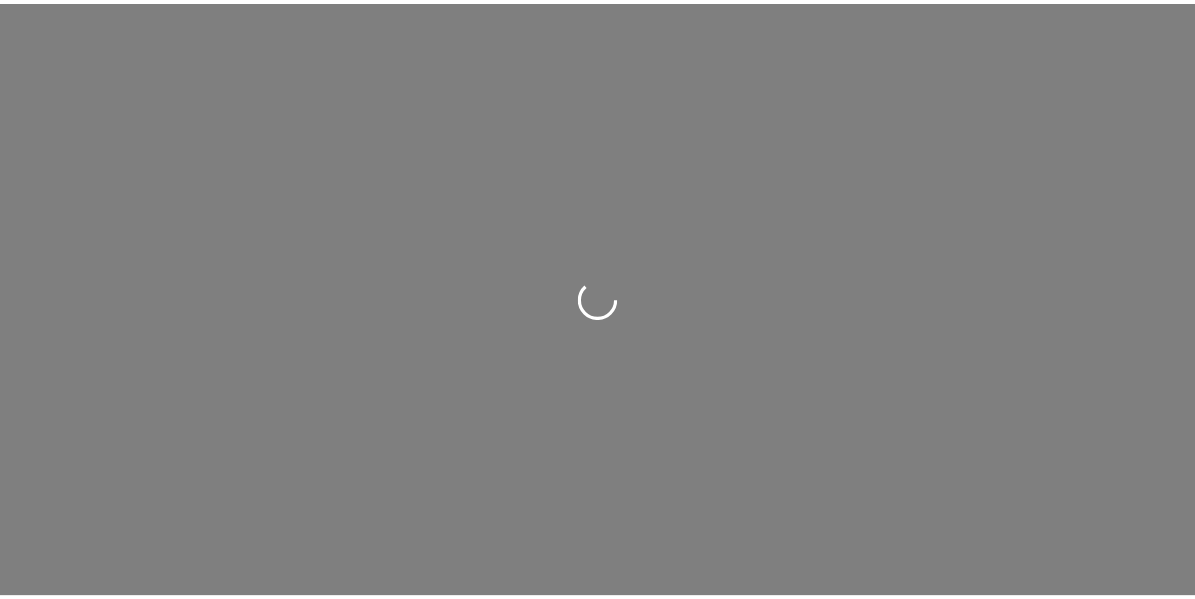 scroll, scrollTop: 0, scrollLeft: 0, axis: both 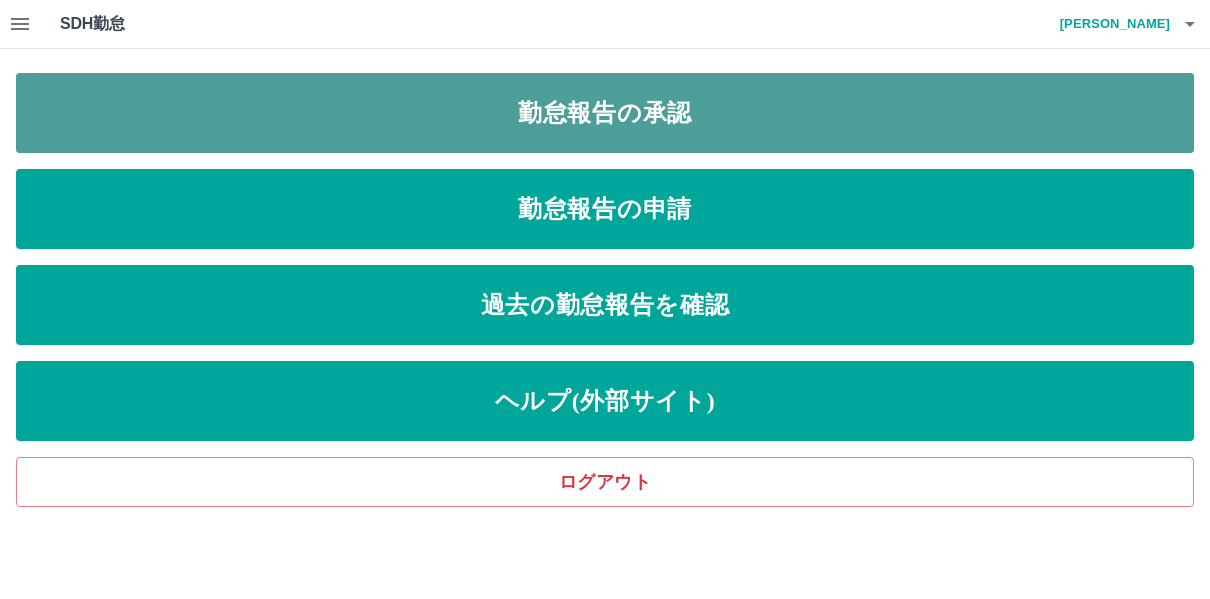 click on "勤怠報告の承認" at bounding box center [605, 113] 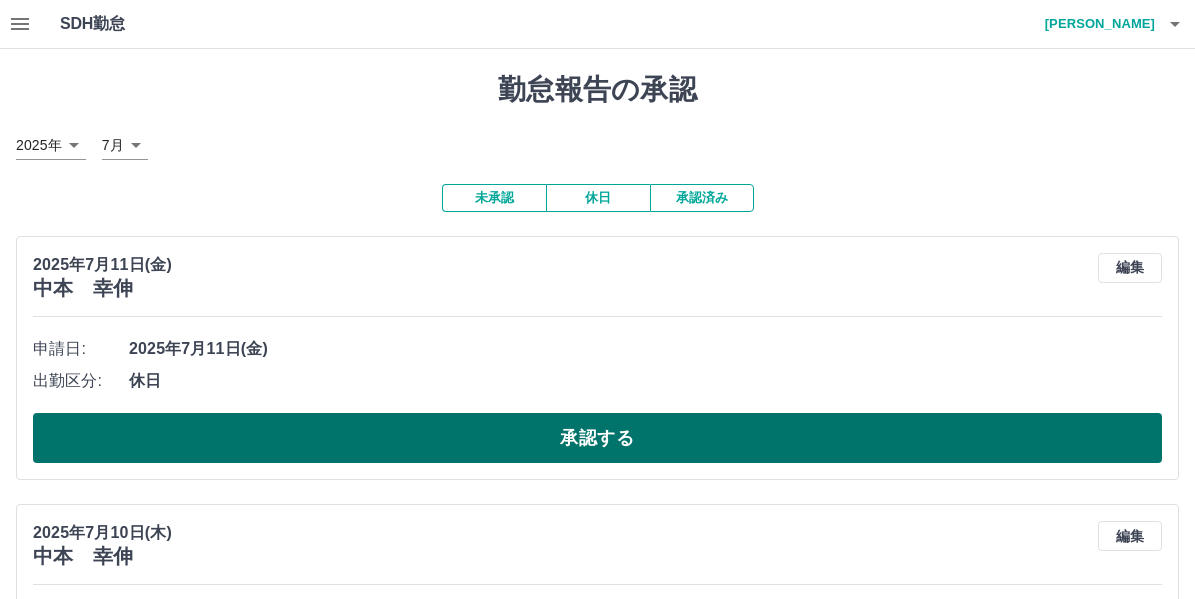 click on "承認する" at bounding box center (597, 438) 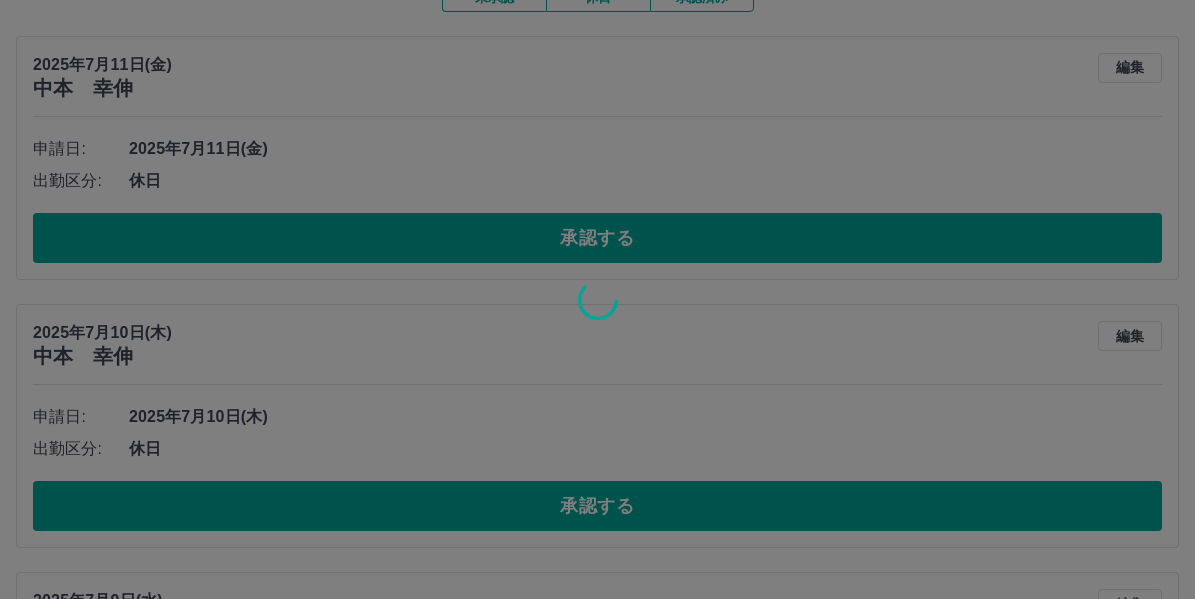 scroll, scrollTop: 175, scrollLeft: 0, axis: vertical 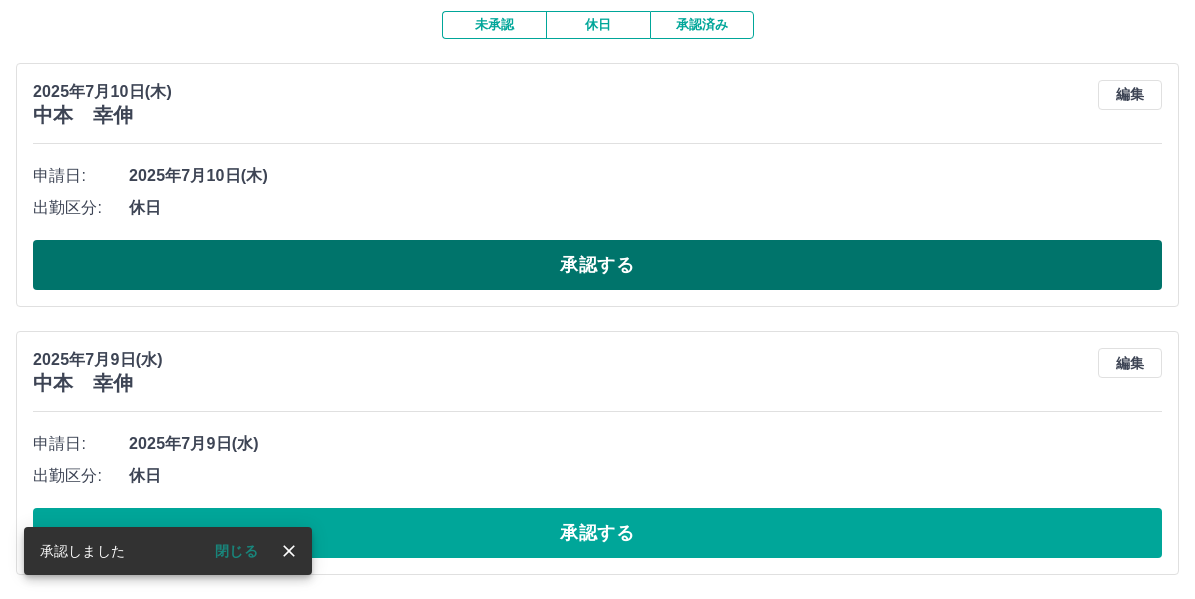 click on "承認する" at bounding box center (597, 265) 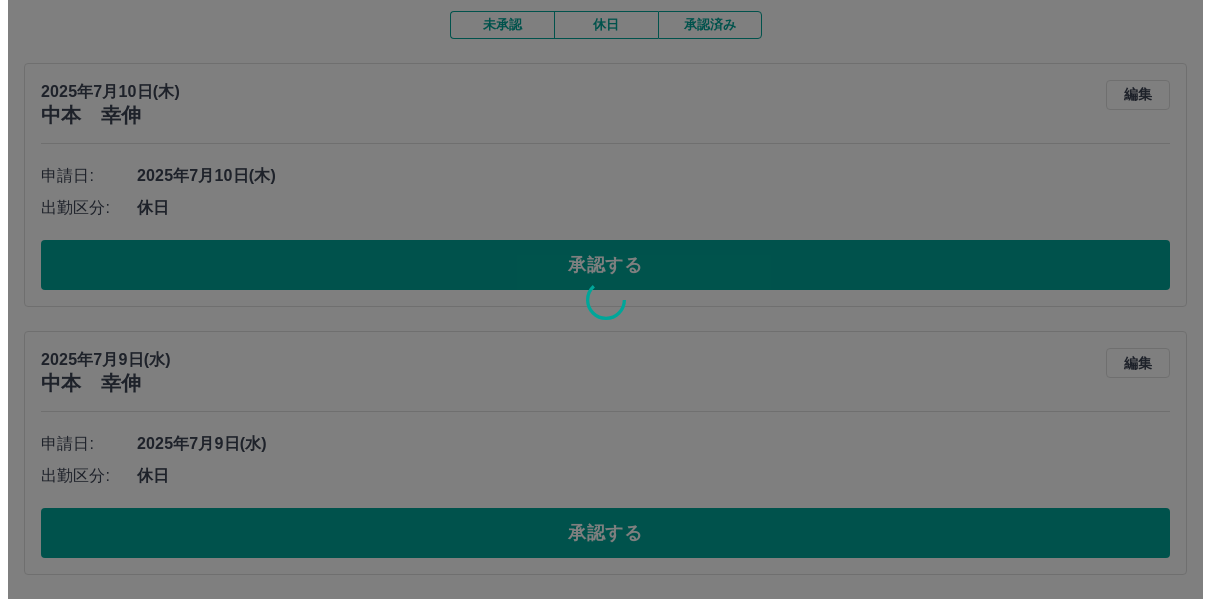 scroll, scrollTop: 0, scrollLeft: 0, axis: both 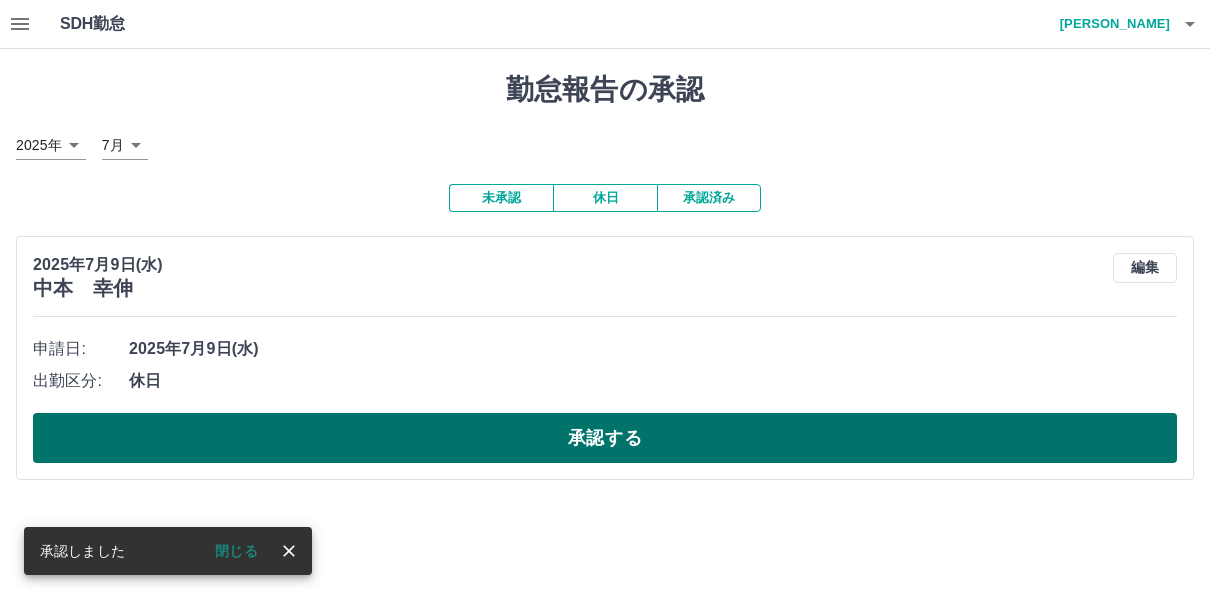 click on "承認する" at bounding box center [605, 438] 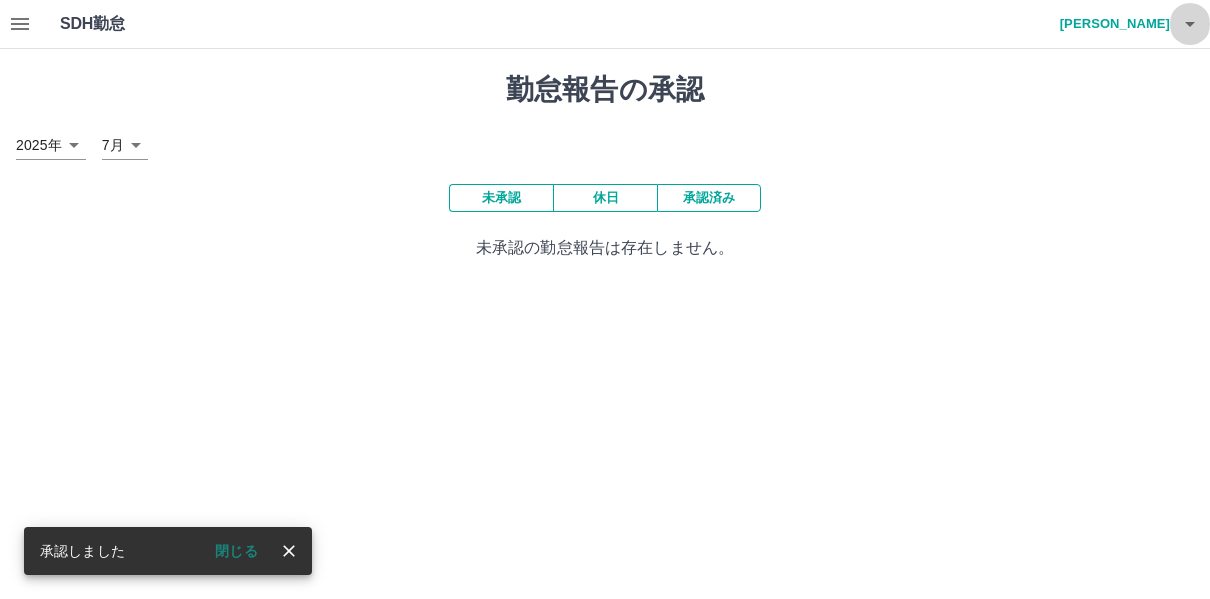 click 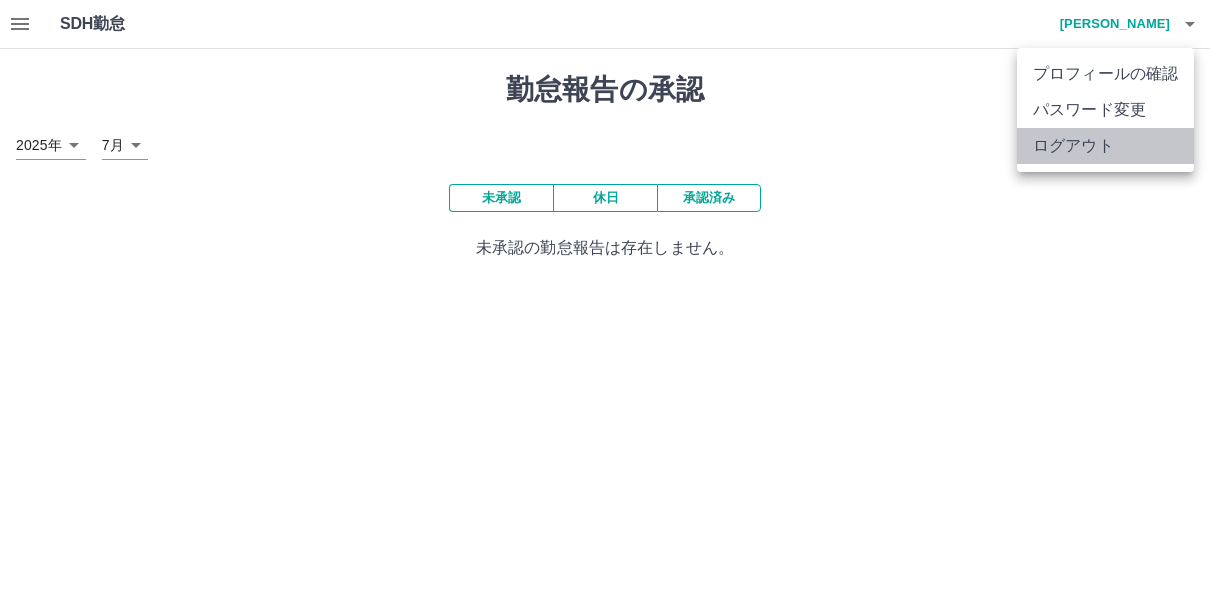 click on "ログアウト" at bounding box center [1105, 146] 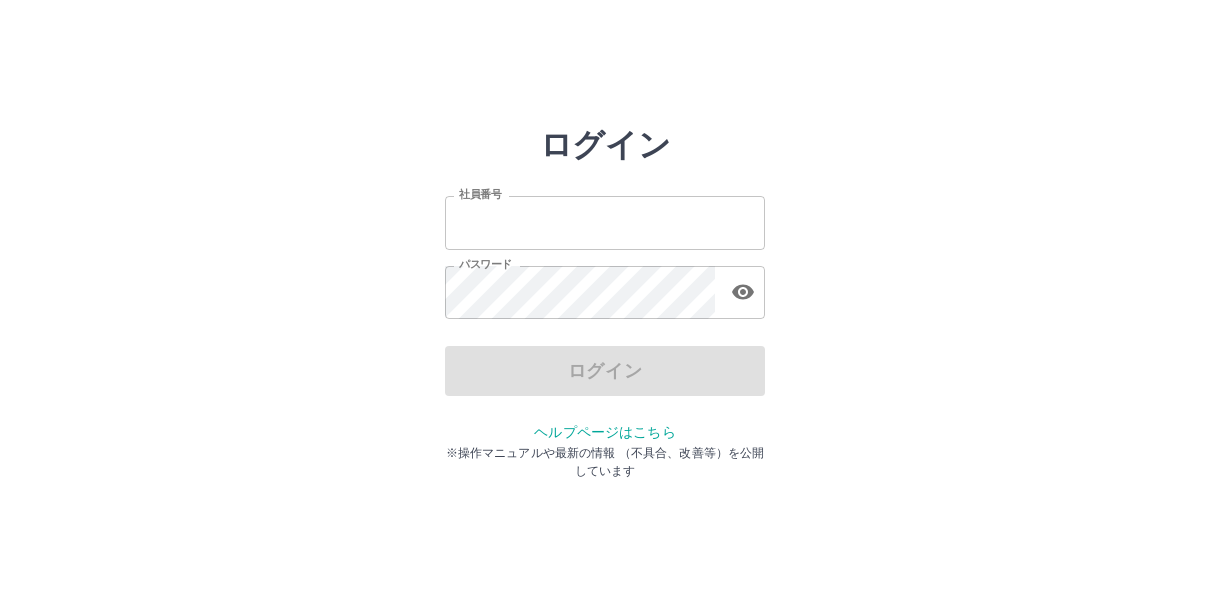 scroll, scrollTop: 0, scrollLeft: 0, axis: both 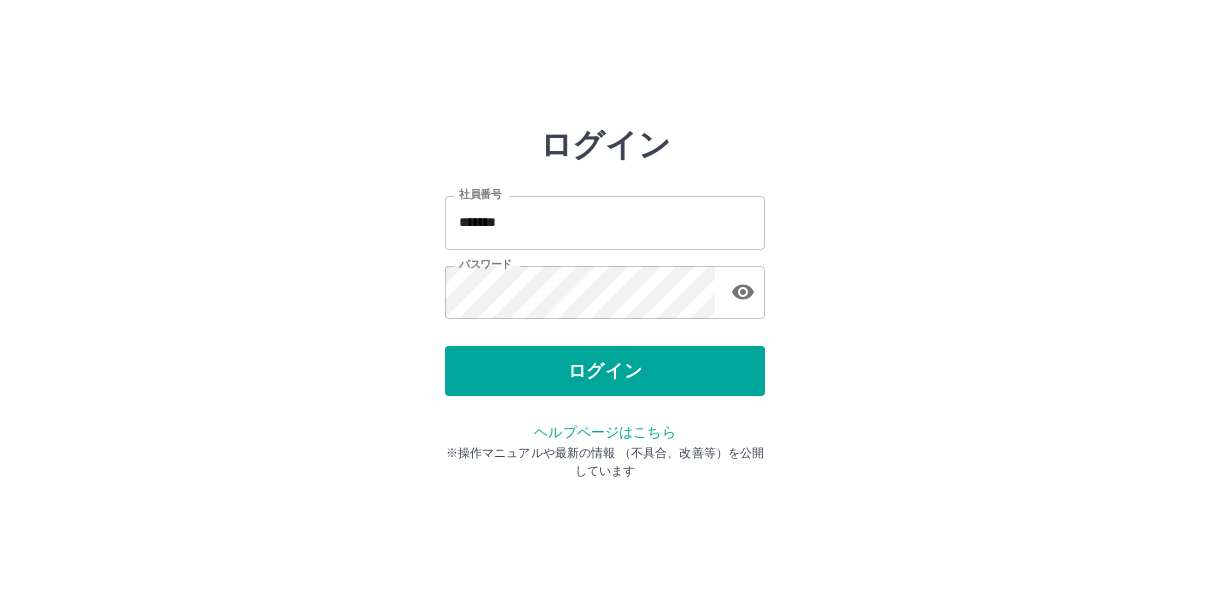 drag, startPoint x: 594, startPoint y: 194, endPoint x: 560, endPoint y: 237, distance: 54.81788 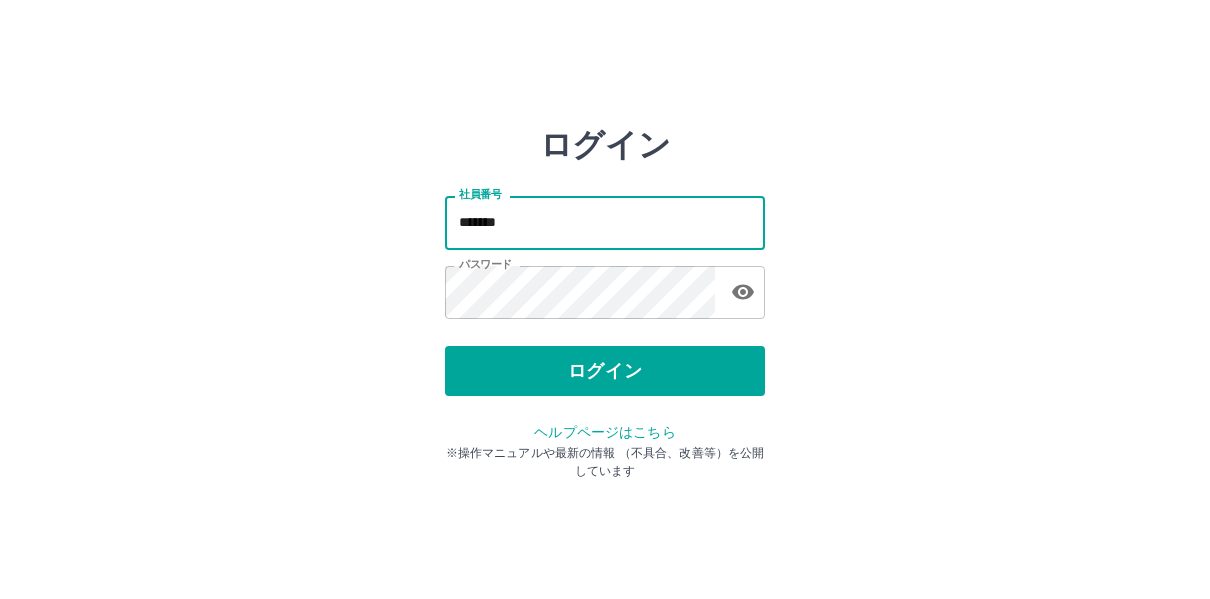 type on "*******" 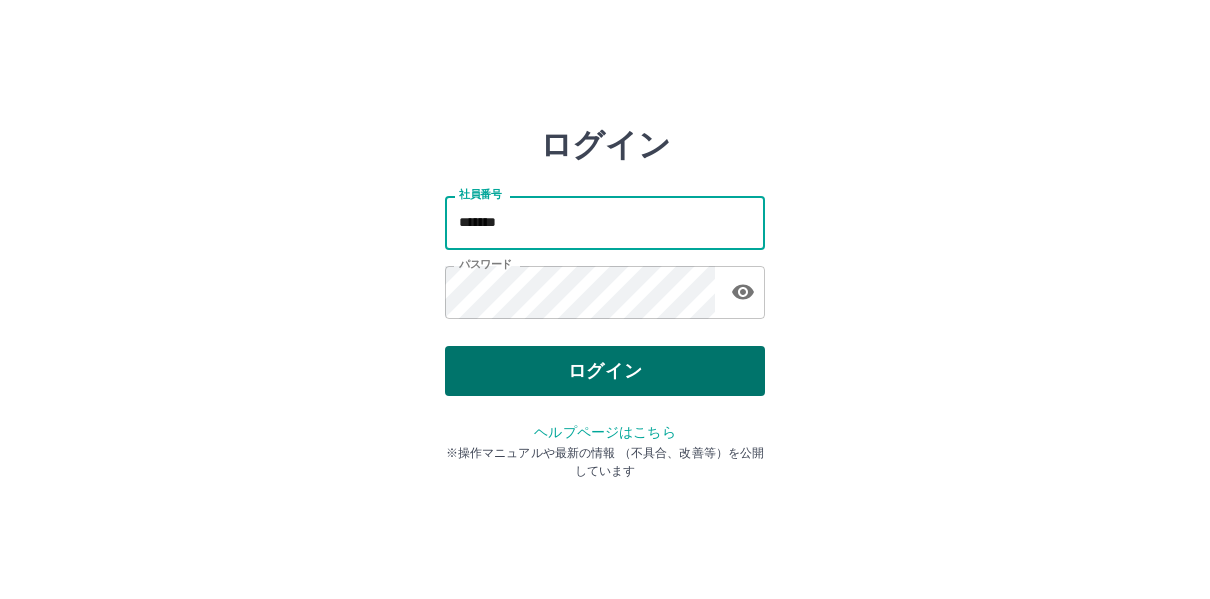 click on "ログイン" at bounding box center (605, 371) 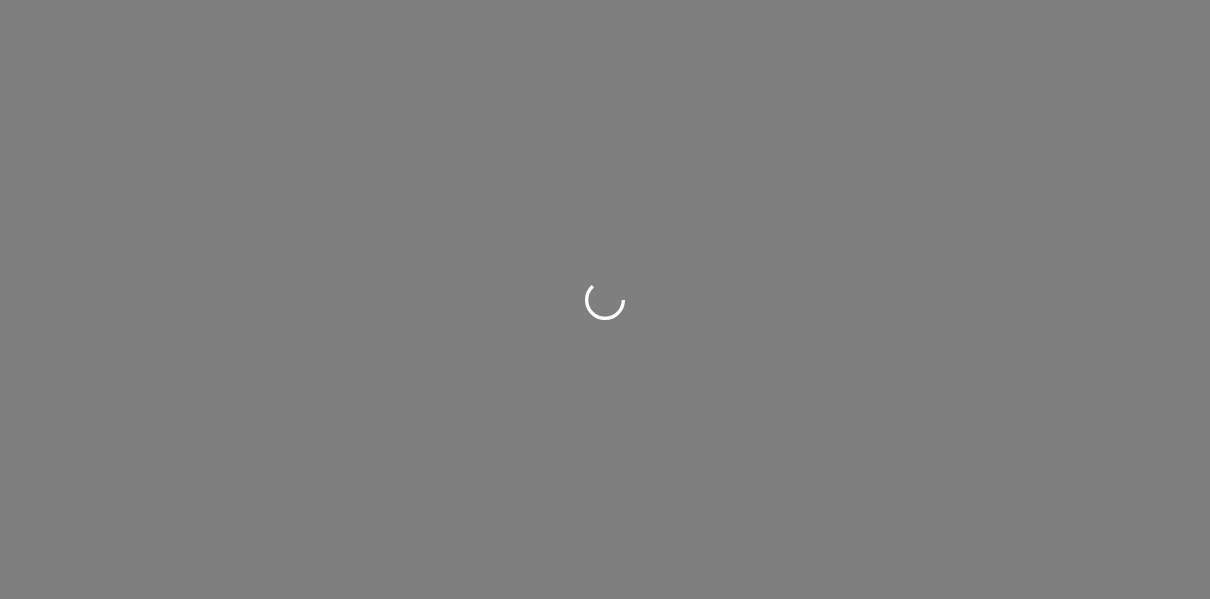 scroll, scrollTop: 0, scrollLeft: 0, axis: both 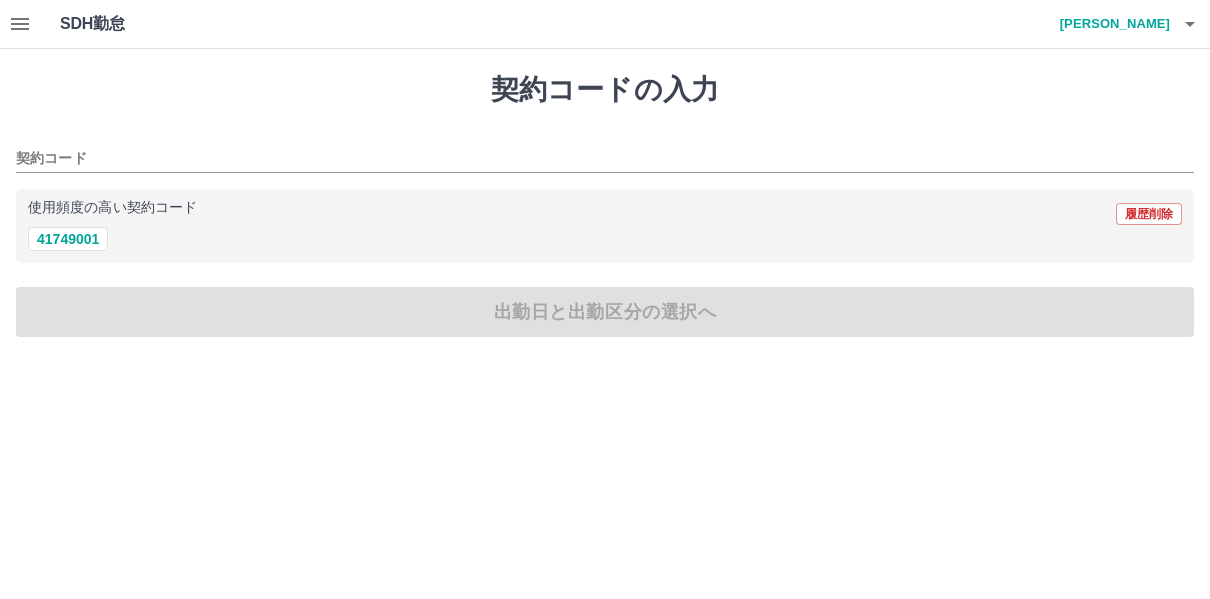 click on "契約コードの入力 契約コード 使用頻度の高い契約コード 履歴削除 41749001 出勤日と出勤区分の選択へ" at bounding box center [605, 205] 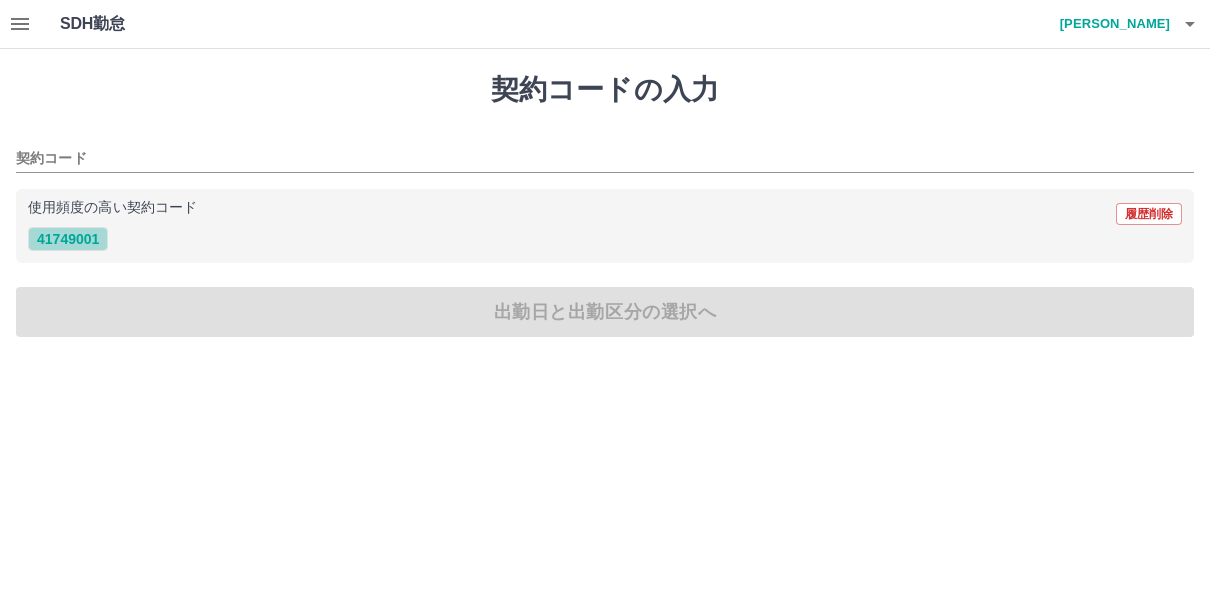 click on "41749001" at bounding box center [68, 239] 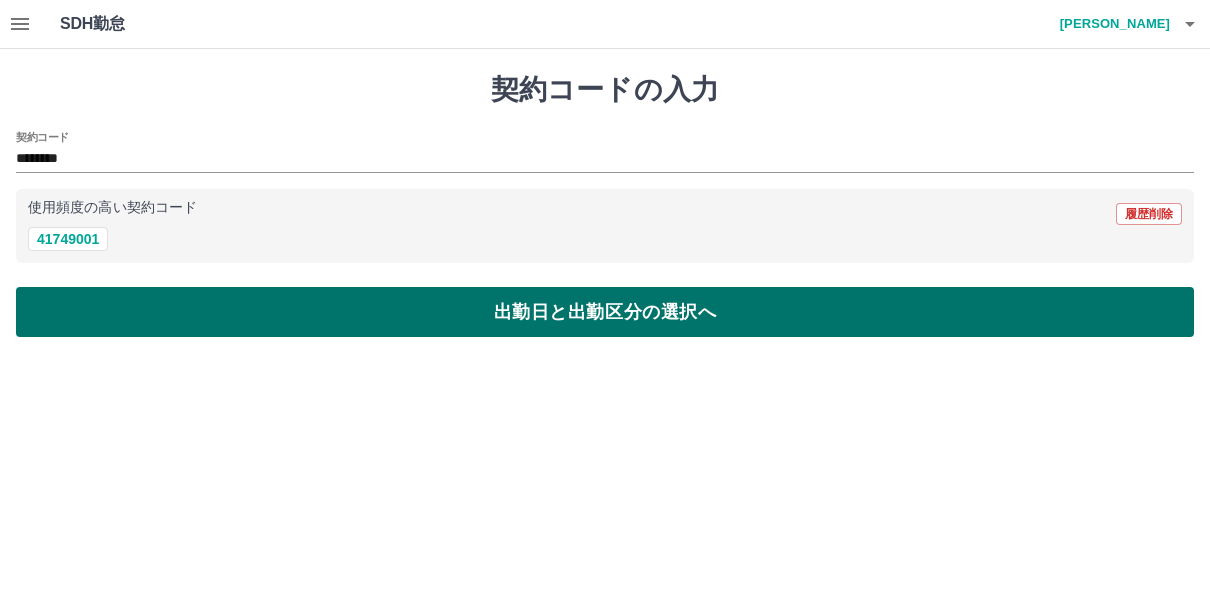 click on "出勤日と出勤区分の選択へ" at bounding box center [605, 312] 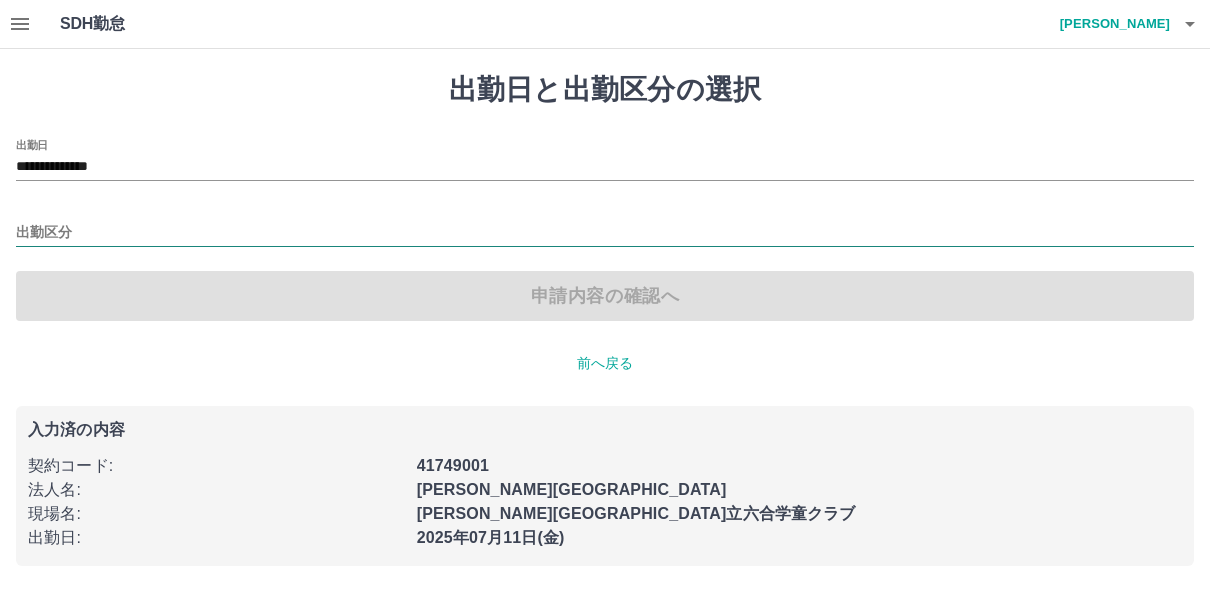 click on "出勤区分" at bounding box center (605, 233) 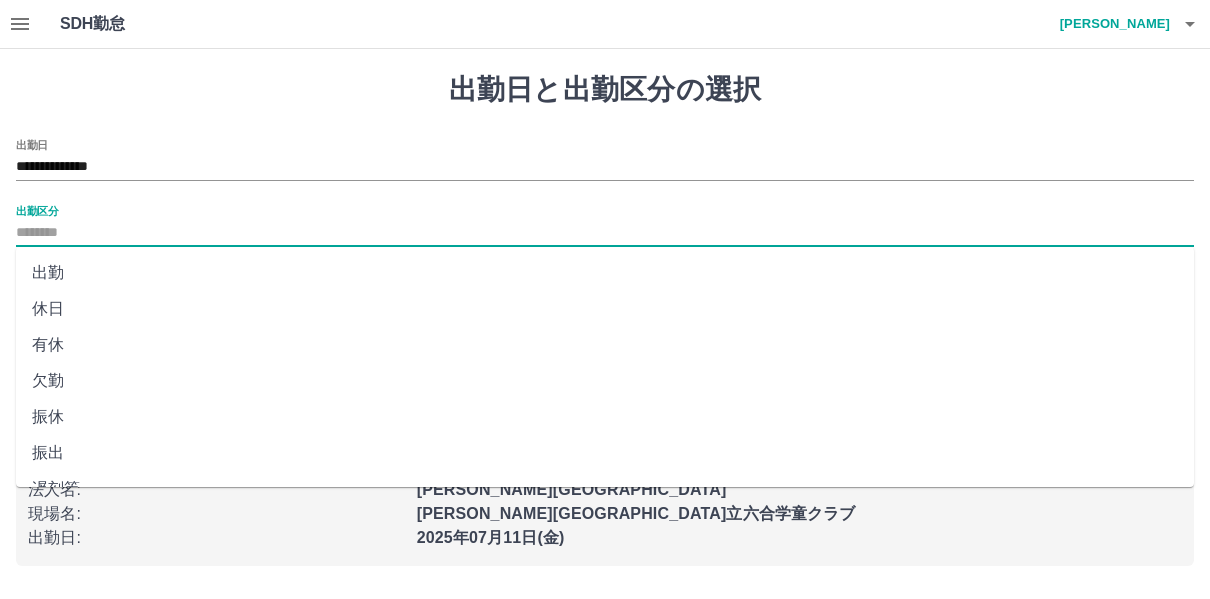 click on "休日" at bounding box center (605, 309) 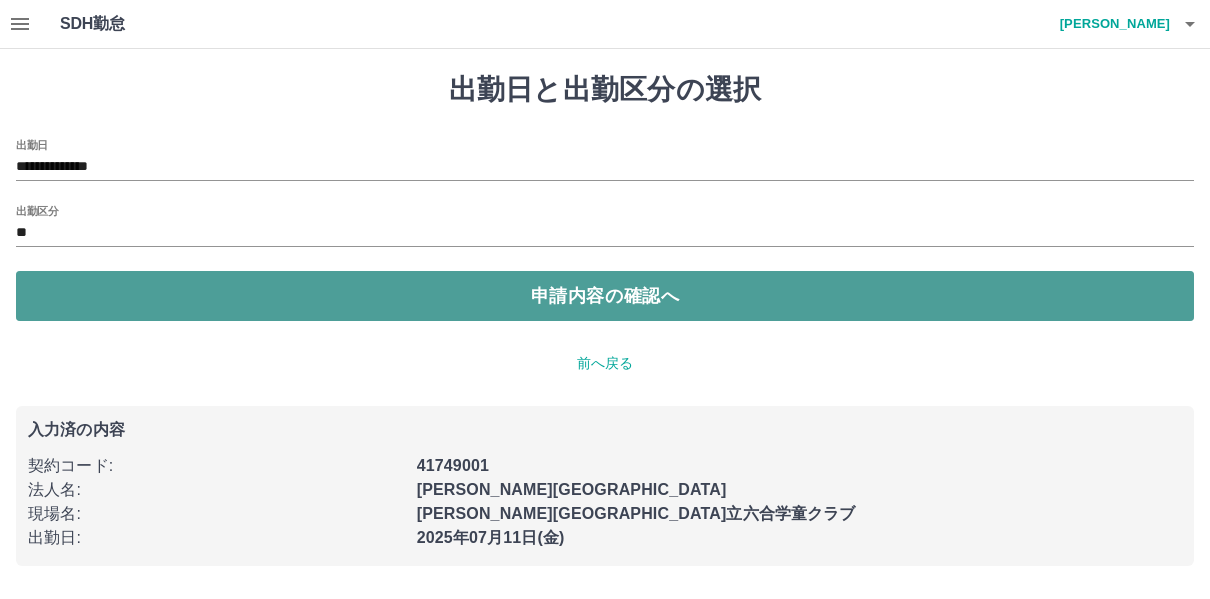 click on "申請内容の確認へ" at bounding box center [605, 296] 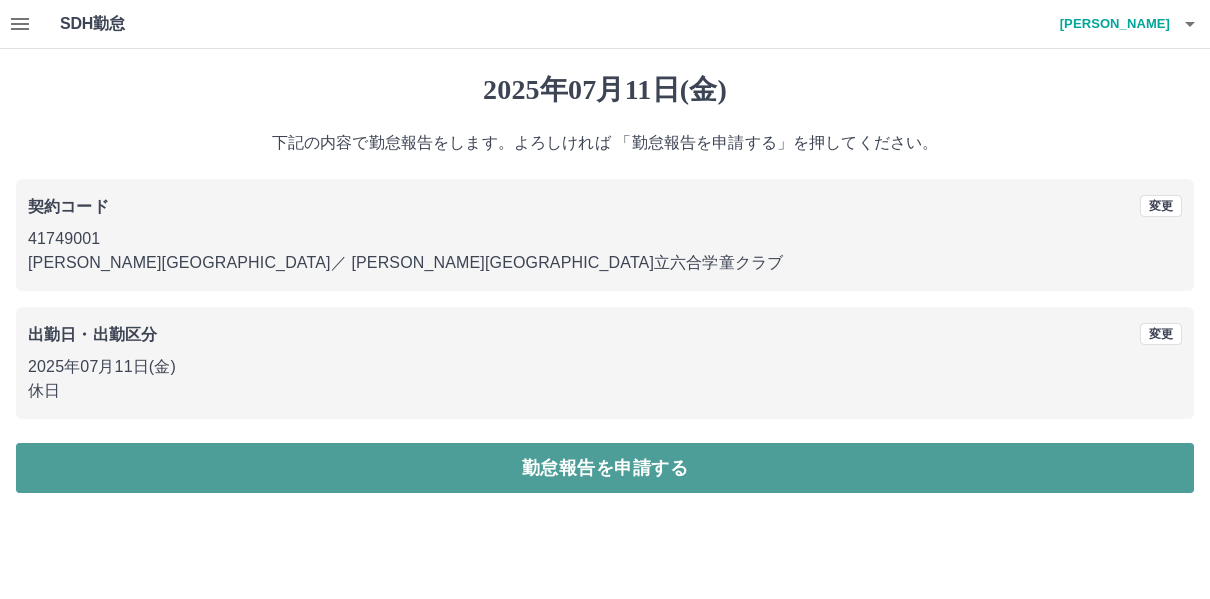 click on "勤怠報告を申請する" at bounding box center (605, 468) 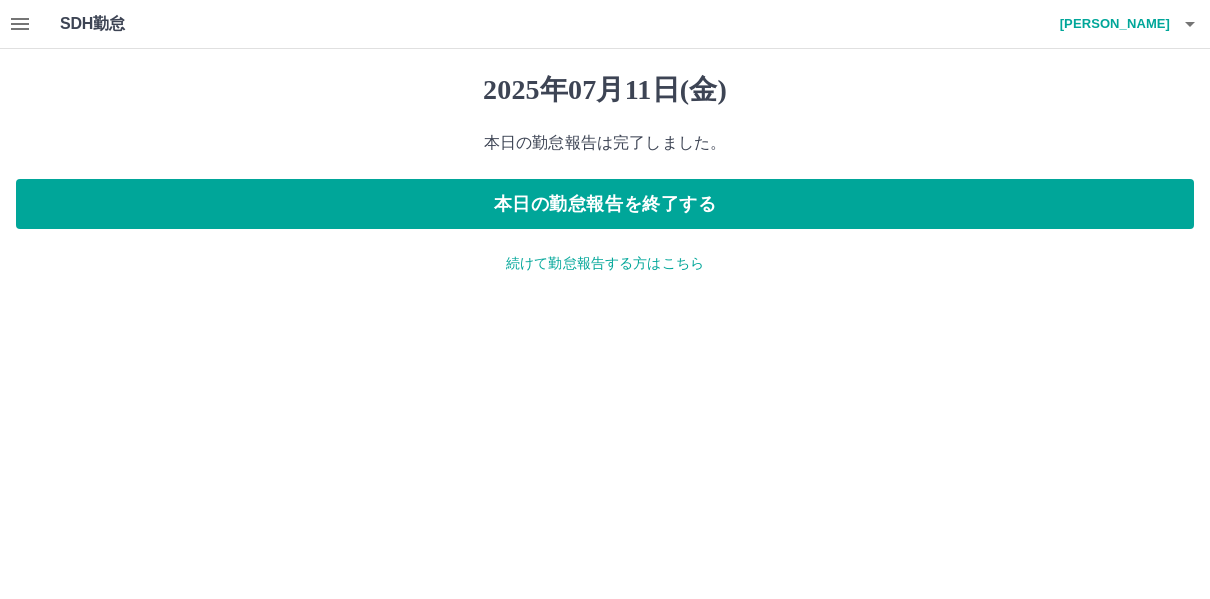 click on "続けて勤怠報告する方はこちら" at bounding box center [605, 263] 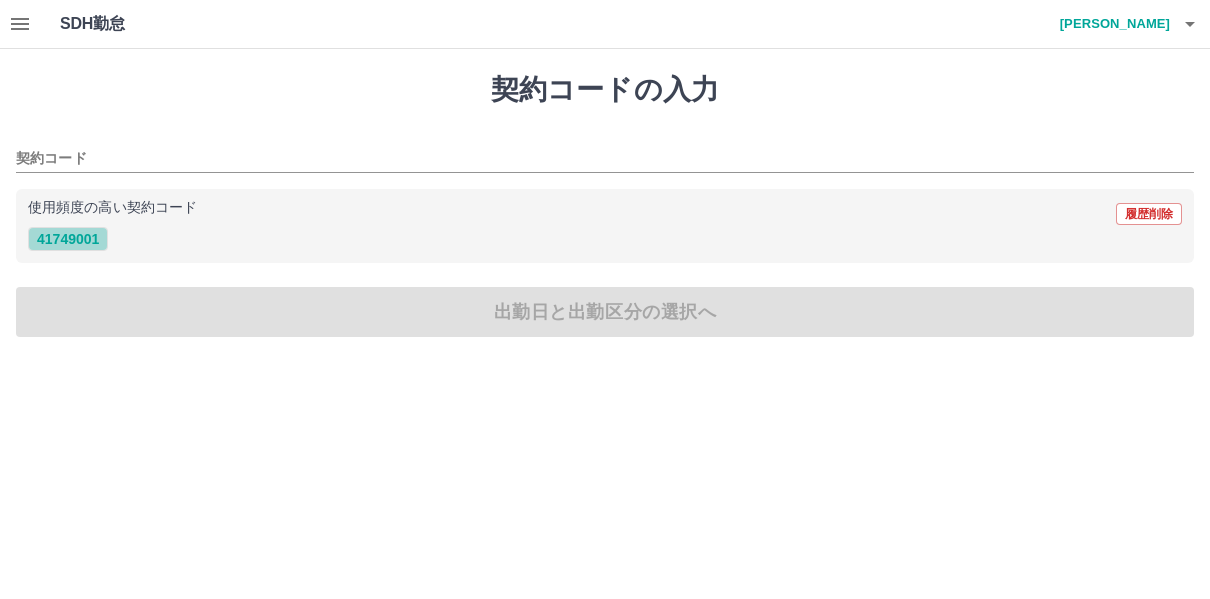 click on "41749001" at bounding box center [68, 239] 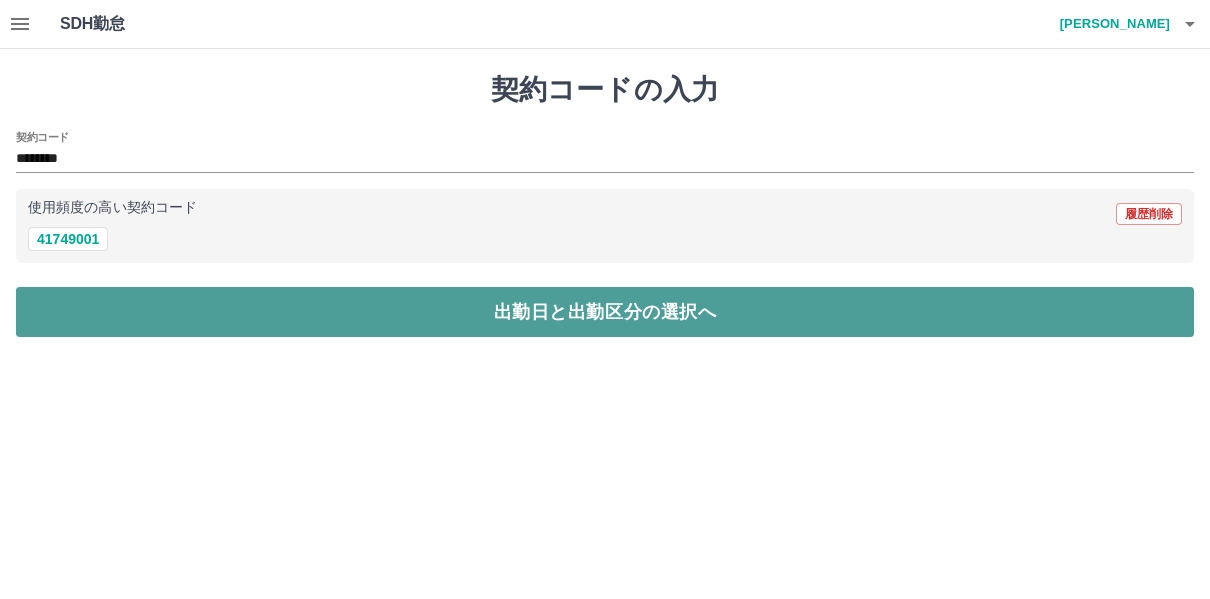 click on "出勤日と出勤区分の選択へ" at bounding box center (605, 312) 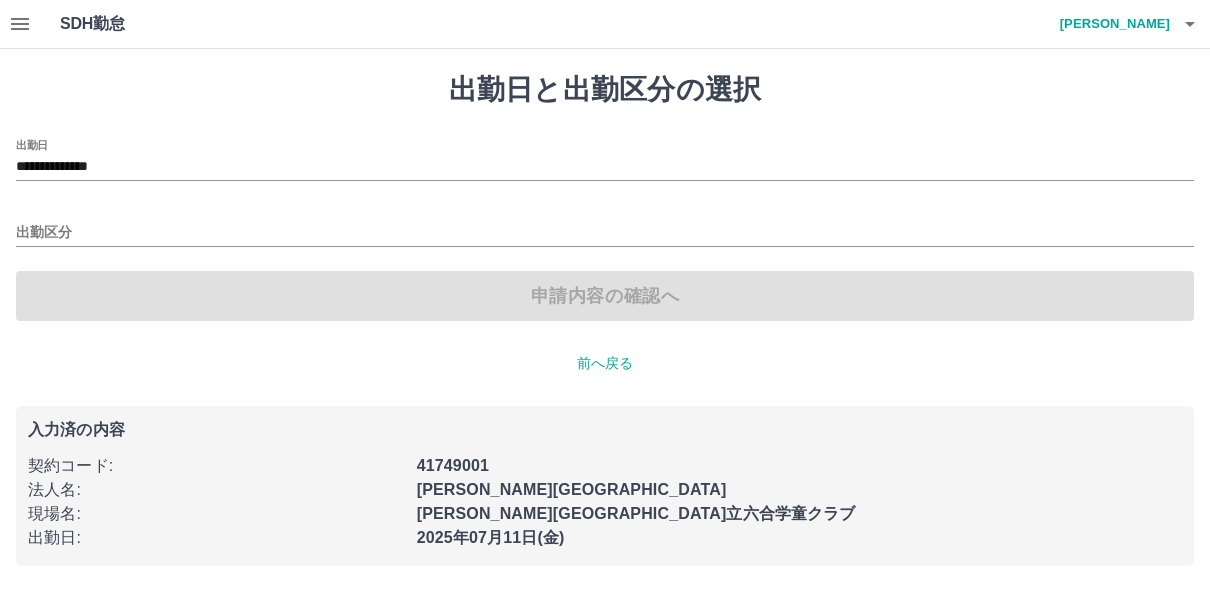 click on "**********" at bounding box center [605, 160] 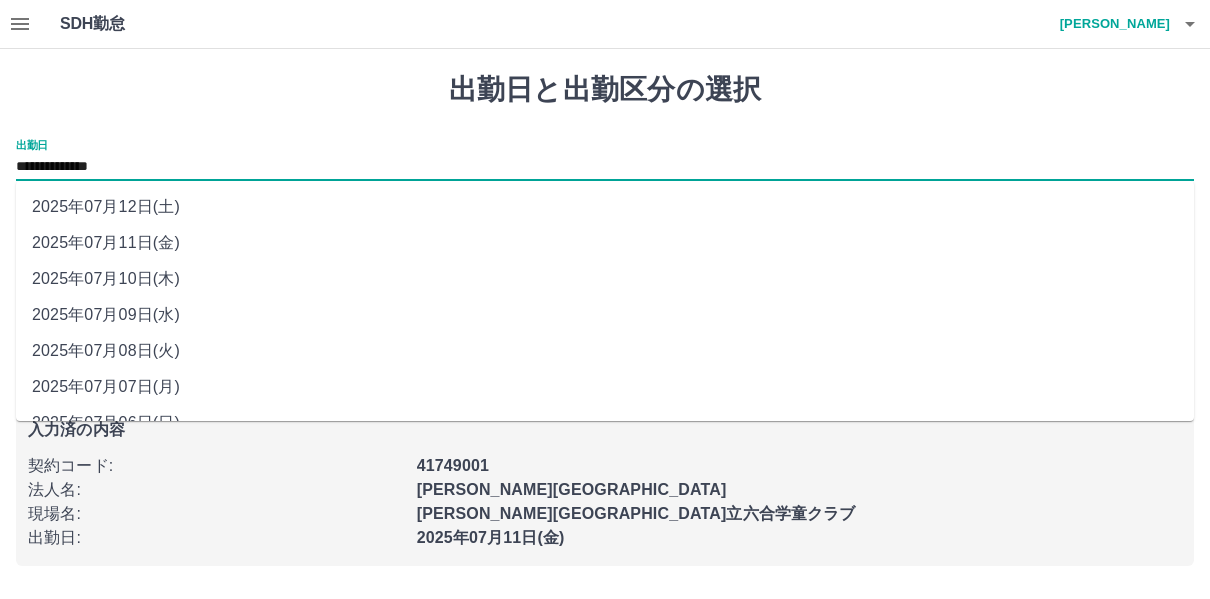 click on "2025年07月12日(土)" at bounding box center [605, 207] 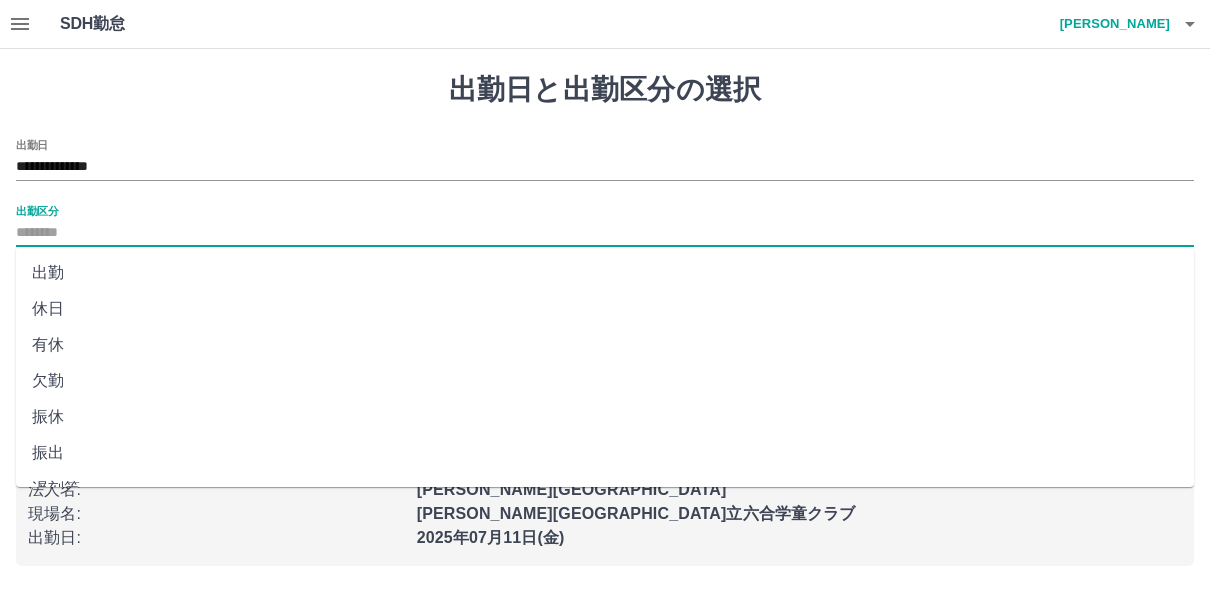 click on "出勤区分" at bounding box center [605, 233] 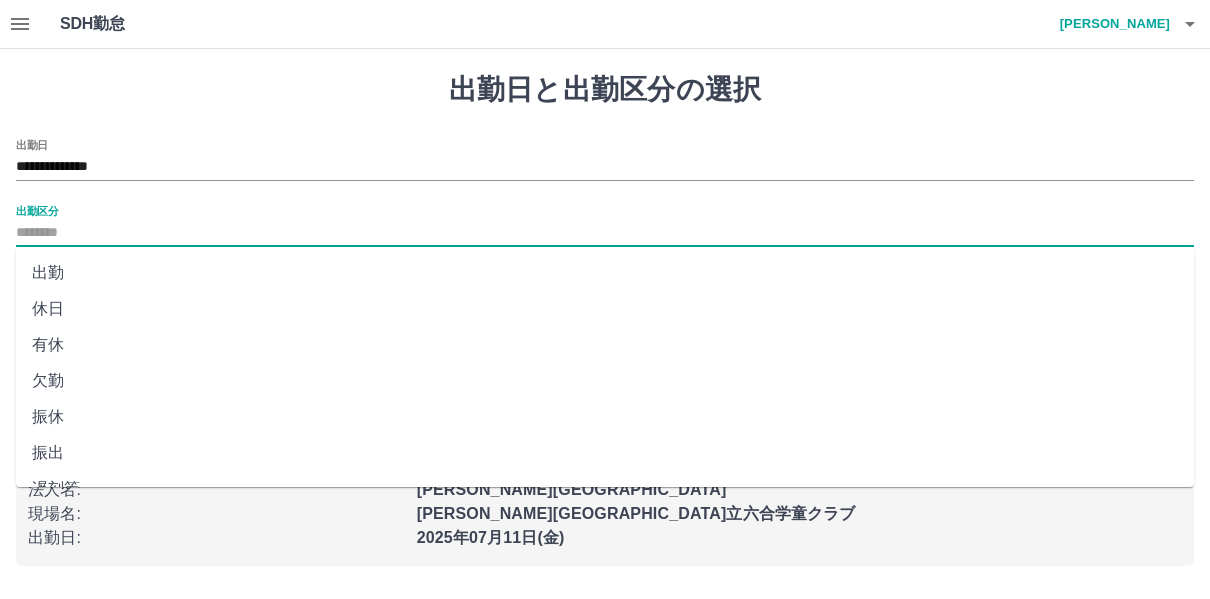 click on "休日" at bounding box center (605, 309) 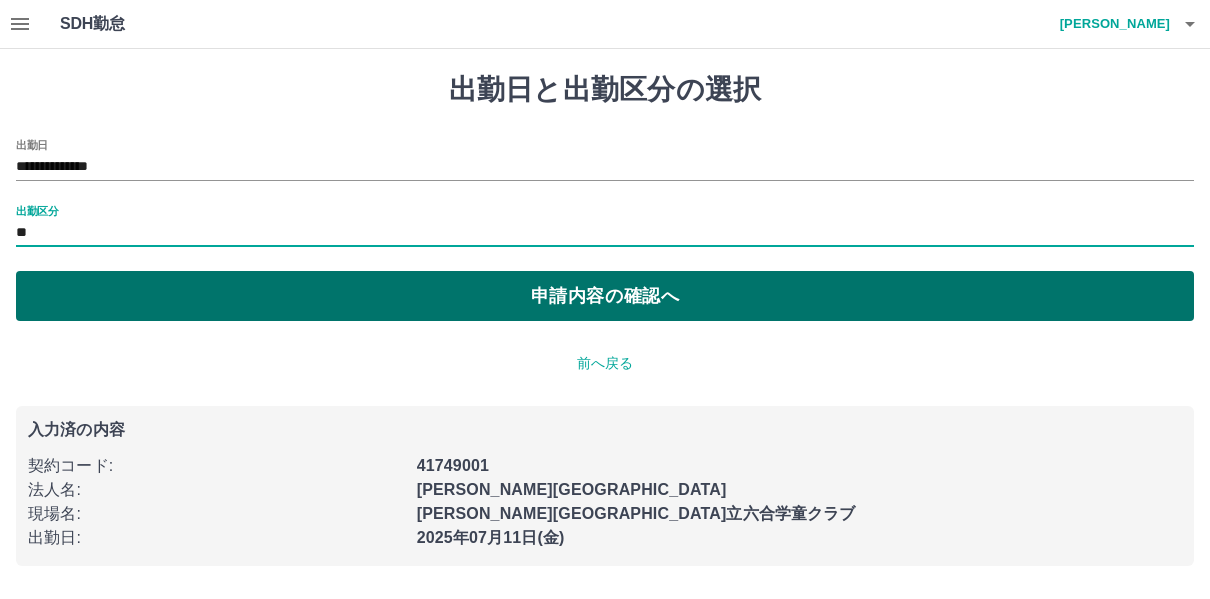 click on "申請内容の確認へ" at bounding box center [605, 296] 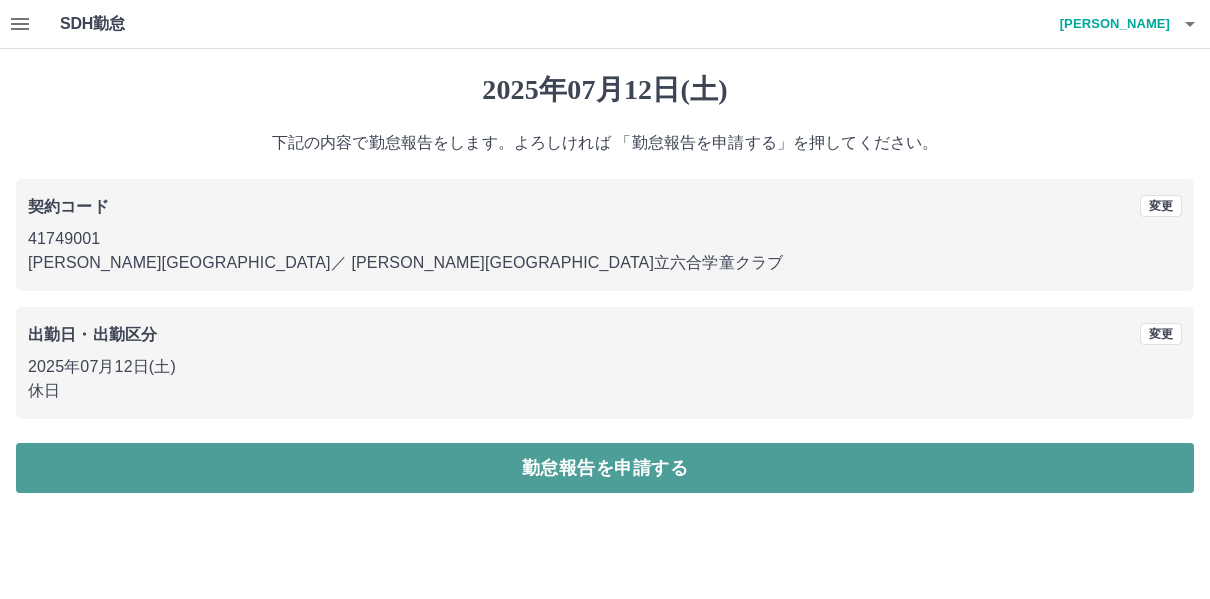 click on "勤怠報告を申請する" at bounding box center (605, 468) 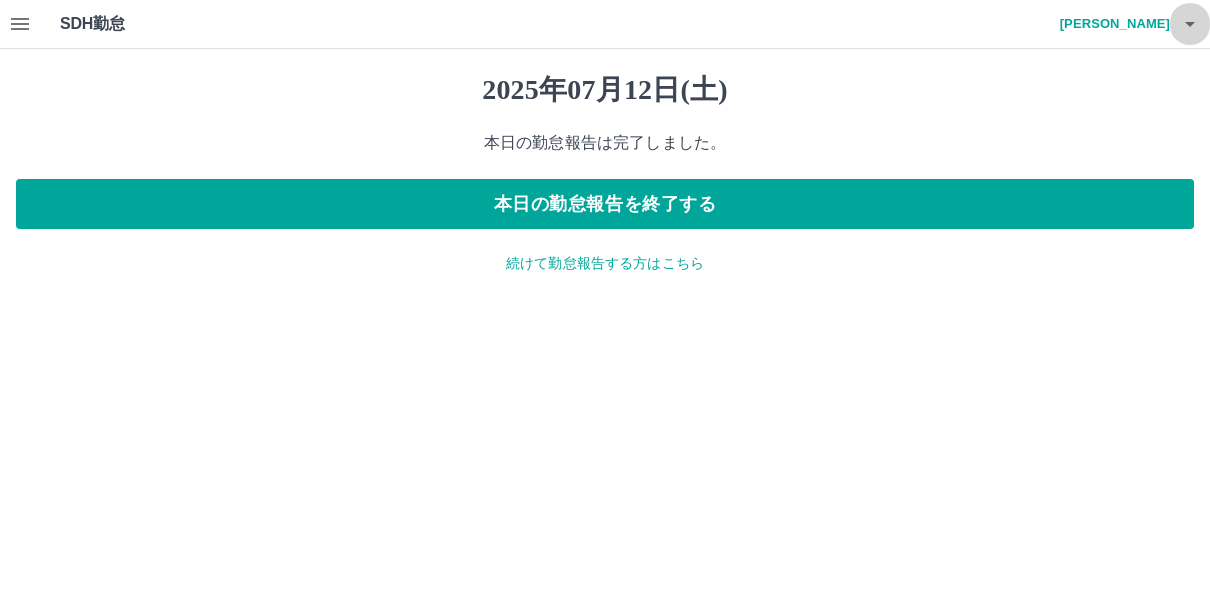 click 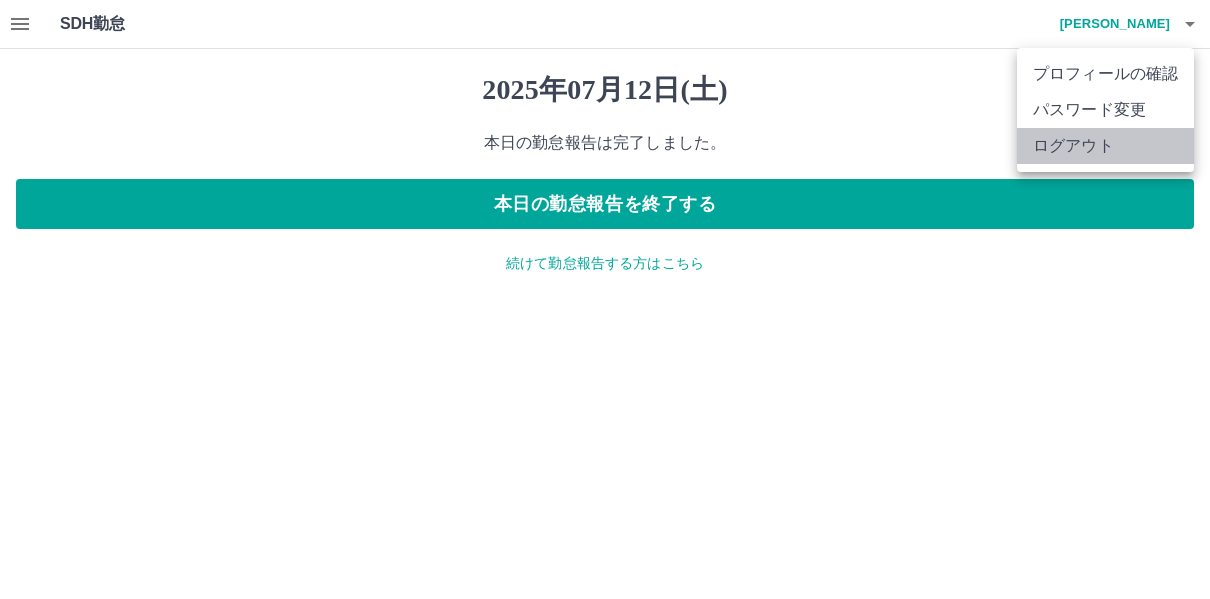 click on "ログアウト" at bounding box center [1105, 146] 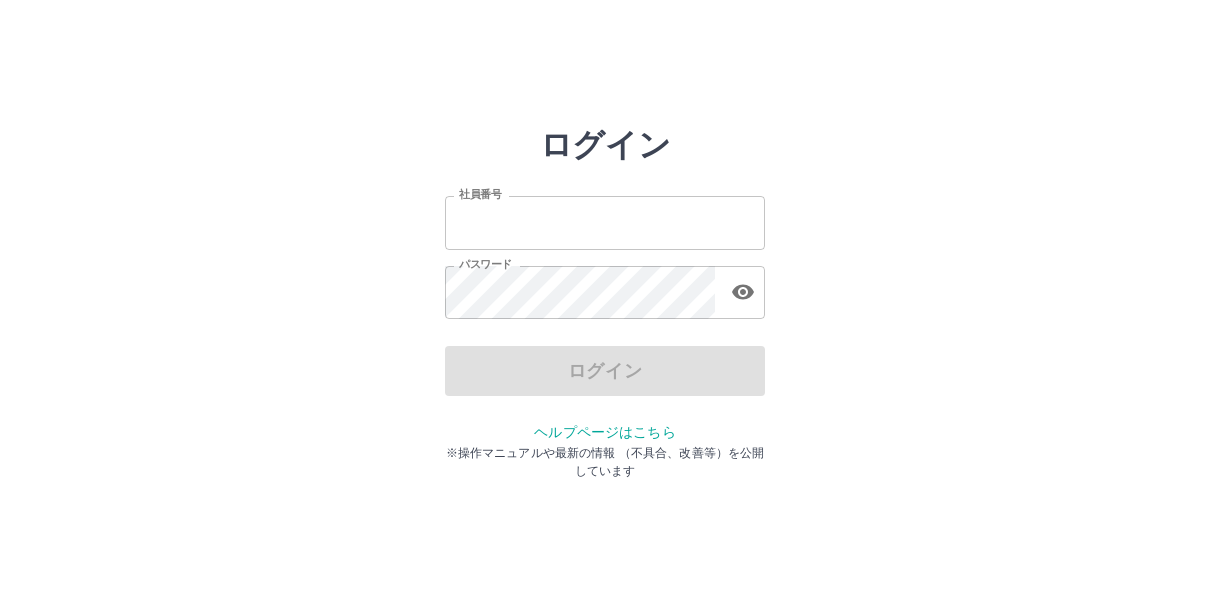 scroll, scrollTop: 0, scrollLeft: 0, axis: both 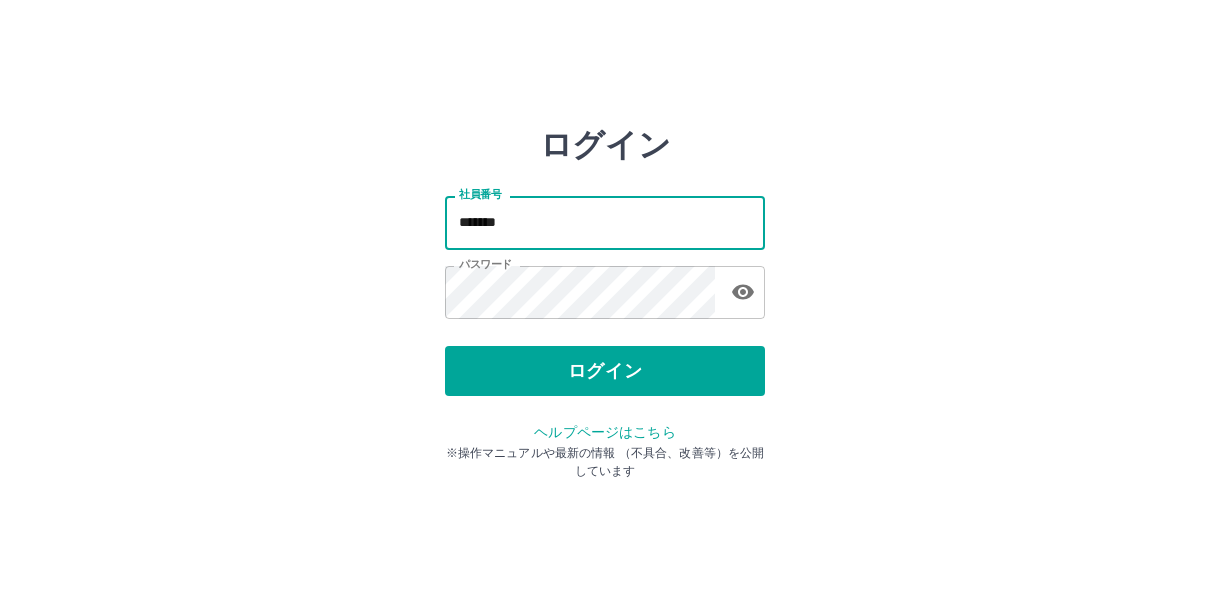 click on "*******" at bounding box center (605, 222) 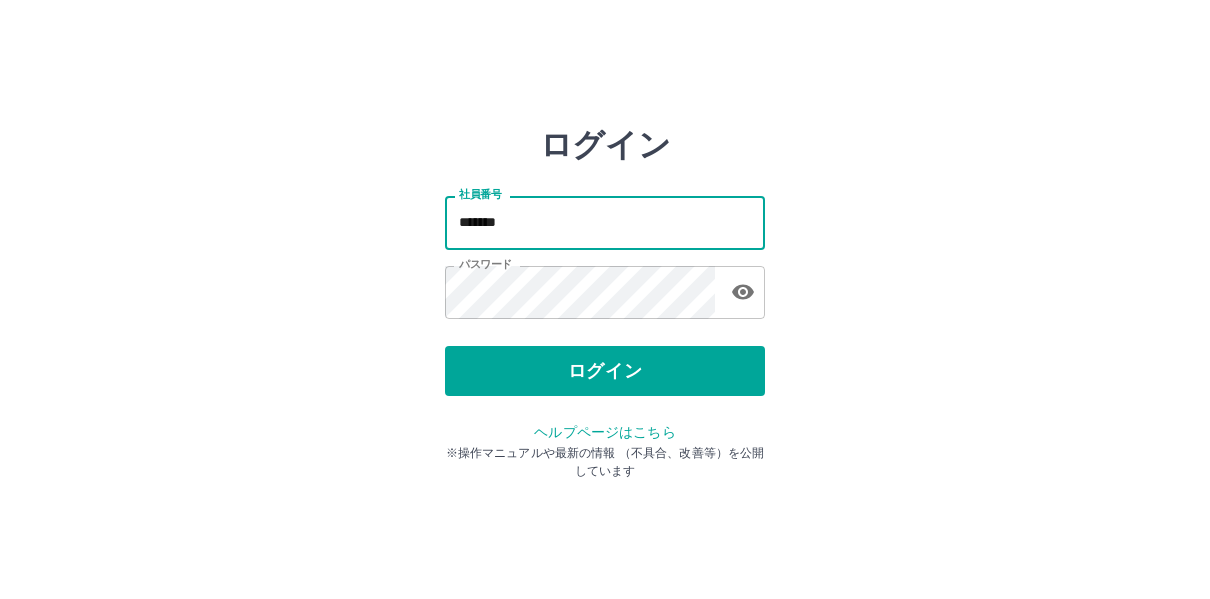 type on "*******" 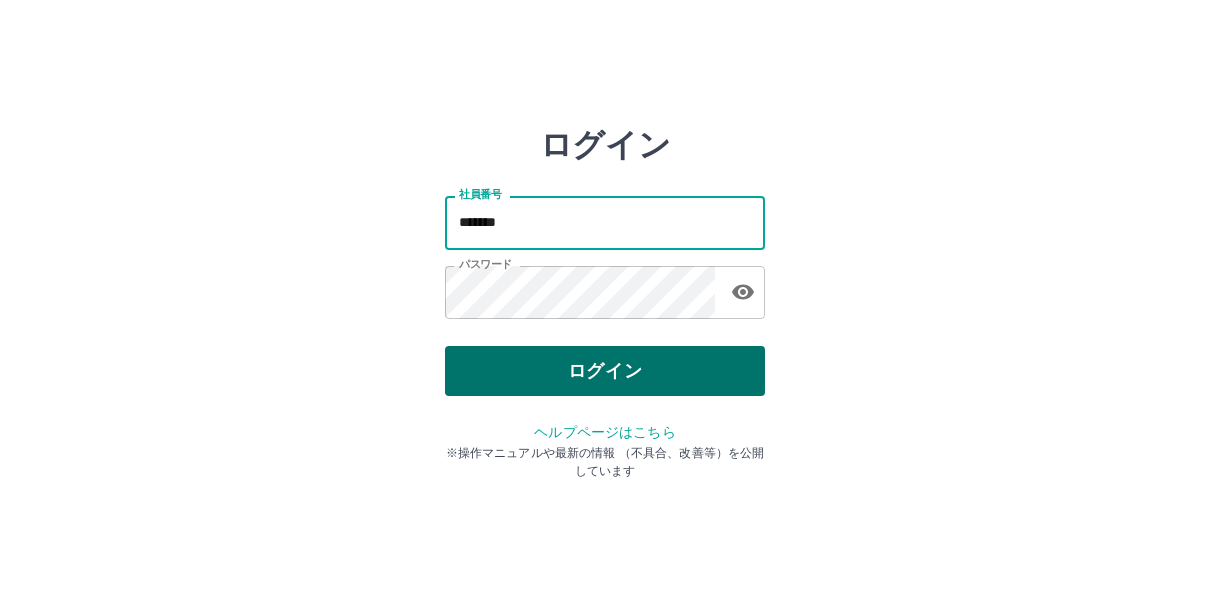 click on "ログイン" at bounding box center (605, 371) 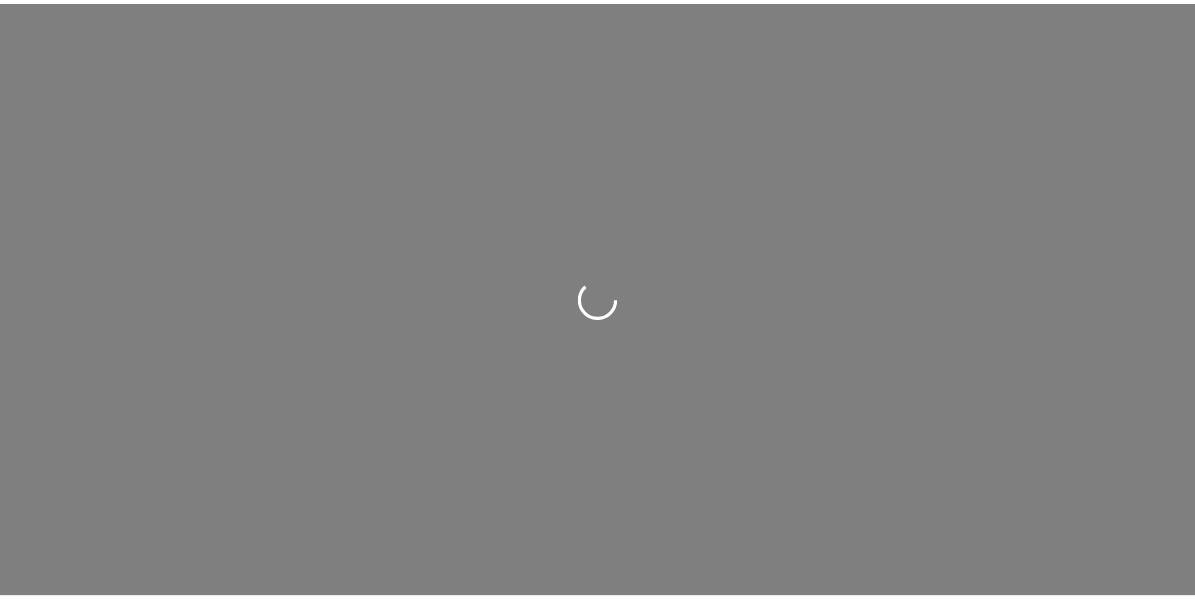scroll, scrollTop: 0, scrollLeft: 0, axis: both 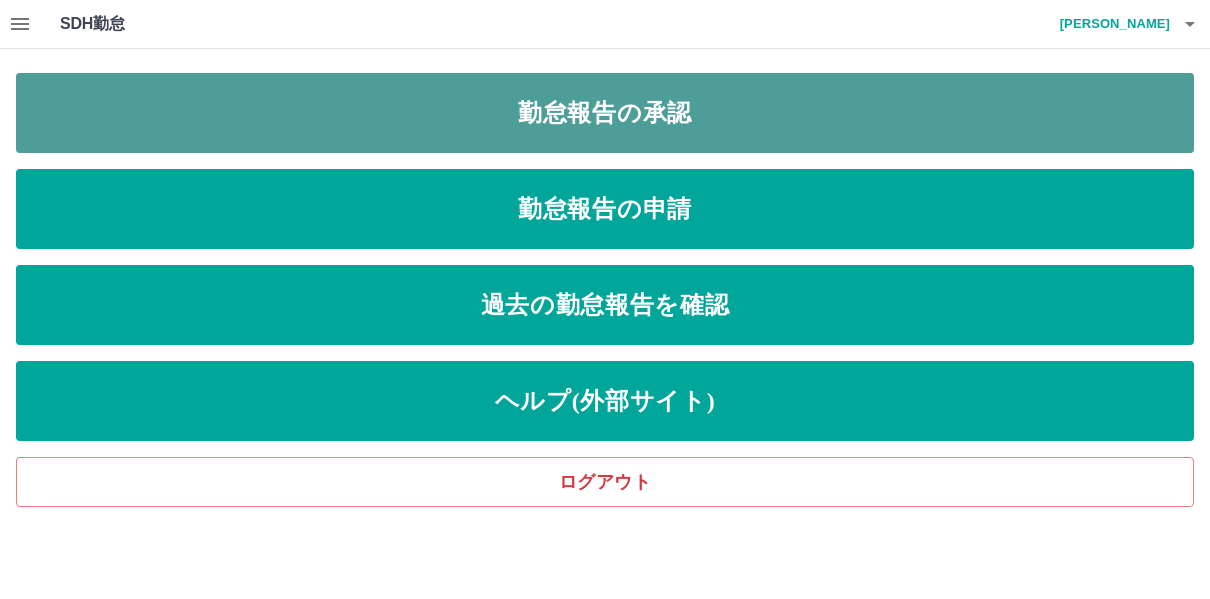 click on "勤怠報告の承認" at bounding box center [605, 113] 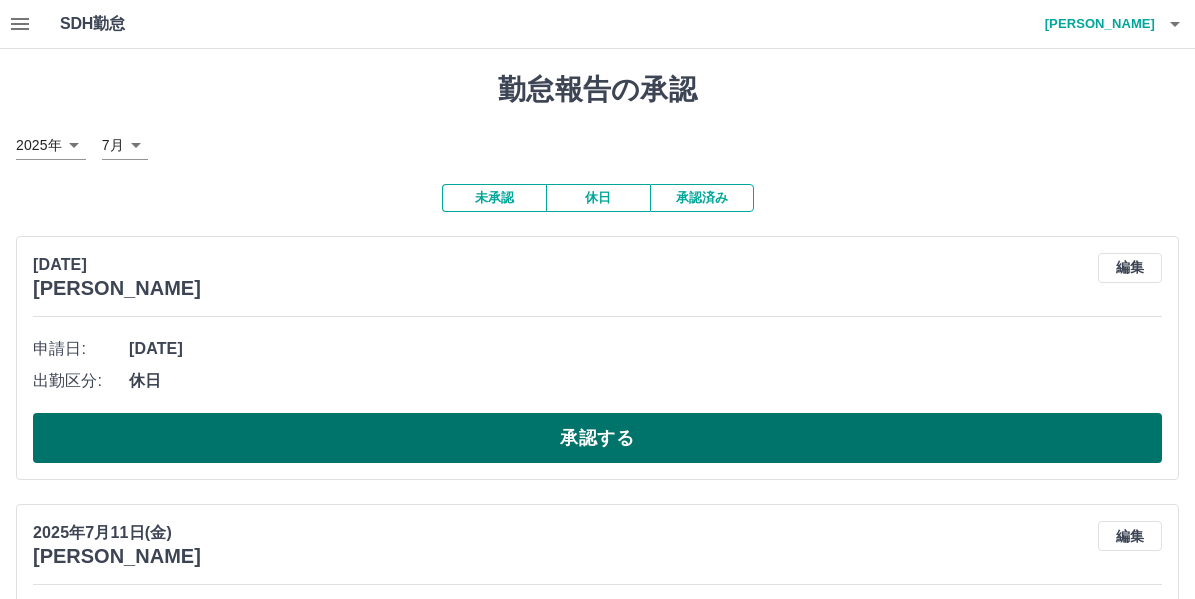 click on "承認する" at bounding box center [597, 438] 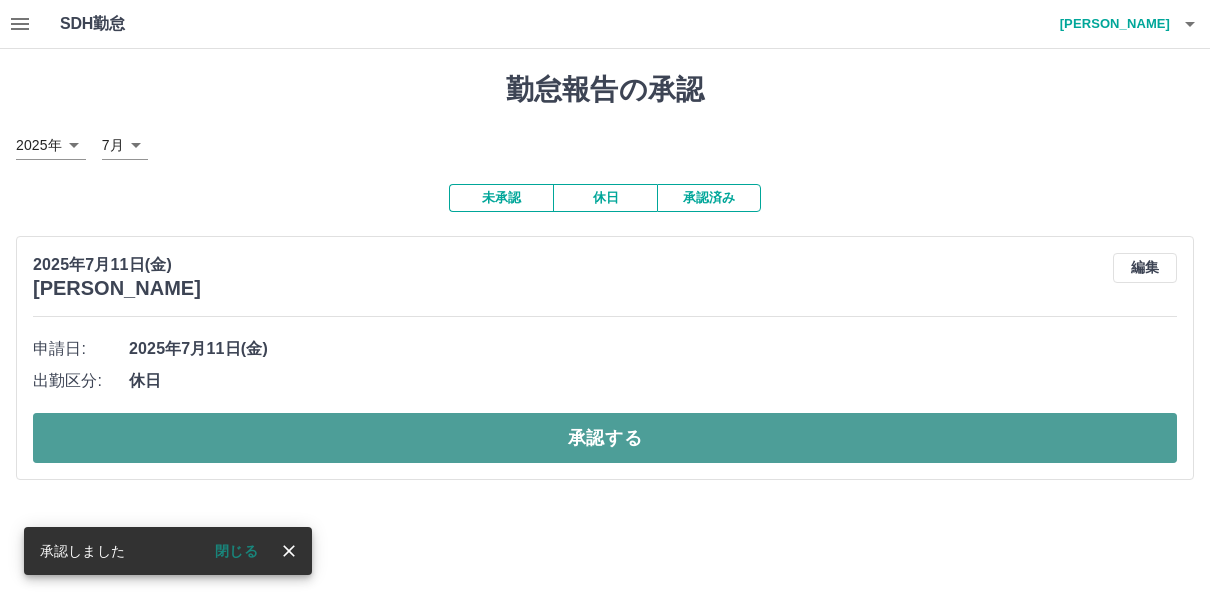 click on "承認する" at bounding box center [605, 438] 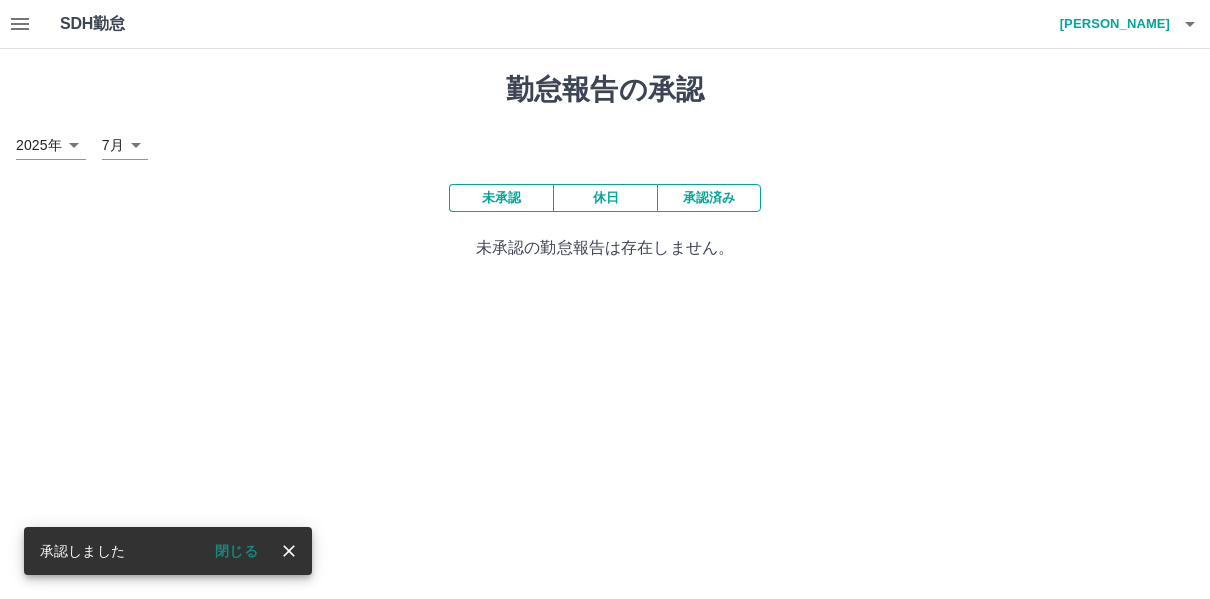 click on "閉じる" at bounding box center (236, 551) 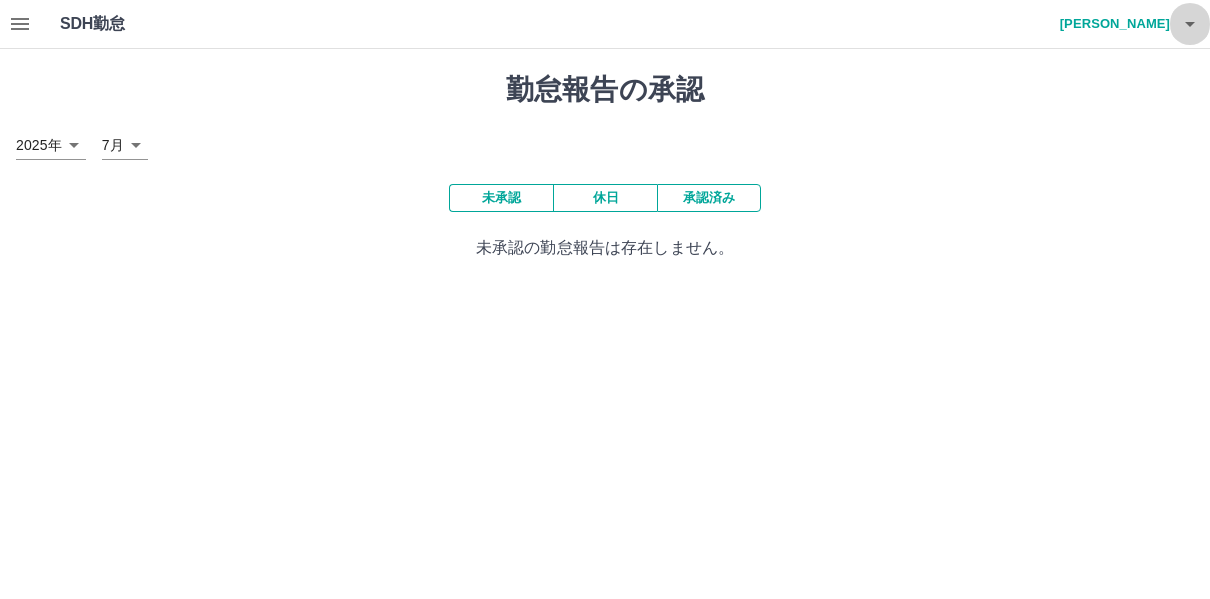 click 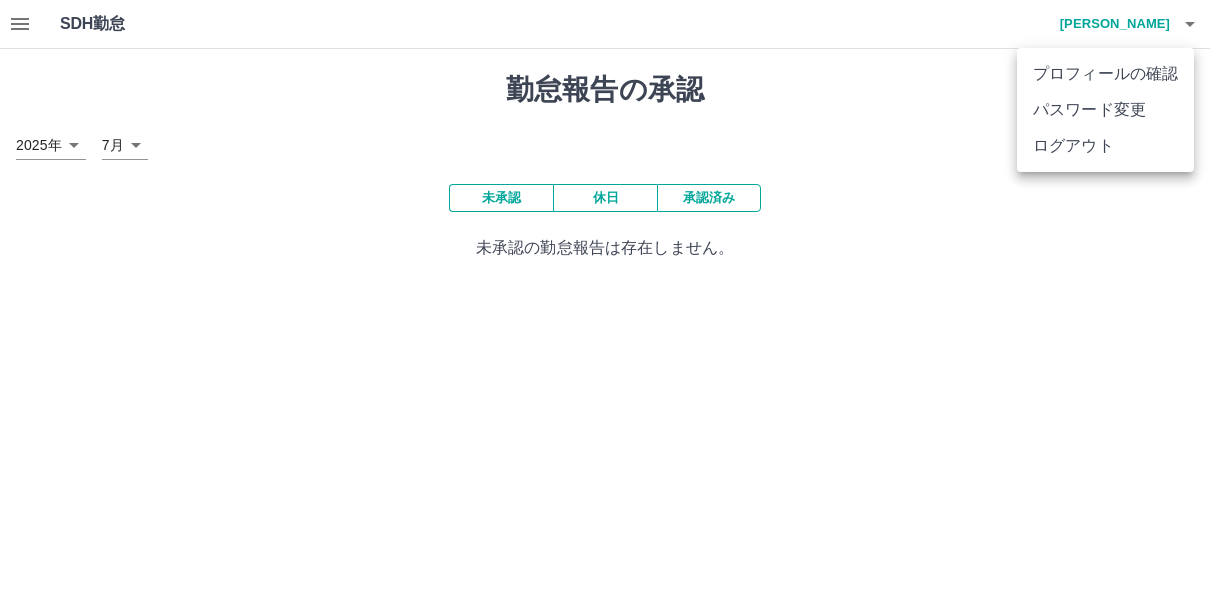 click at bounding box center (605, 299) 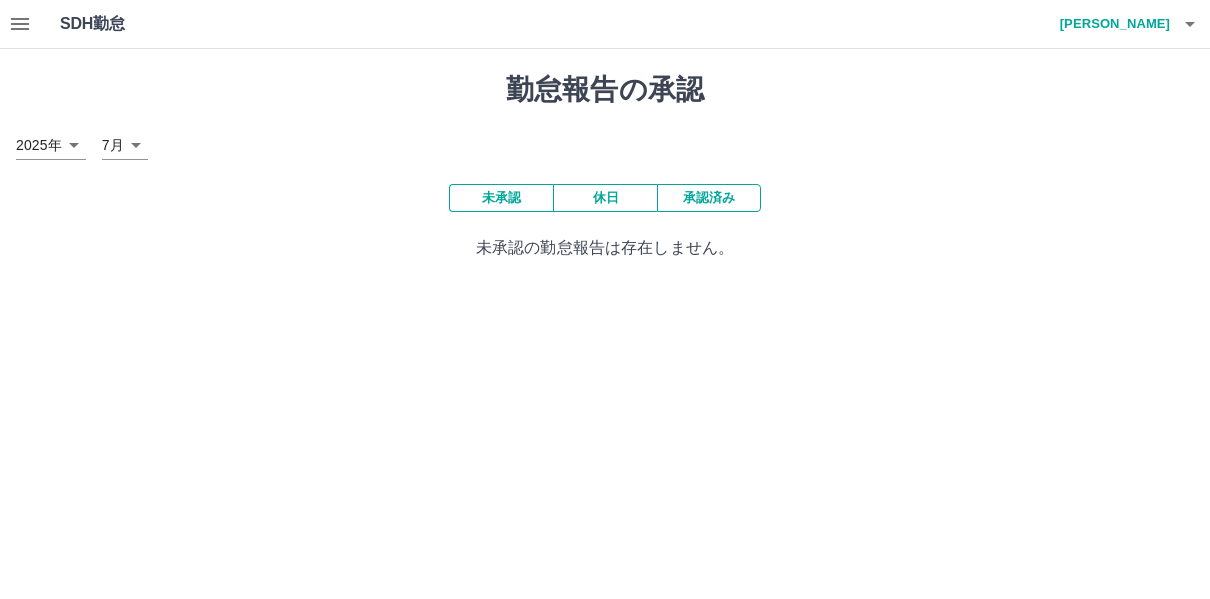 click on "承認済み" at bounding box center (709, 198) 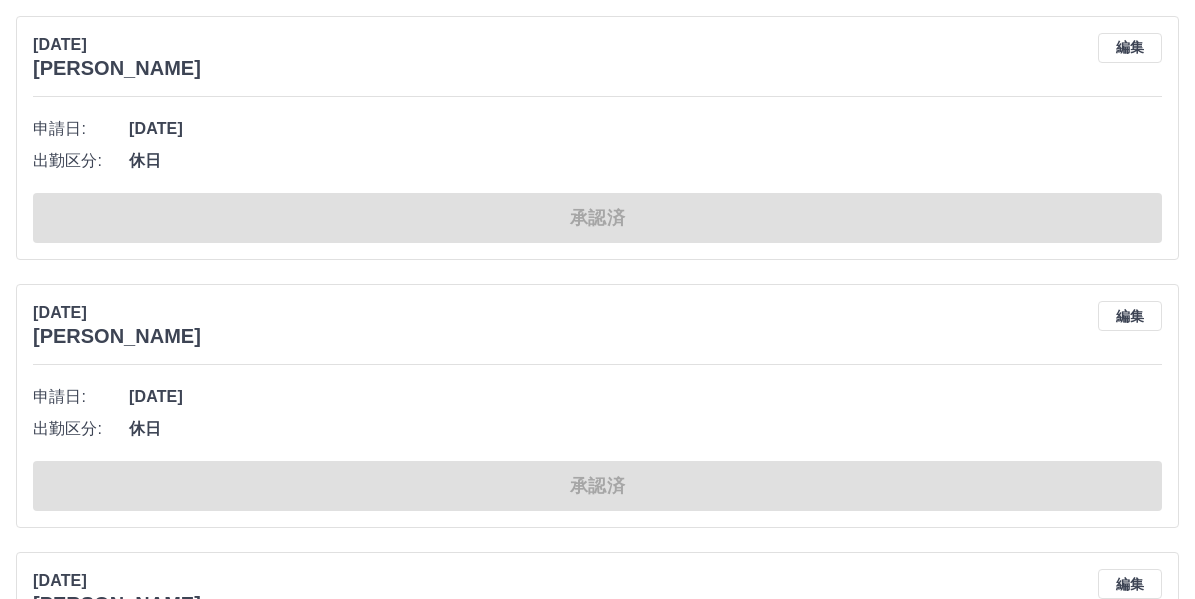 scroll, scrollTop: 0, scrollLeft: 0, axis: both 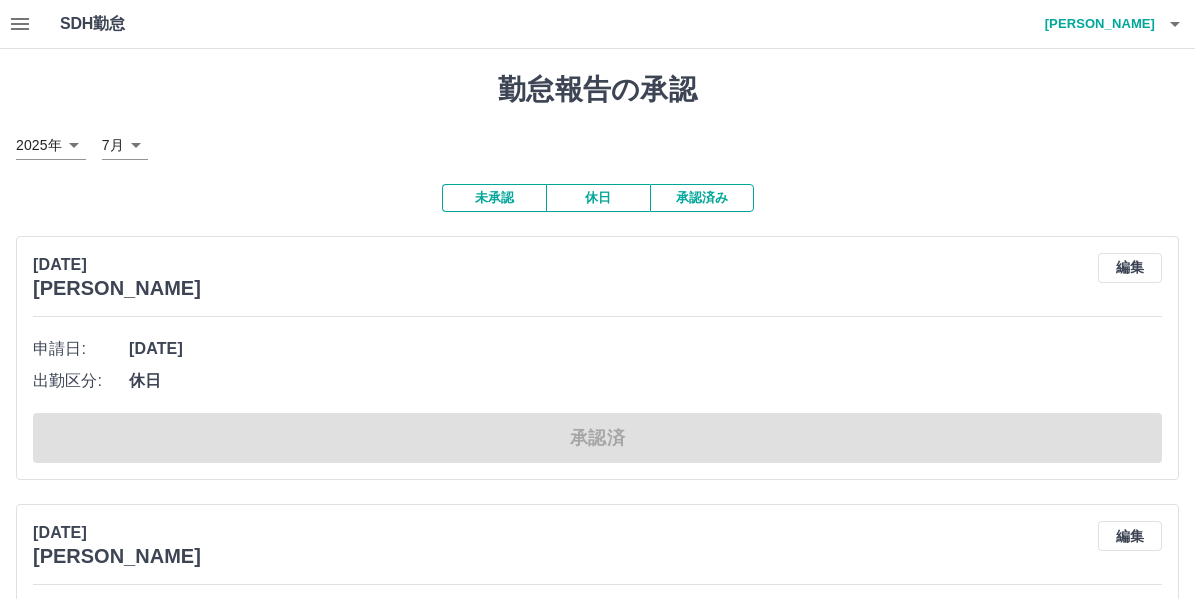 click on "承認済み" at bounding box center (702, 198) 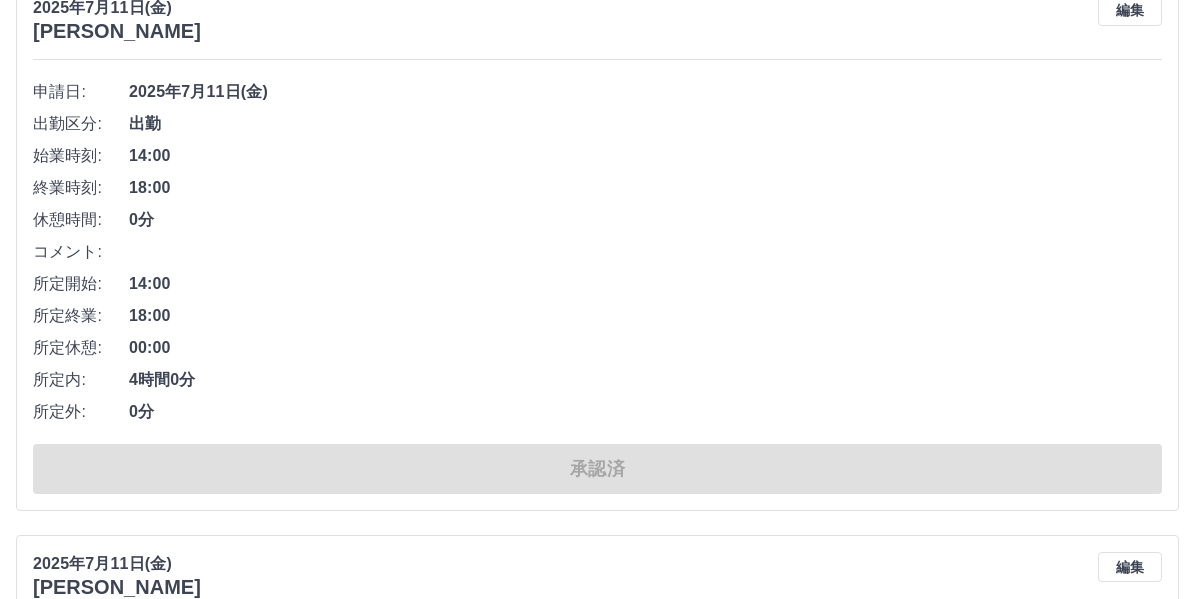 scroll, scrollTop: 2500, scrollLeft: 0, axis: vertical 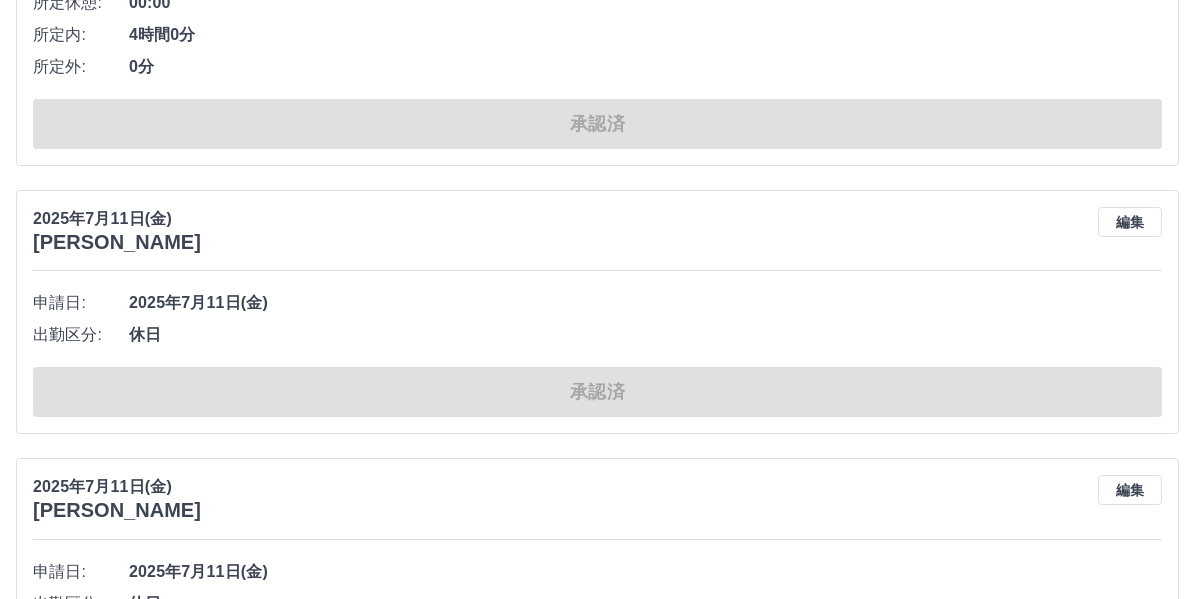 click on "00:00" at bounding box center [645, 3] 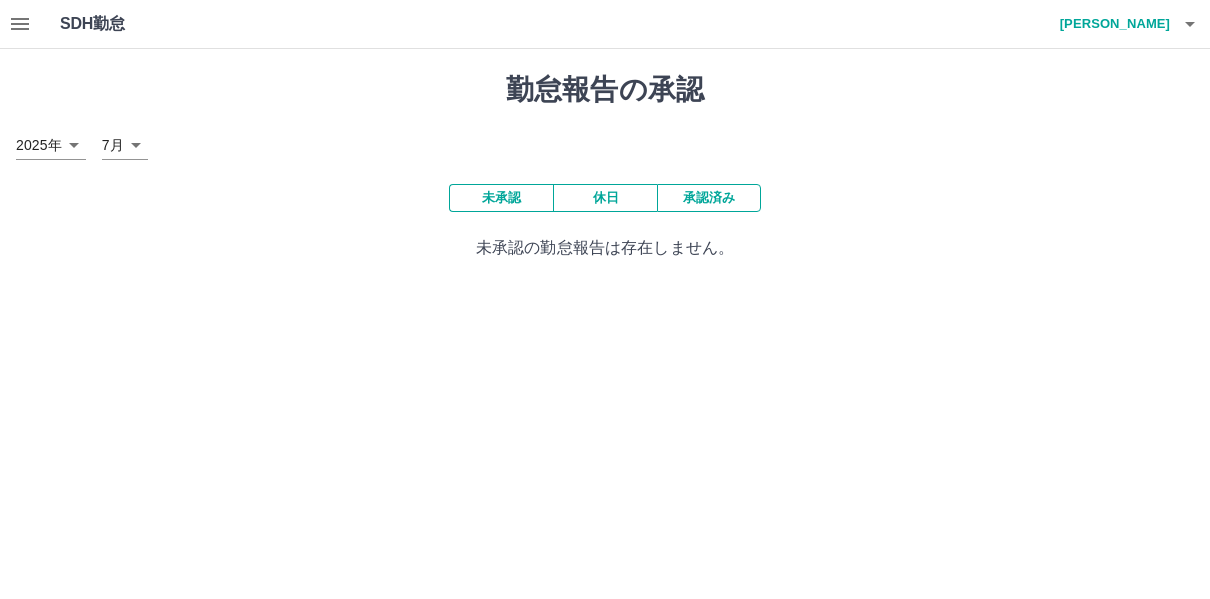 click on "未承認の勤怠報告は存在しません。" at bounding box center (605, 248) 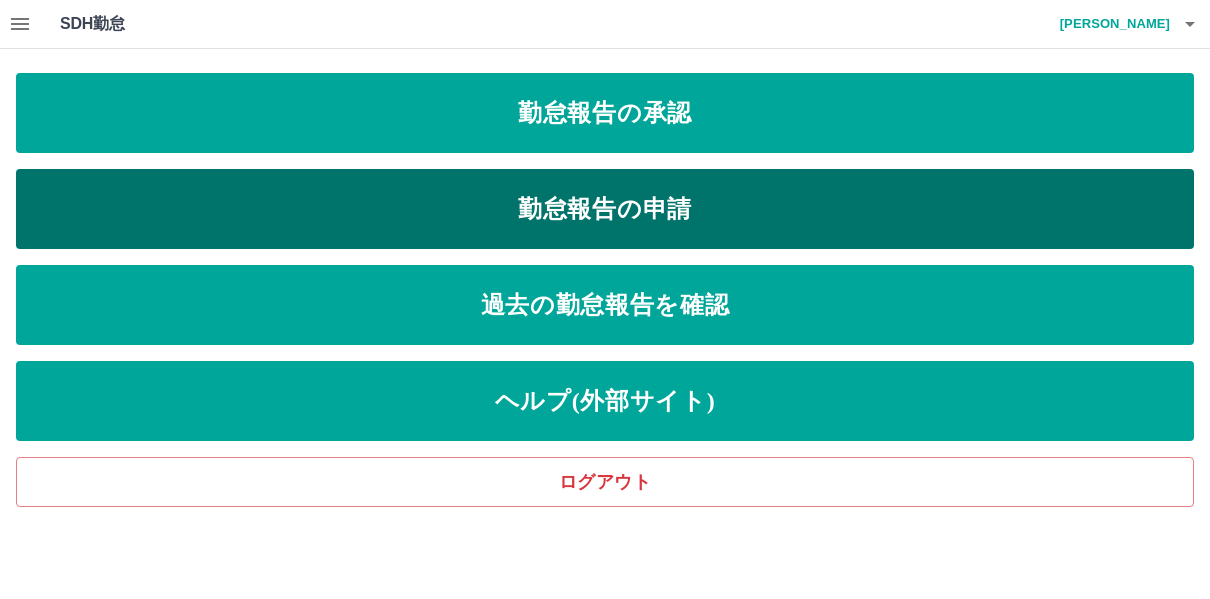 click on "勤怠報告の申請" at bounding box center [605, 209] 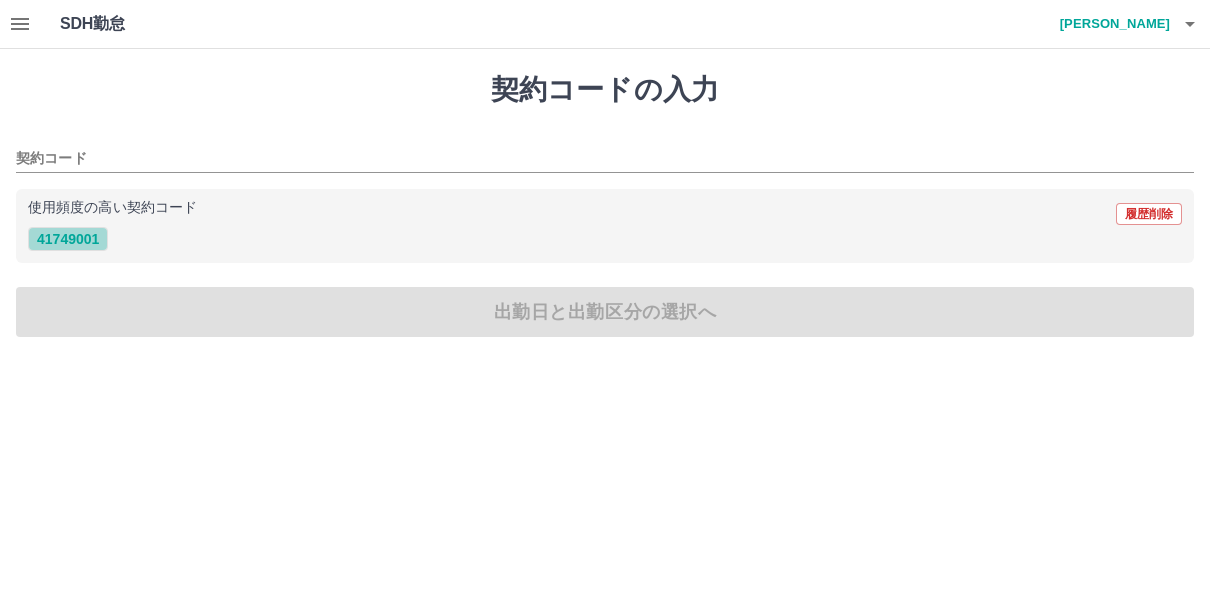 click on "41749001" at bounding box center [68, 239] 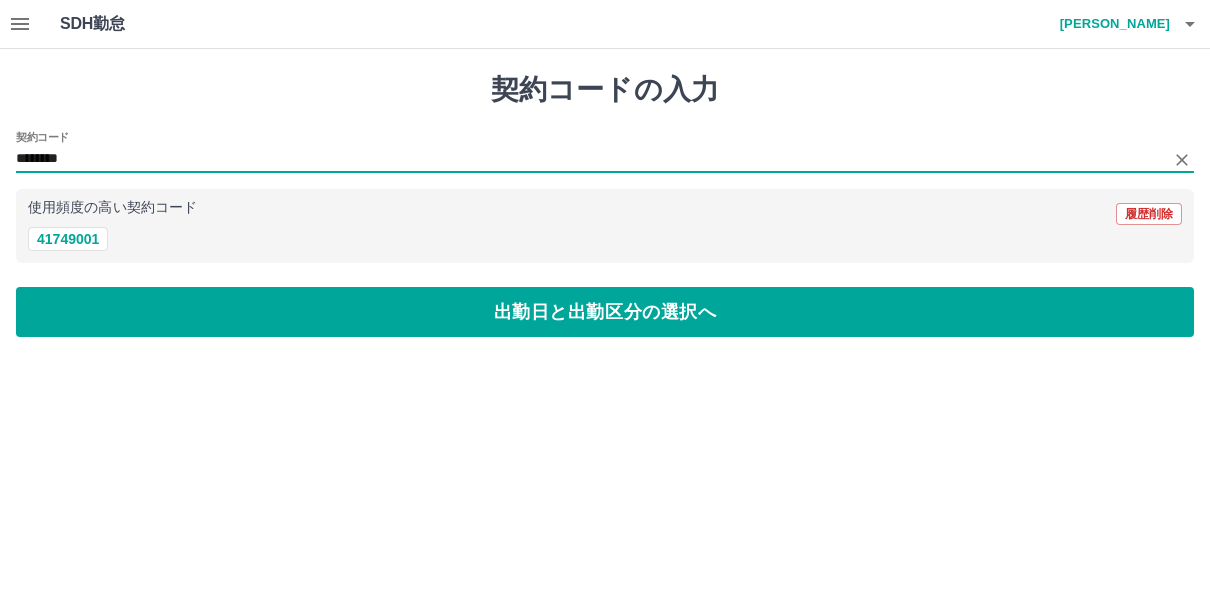 click on "********" at bounding box center [590, 159] 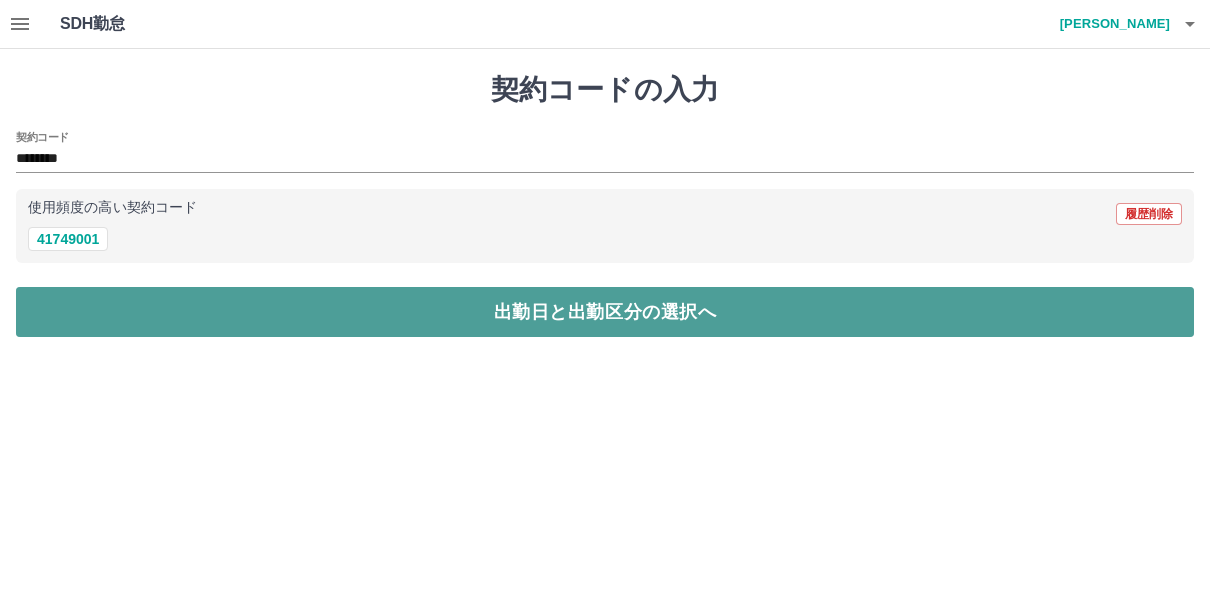 click on "出勤日と出勤区分の選択へ" at bounding box center (605, 312) 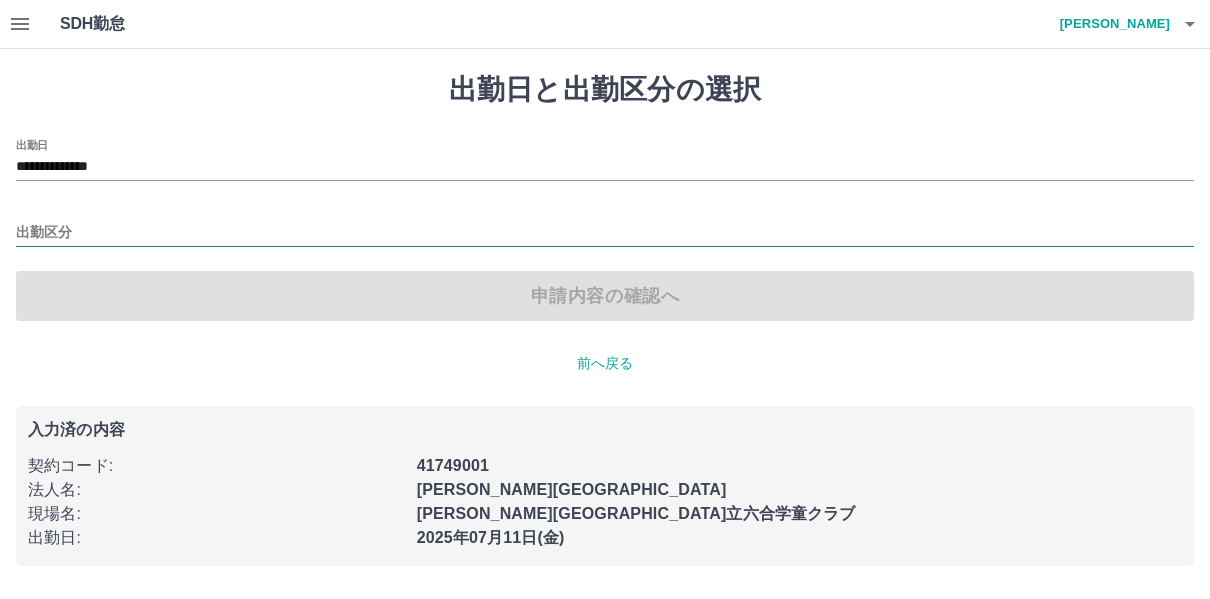 click on "出勤区分" at bounding box center (605, 233) 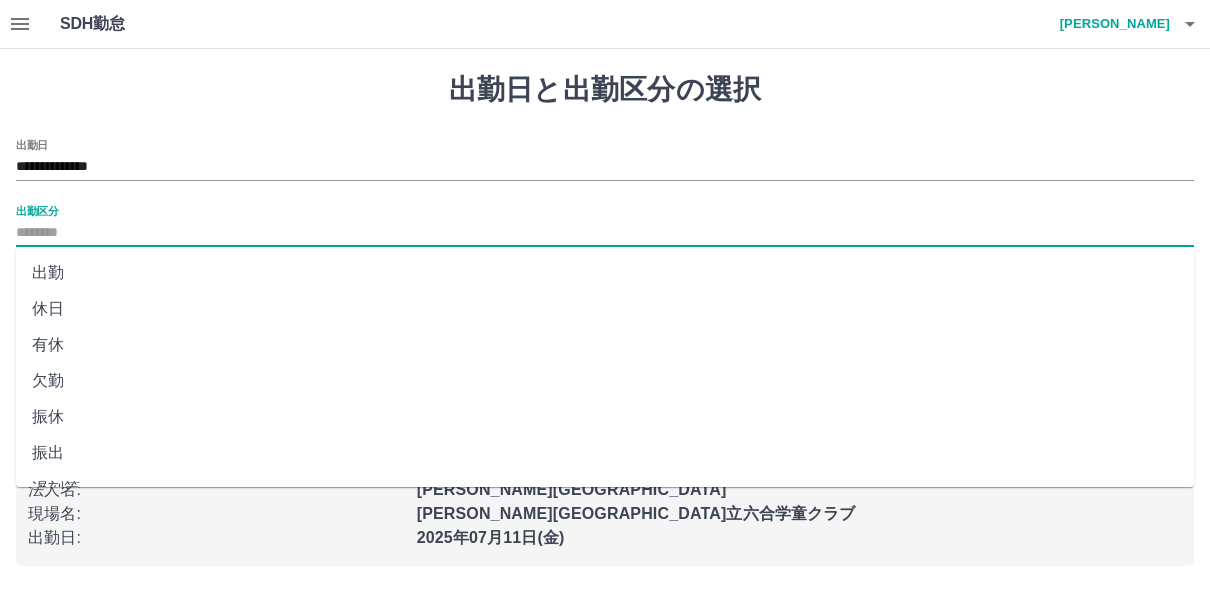 click on "出勤" at bounding box center [605, 273] 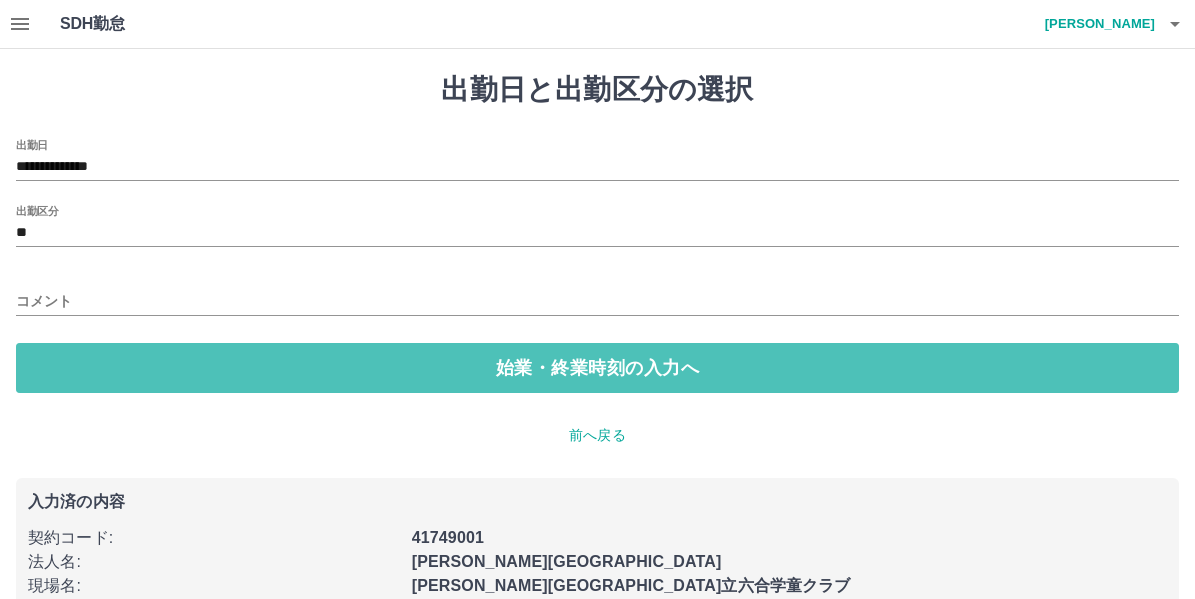 drag, startPoint x: 511, startPoint y: 372, endPoint x: 233, endPoint y: 286, distance: 290.9983 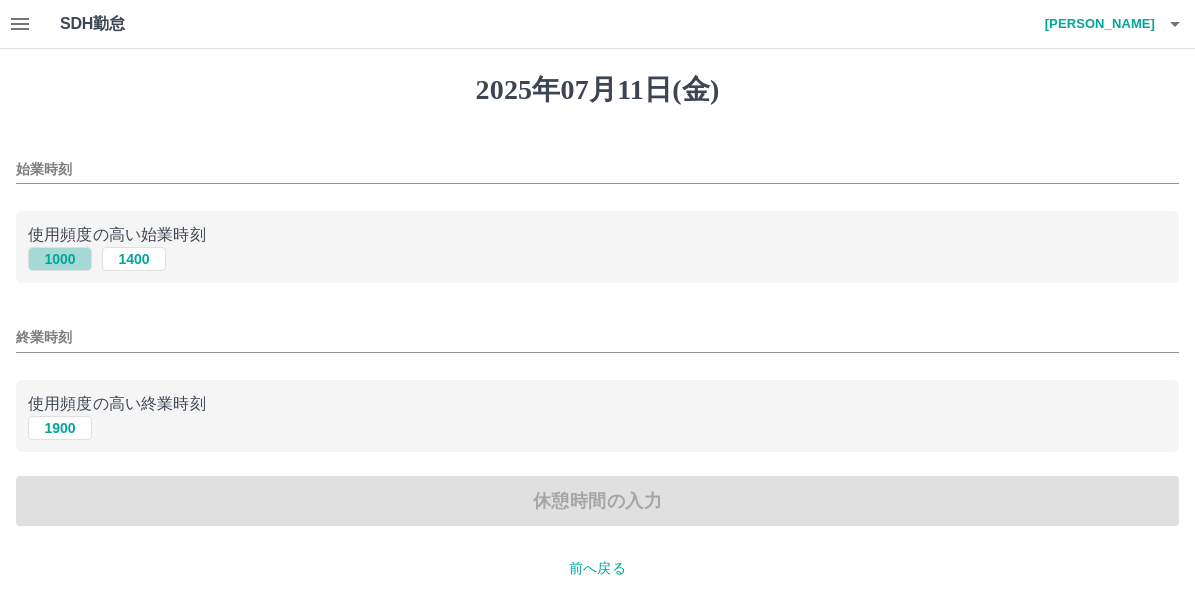click on "1000" at bounding box center (60, 259) 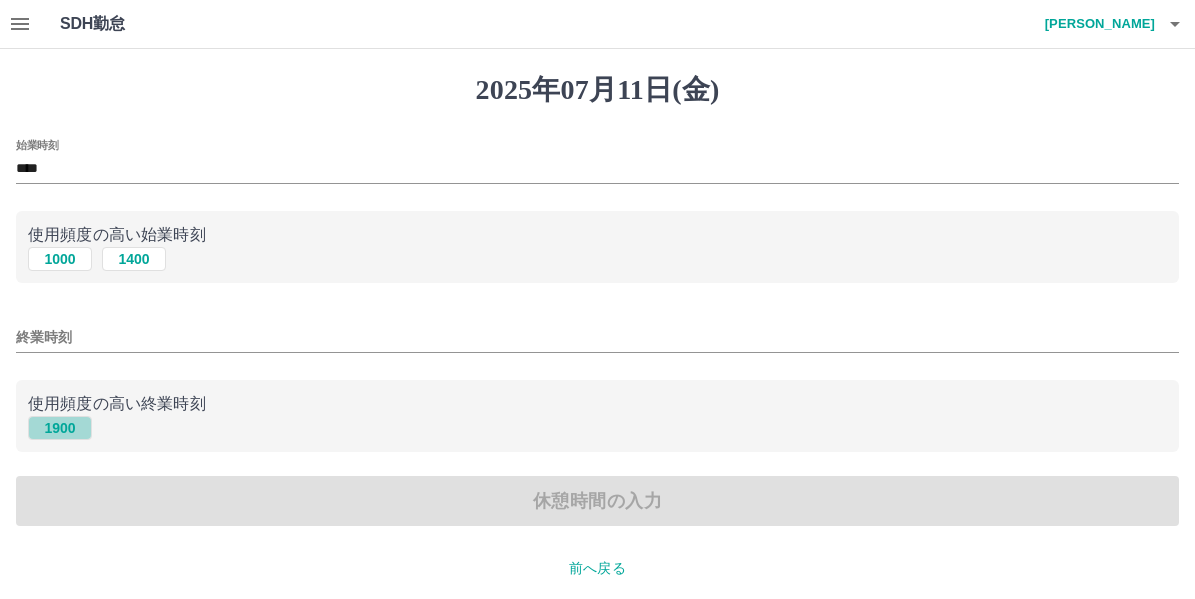 click on "1900" at bounding box center (60, 428) 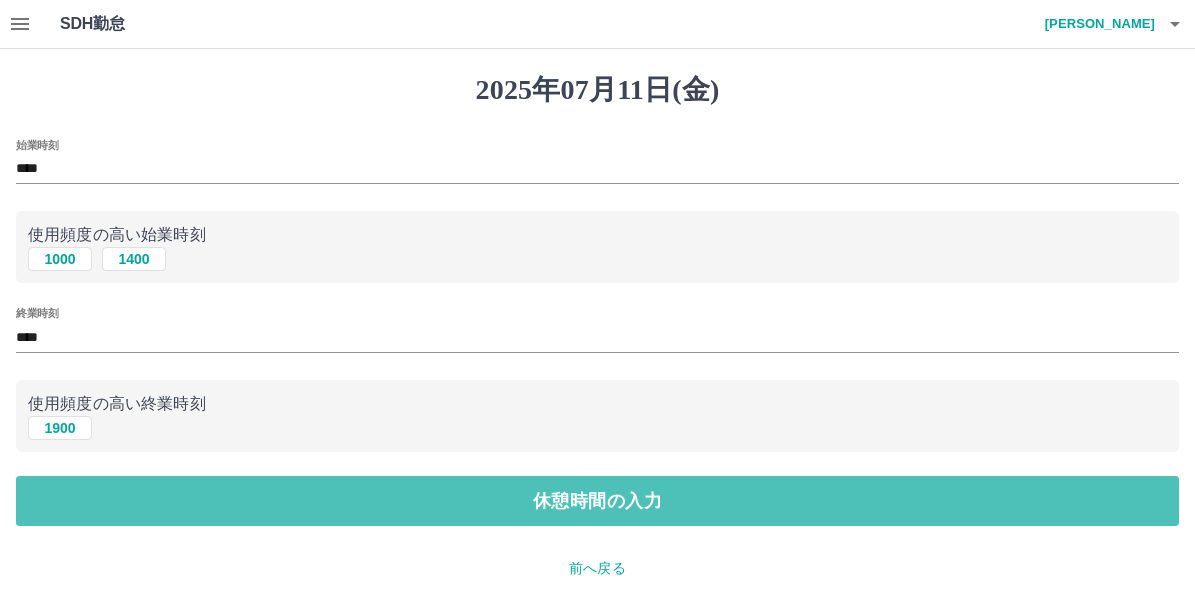 drag, startPoint x: 591, startPoint y: 498, endPoint x: 571, endPoint y: 283, distance: 215.92822 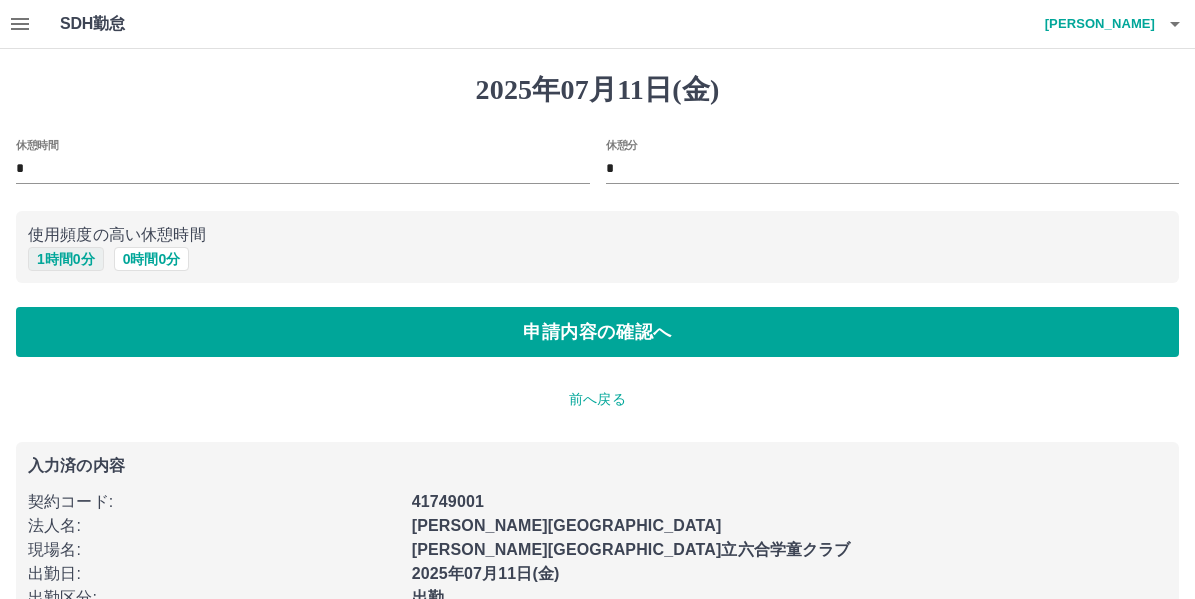 click on "1 時間 0 分" at bounding box center [66, 259] 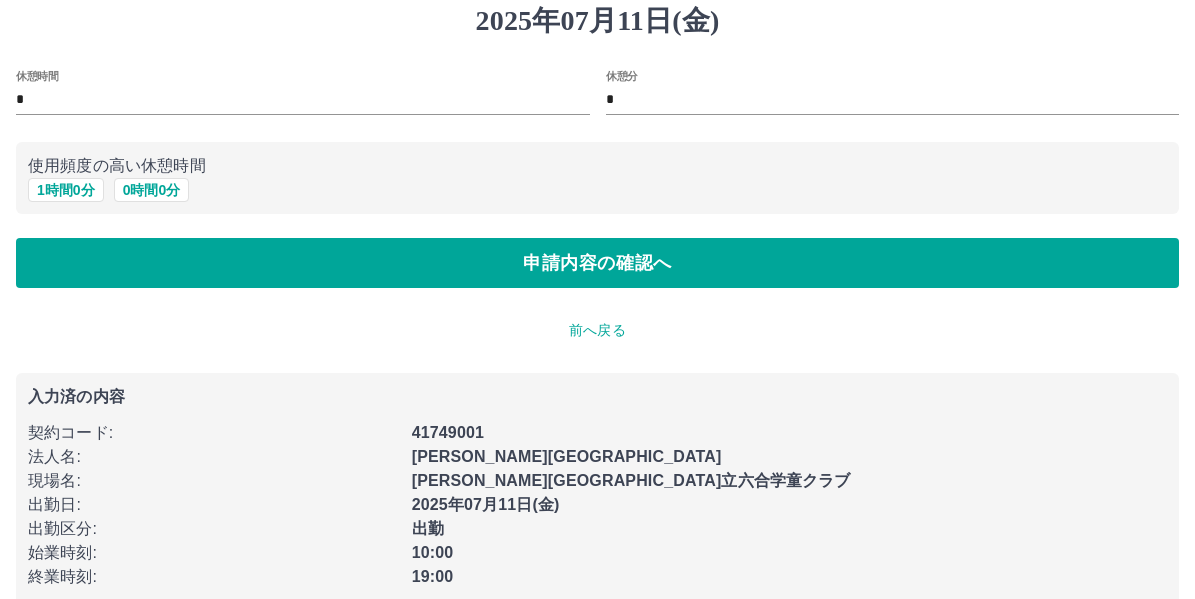 scroll, scrollTop: 100, scrollLeft: 0, axis: vertical 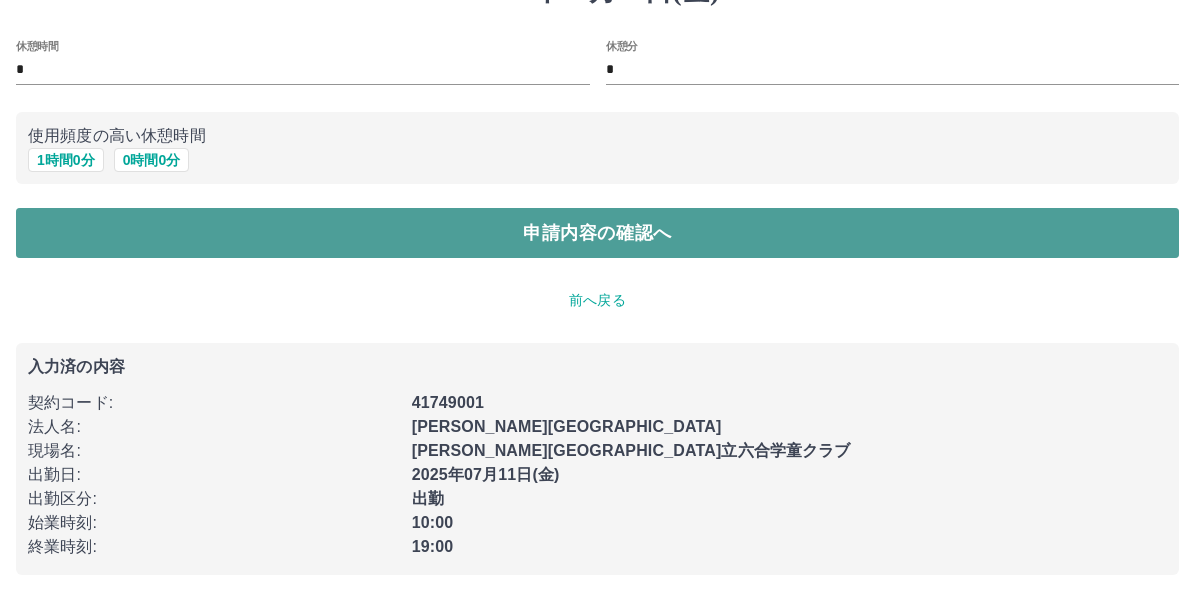 click on "申請内容の確認へ" at bounding box center [597, 233] 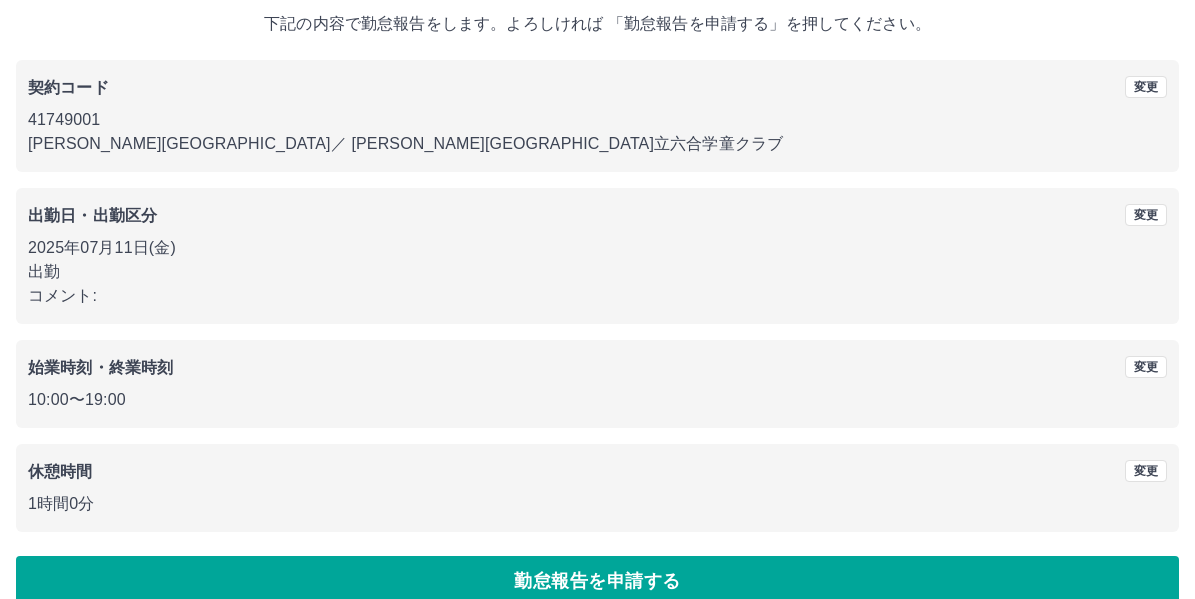 scroll, scrollTop: 150, scrollLeft: 0, axis: vertical 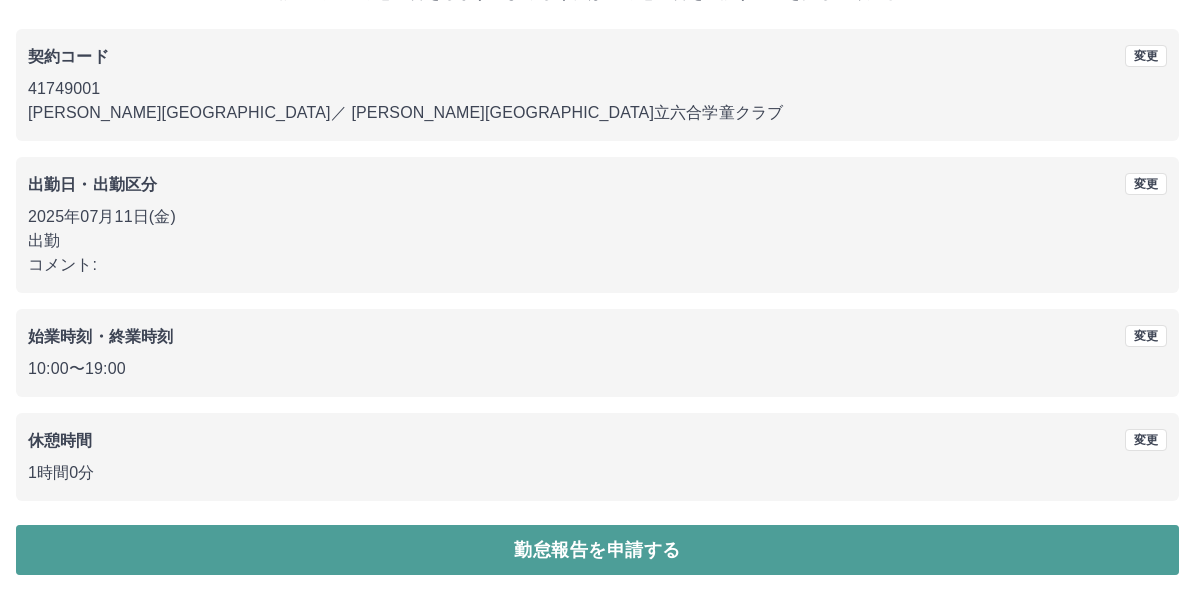 click on "勤怠報告を申請する" at bounding box center (597, 550) 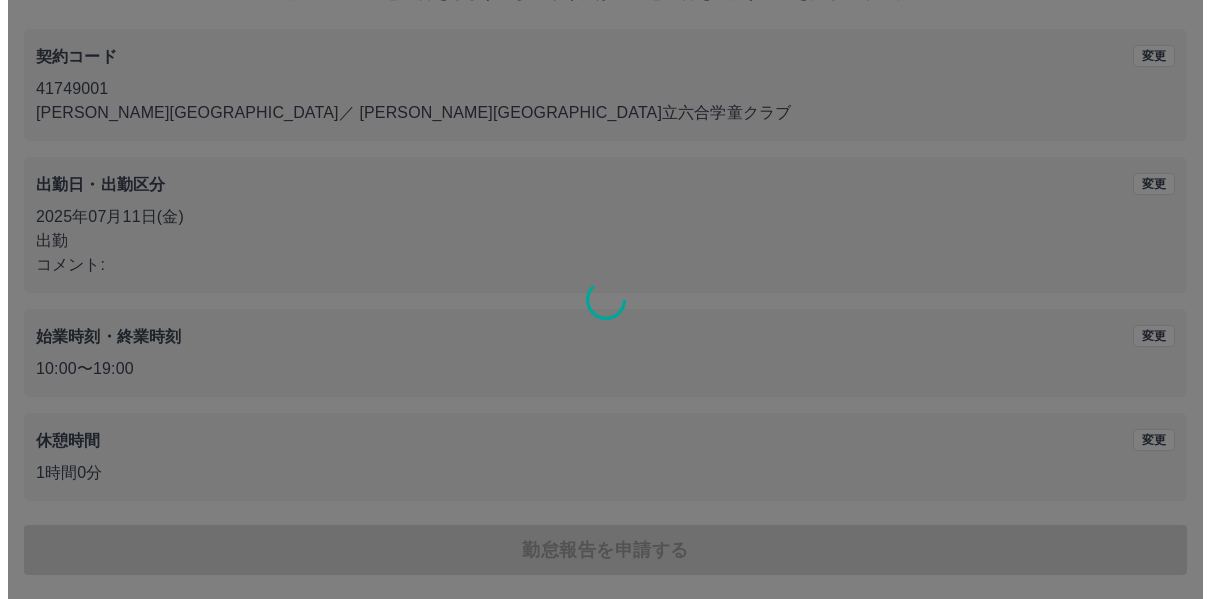 scroll, scrollTop: 0, scrollLeft: 0, axis: both 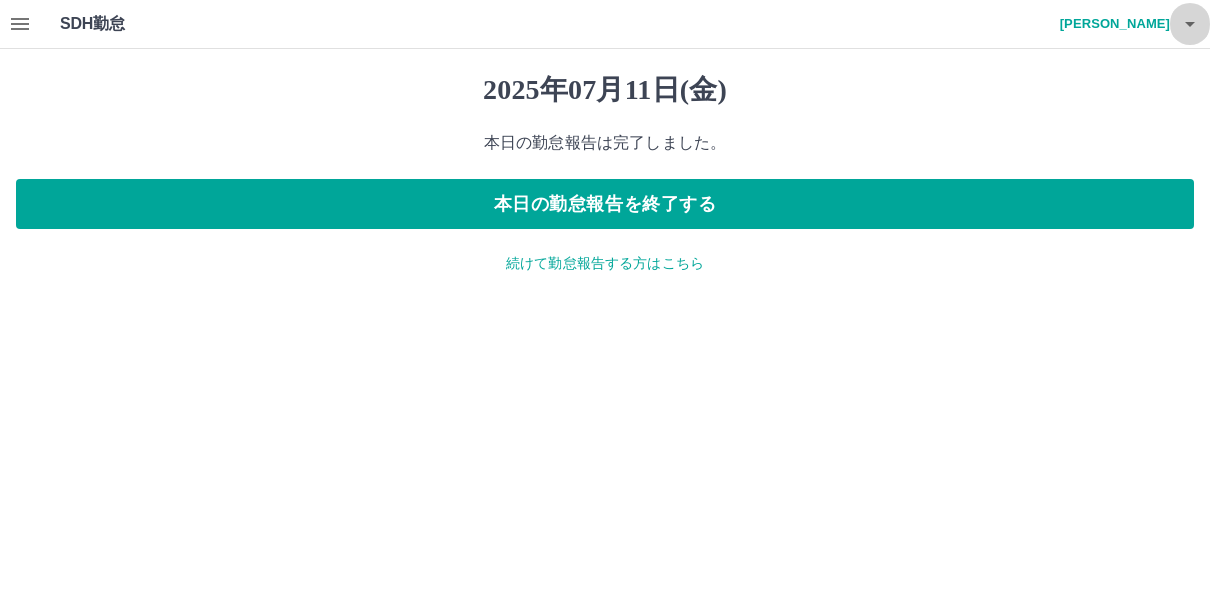 click 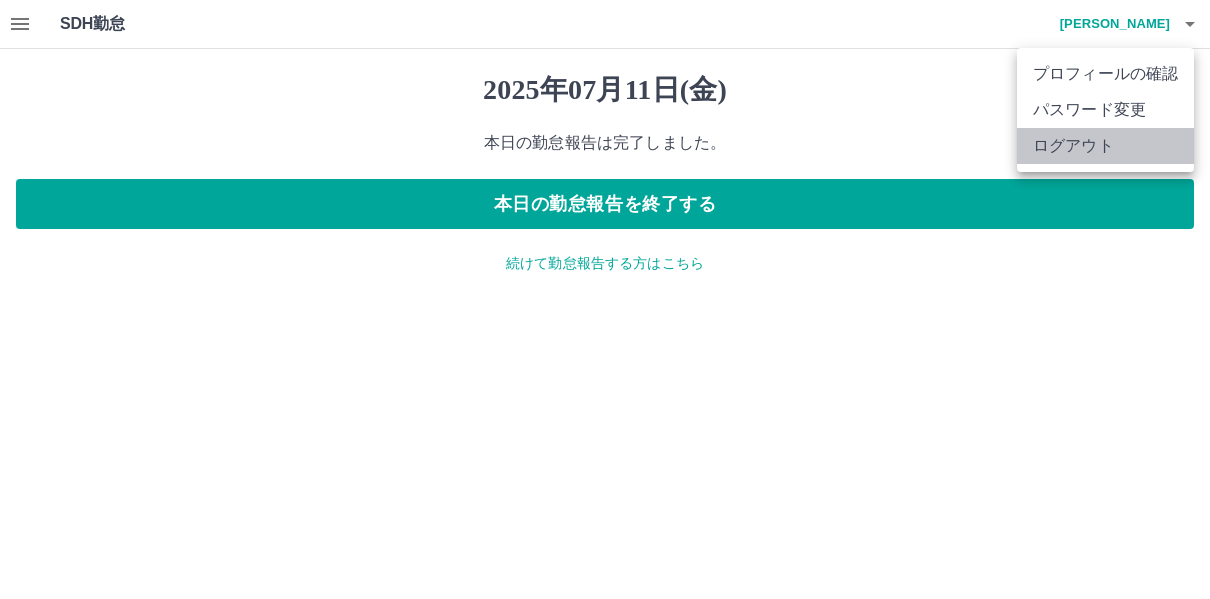 click on "ログアウト" at bounding box center [1105, 146] 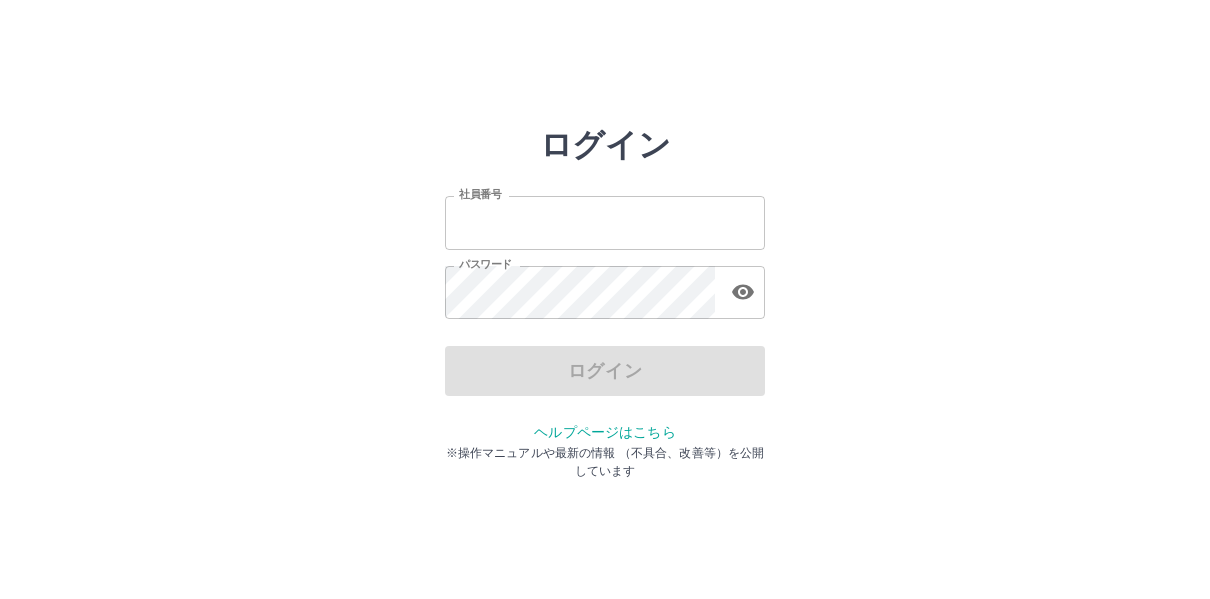 scroll, scrollTop: 0, scrollLeft: 0, axis: both 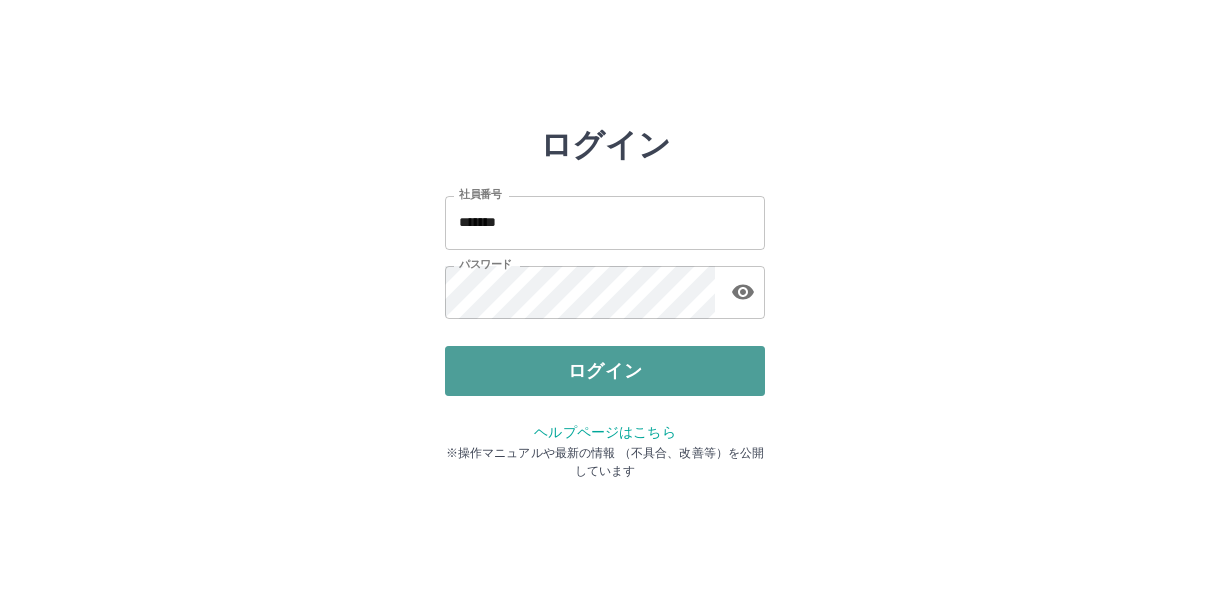 click on "ログイン" at bounding box center [605, 371] 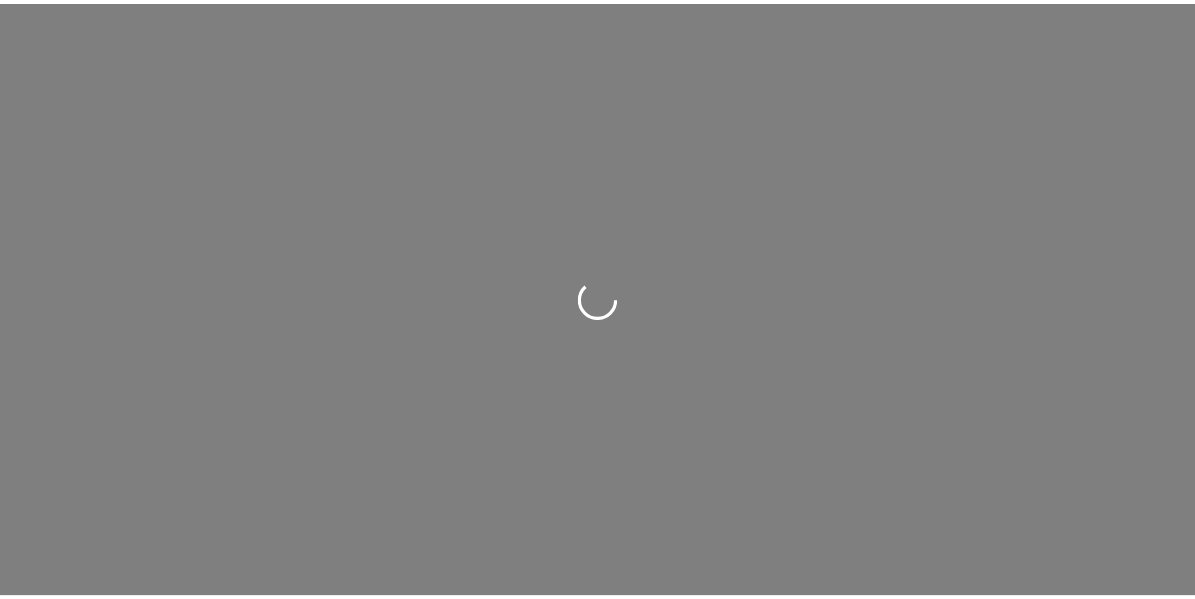 scroll, scrollTop: 0, scrollLeft: 0, axis: both 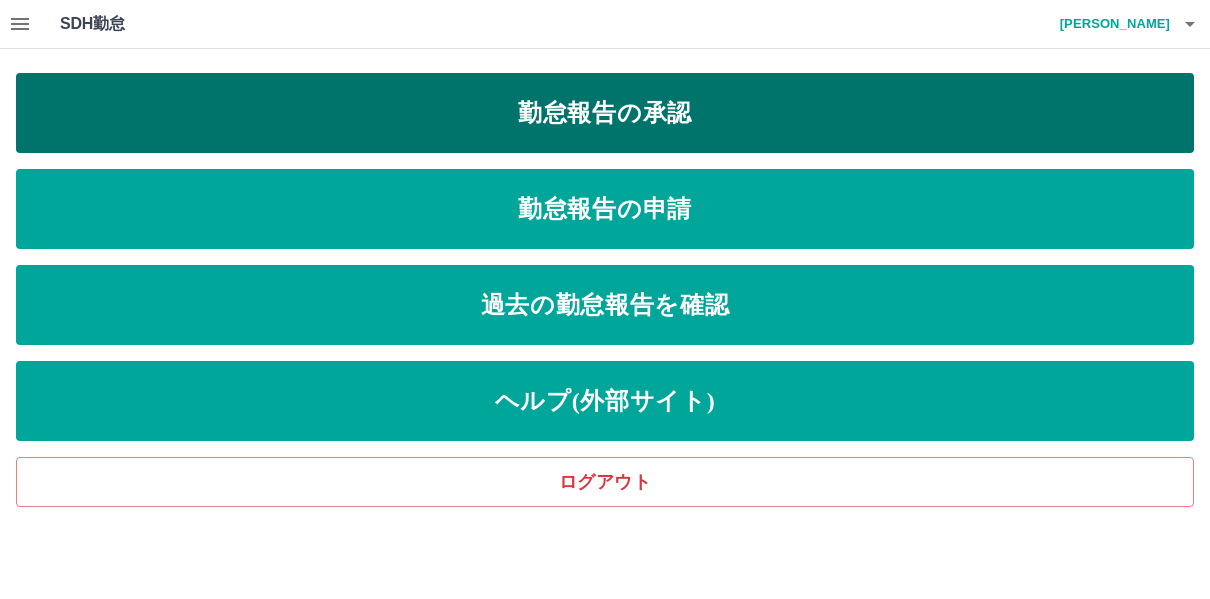 click on "勤怠報告の承認" at bounding box center [605, 113] 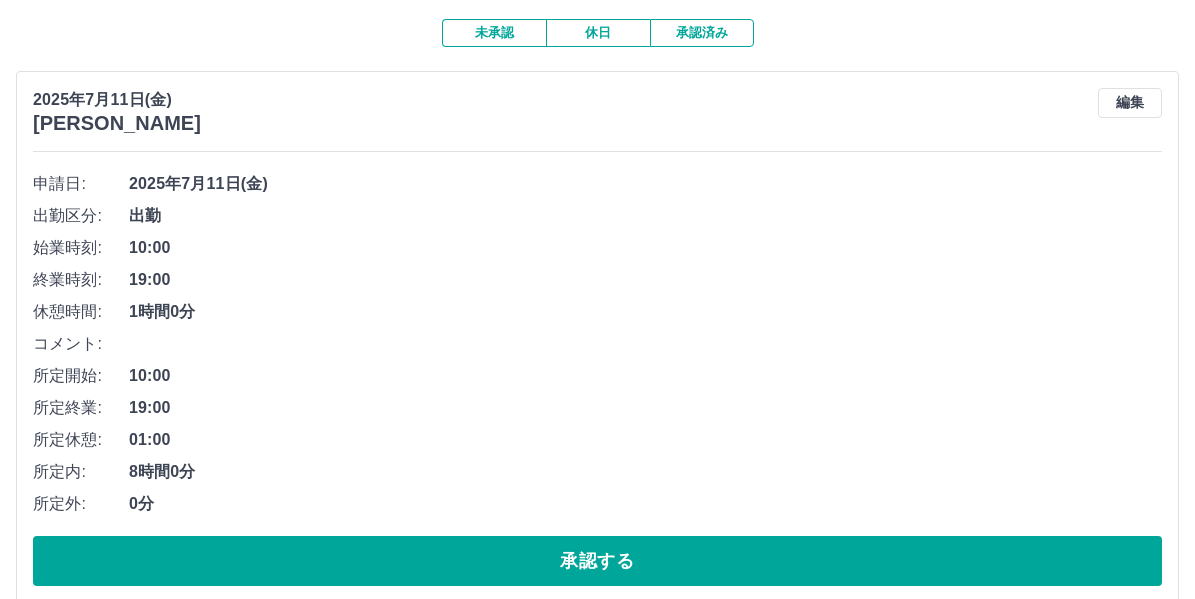 scroll, scrollTop: 195, scrollLeft: 0, axis: vertical 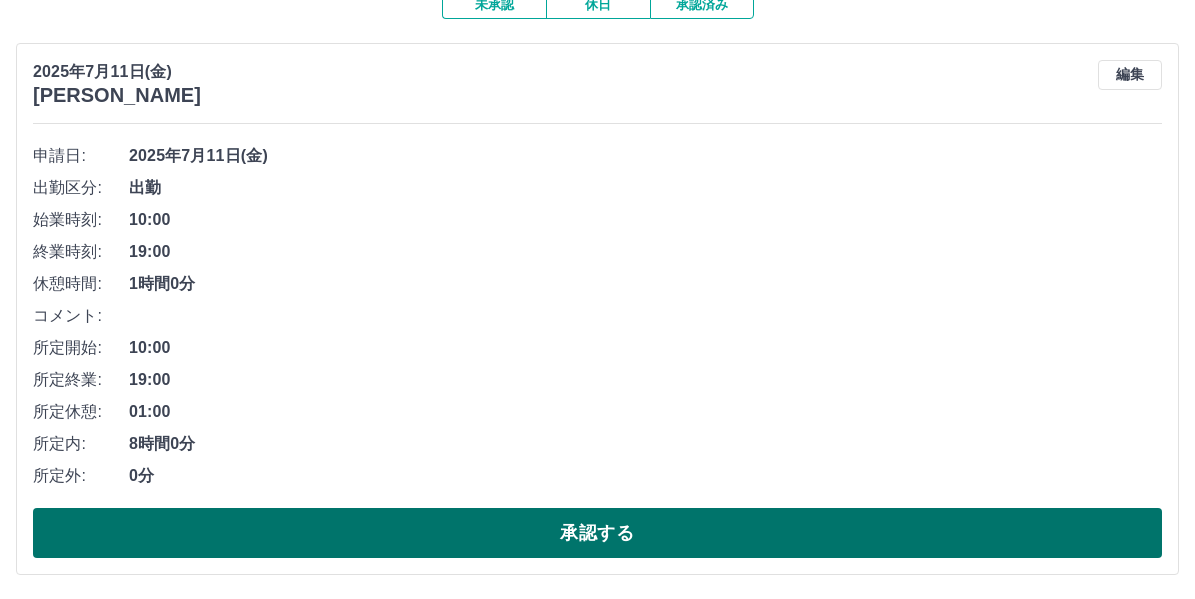 click on "承認する" at bounding box center [597, 533] 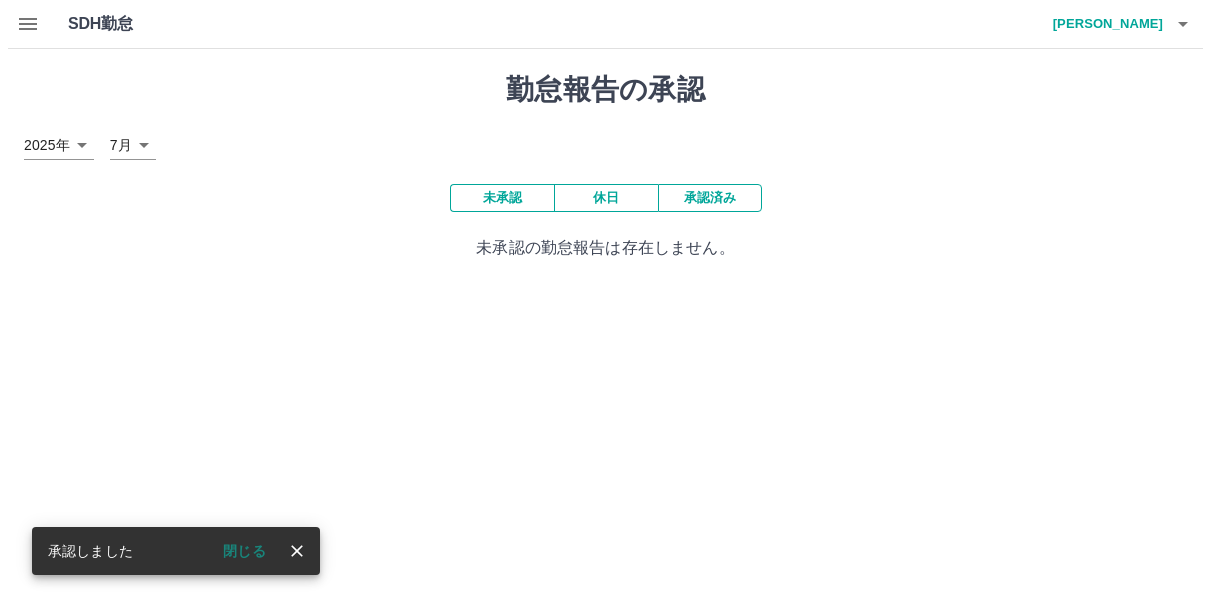 scroll, scrollTop: 0, scrollLeft: 0, axis: both 